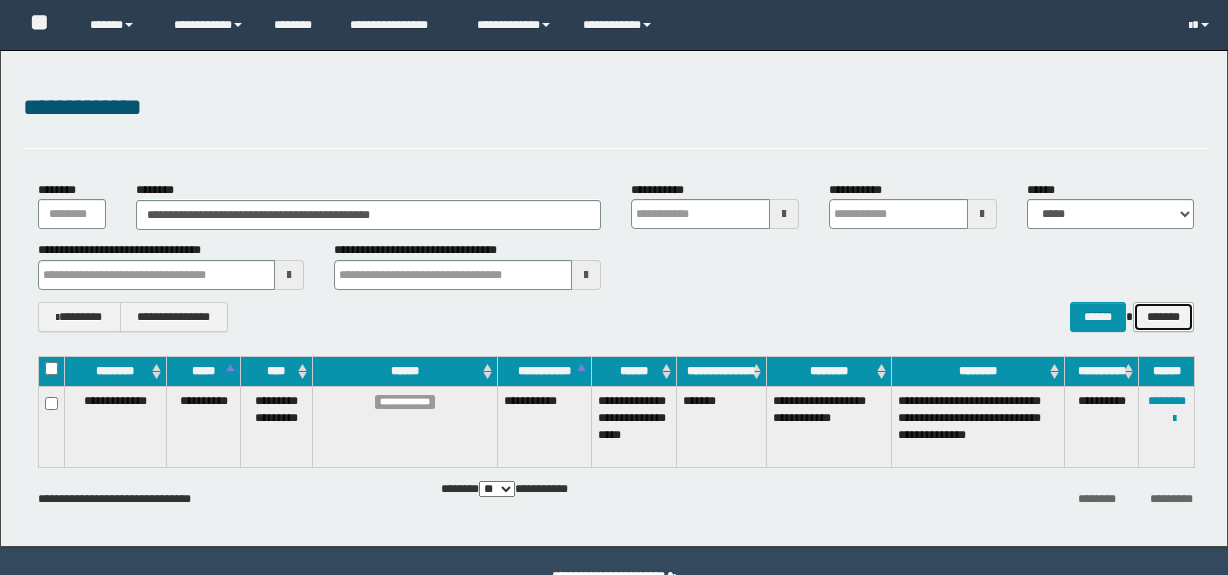 scroll, scrollTop: 0, scrollLeft: 0, axis: both 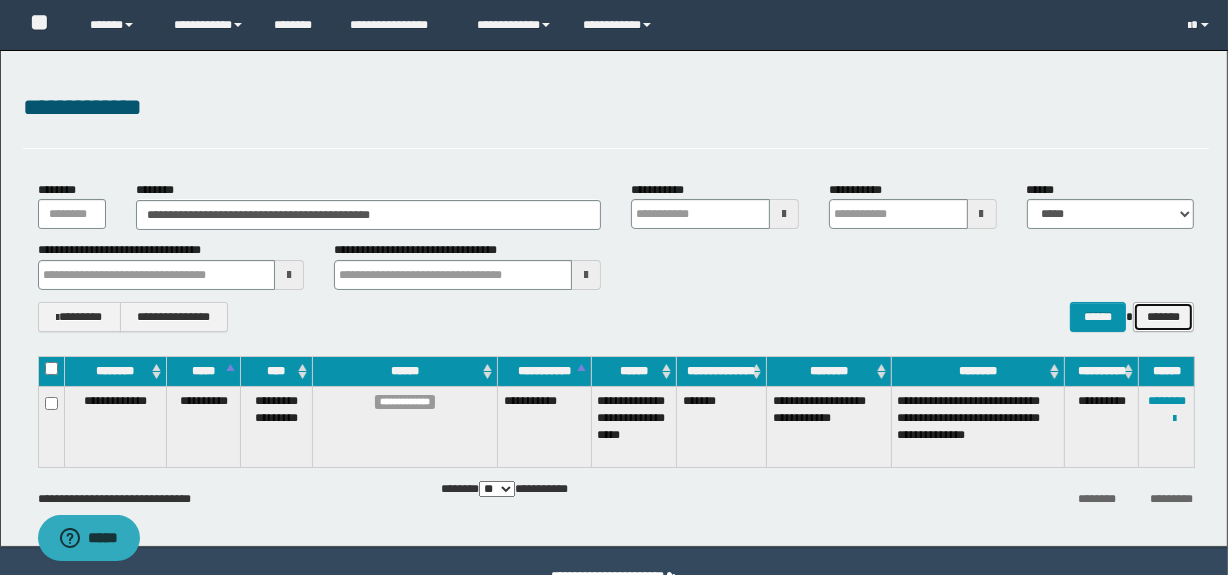 click on "*******" at bounding box center (1163, 317) 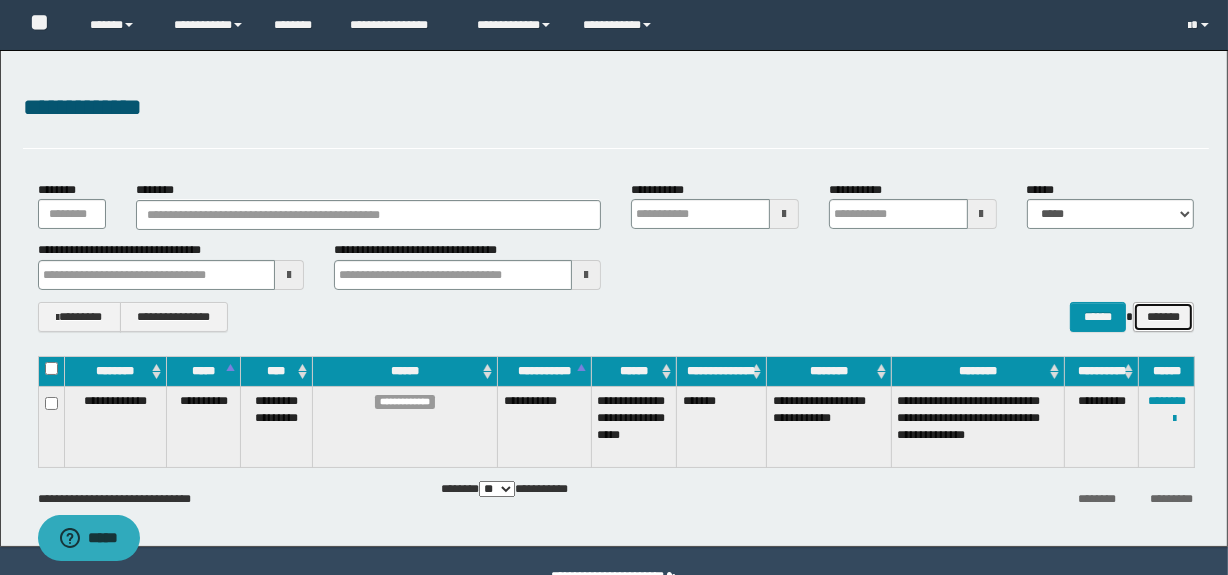 scroll, scrollTop: 0, scrollLeft: 0, axis: both 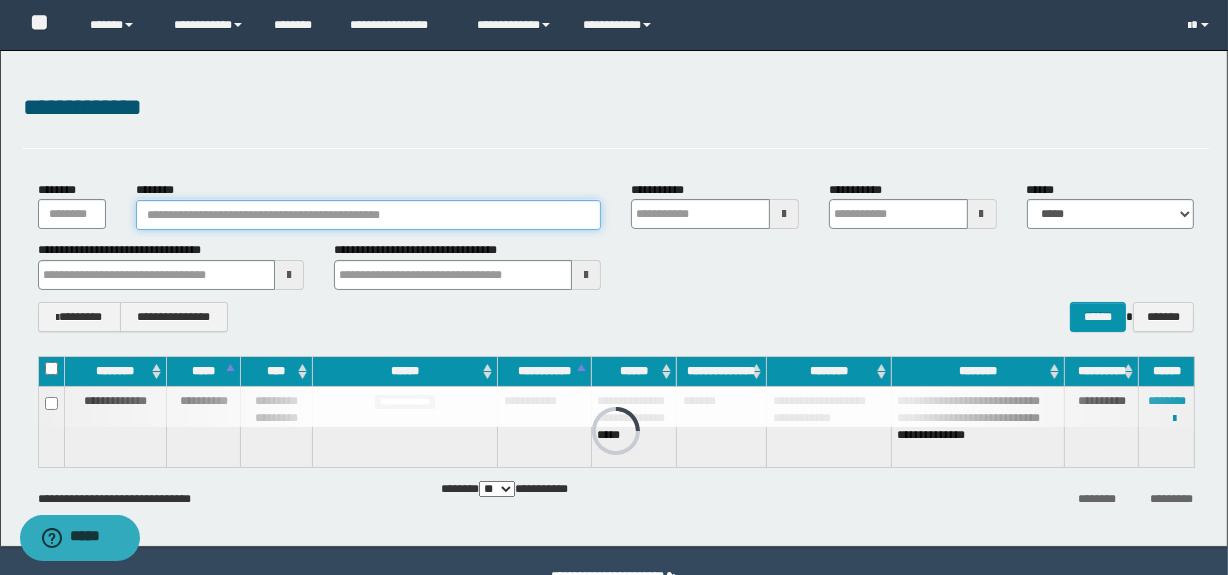 click on "********" at bounding box center [368, 215] 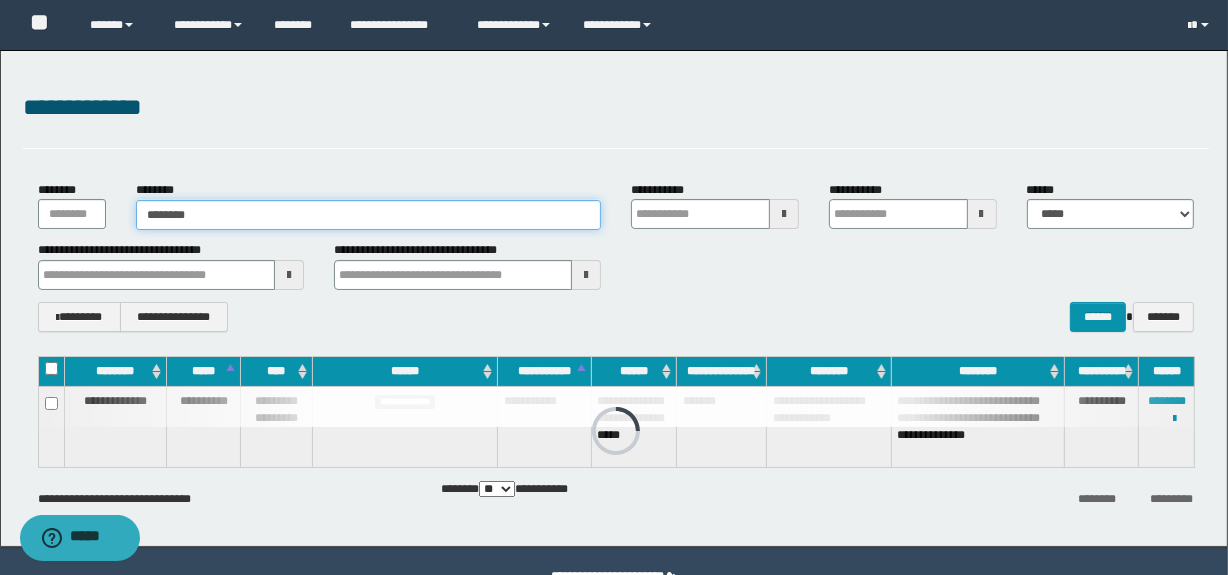 type on "********" 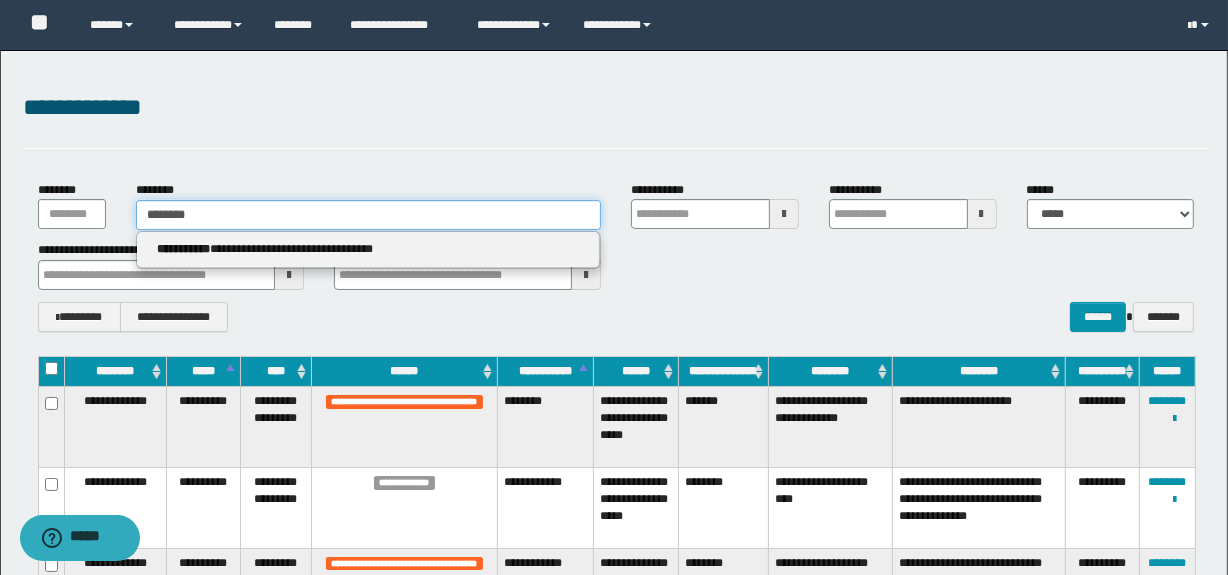 click on "**********" at bounding box center (368, 214) 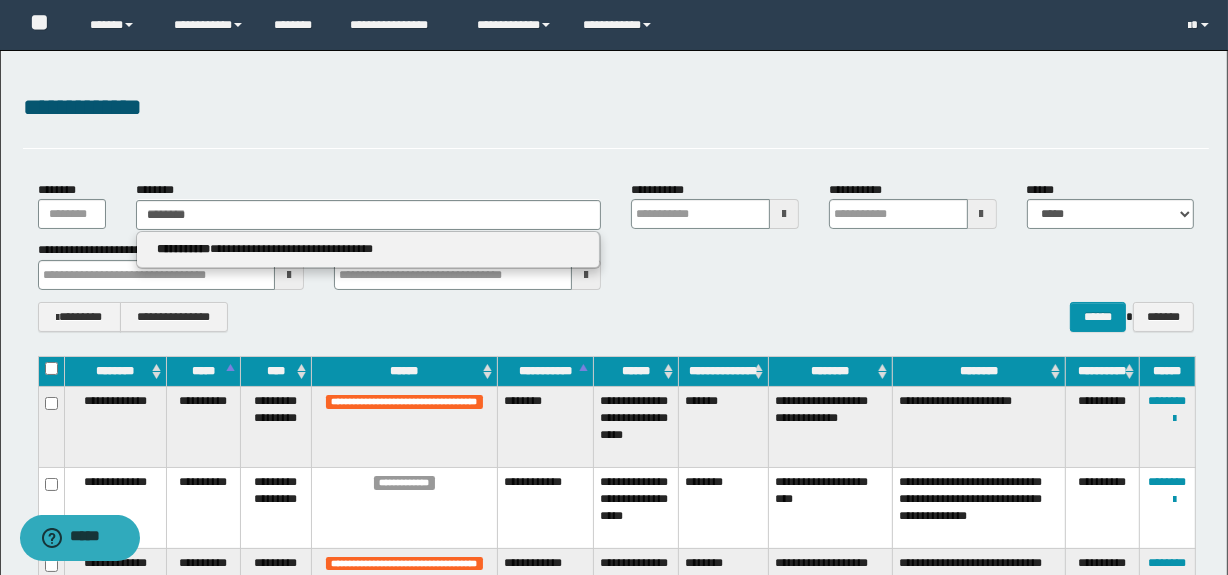 click on "**********" at bounding box center (367, 249) 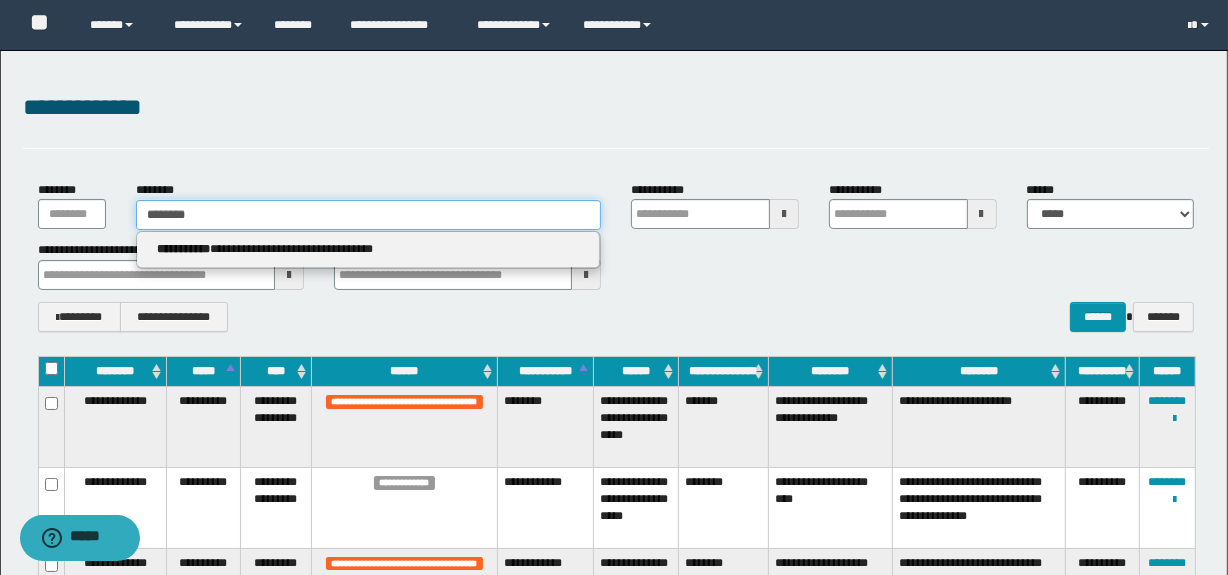 type 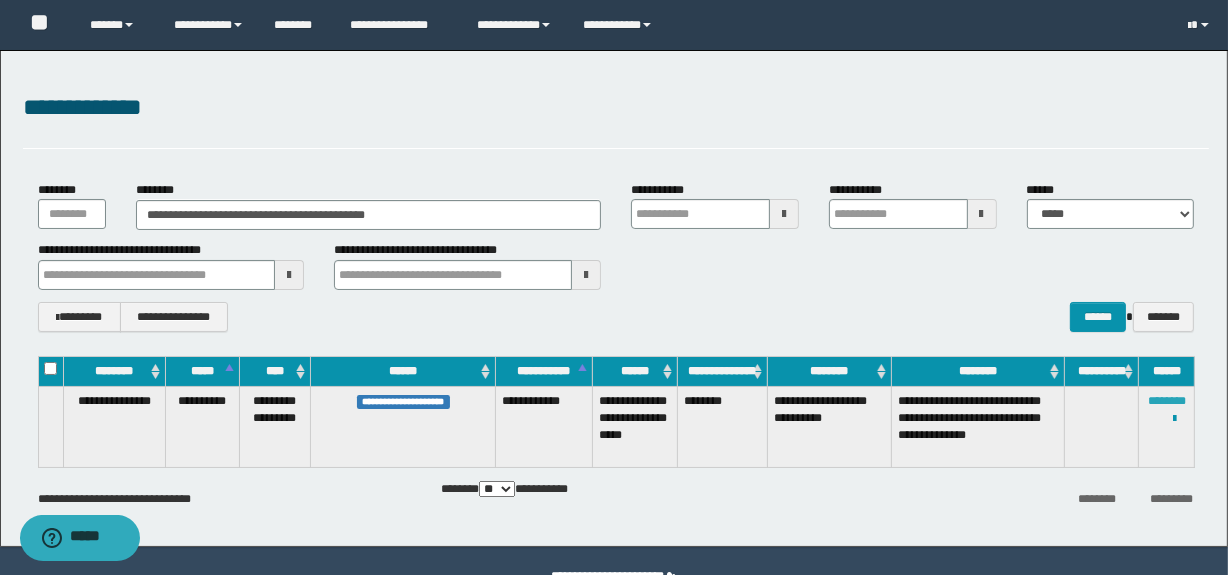 click on "********" at bounding box center (1167, 401) 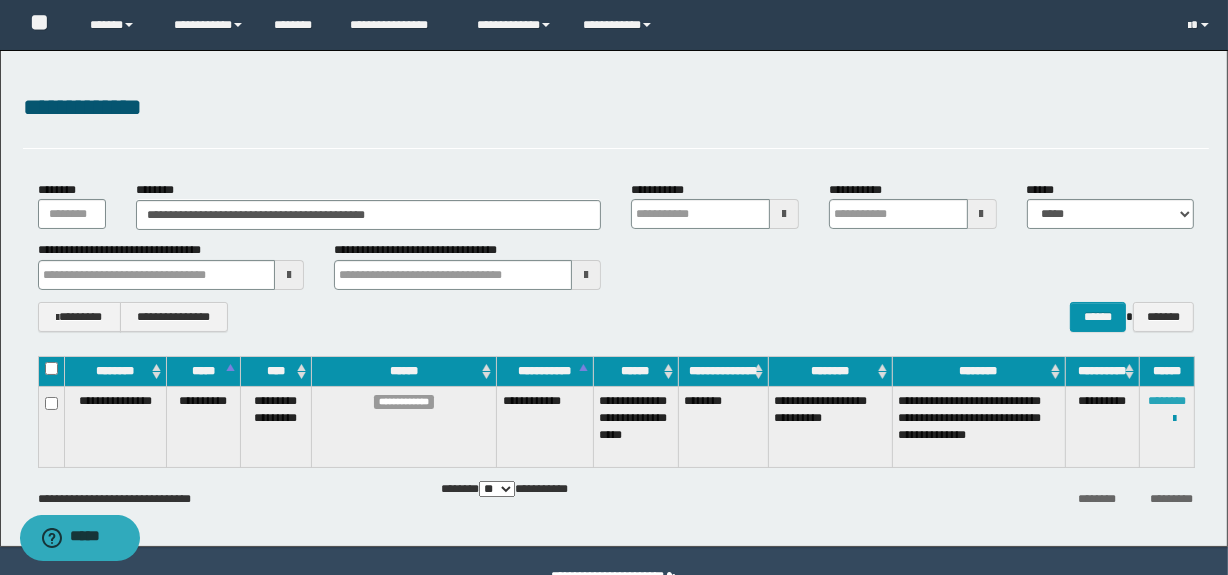 click on "********" at bounding box center (1167, 401) 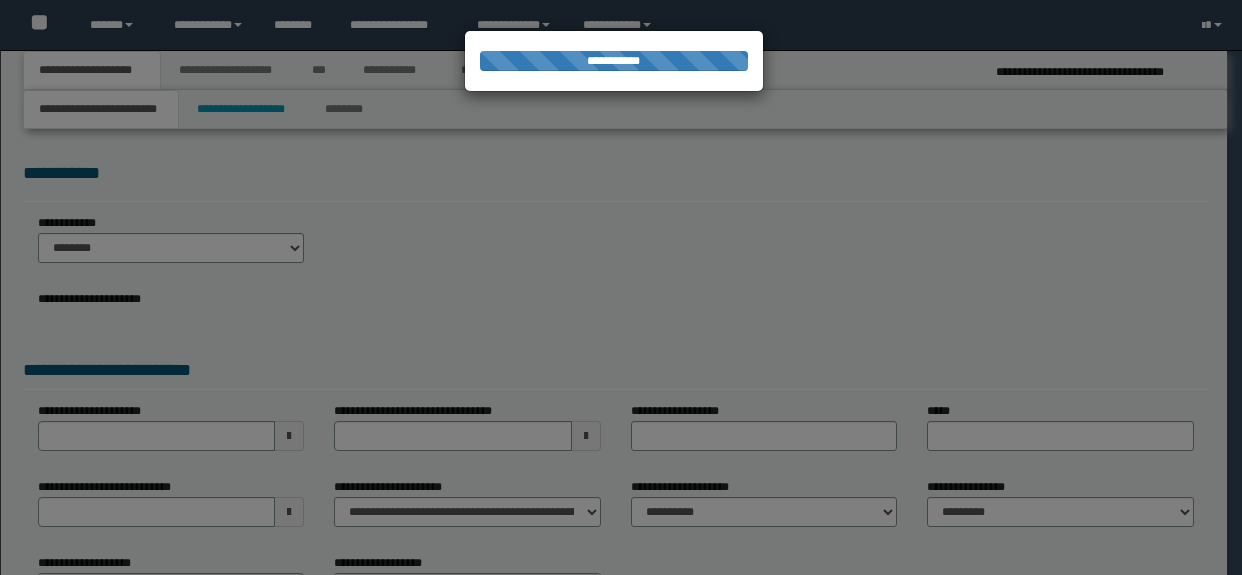 scroll, scrollTop: 0, scrollLeft: 0, axis: both 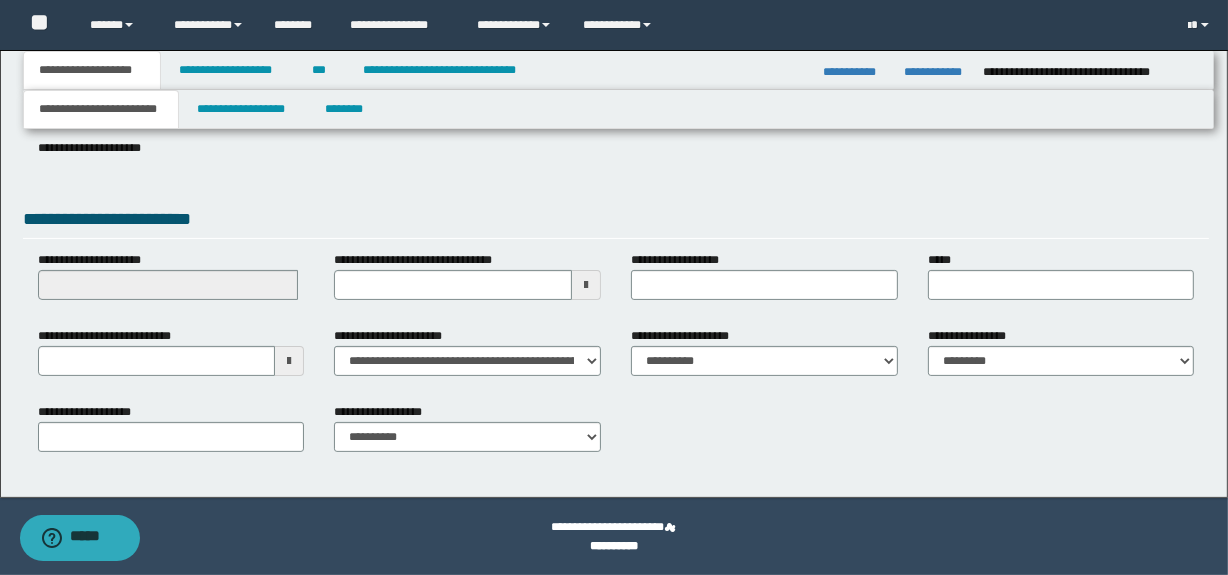 click at bounding box center [289, 361] 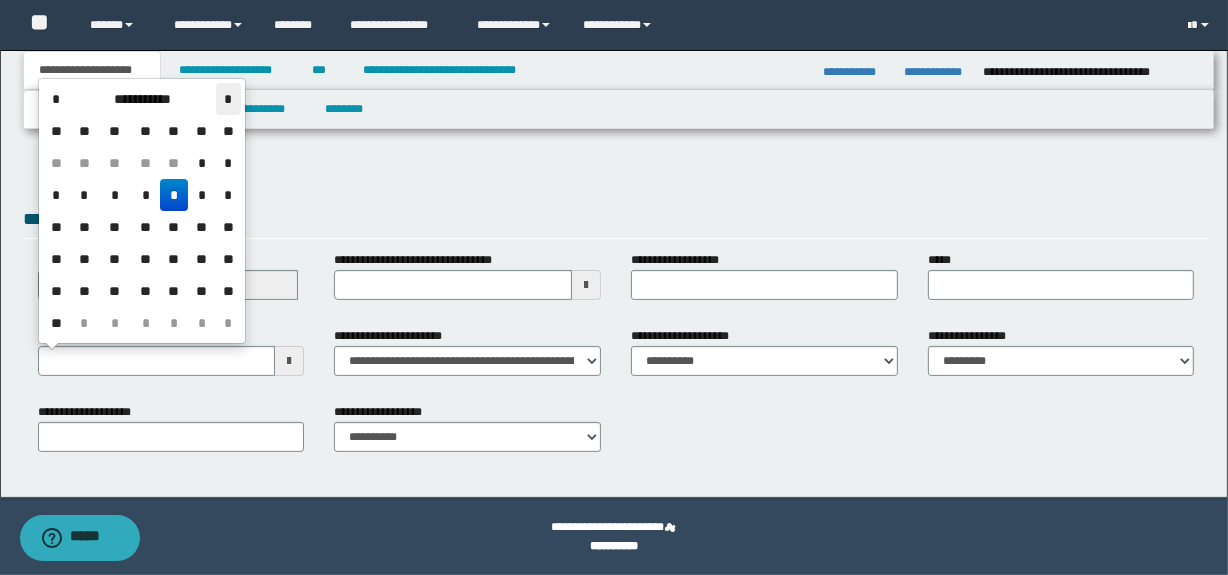 click on "*" at bounding box center (228, 99) 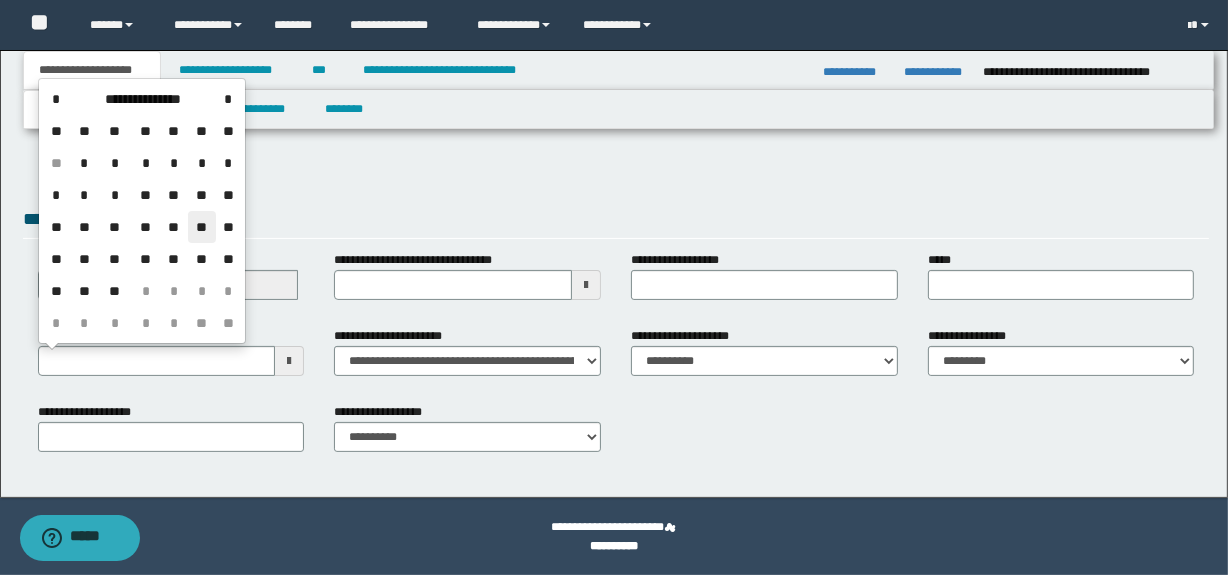 click on "**" at bounding box center (202, 227) 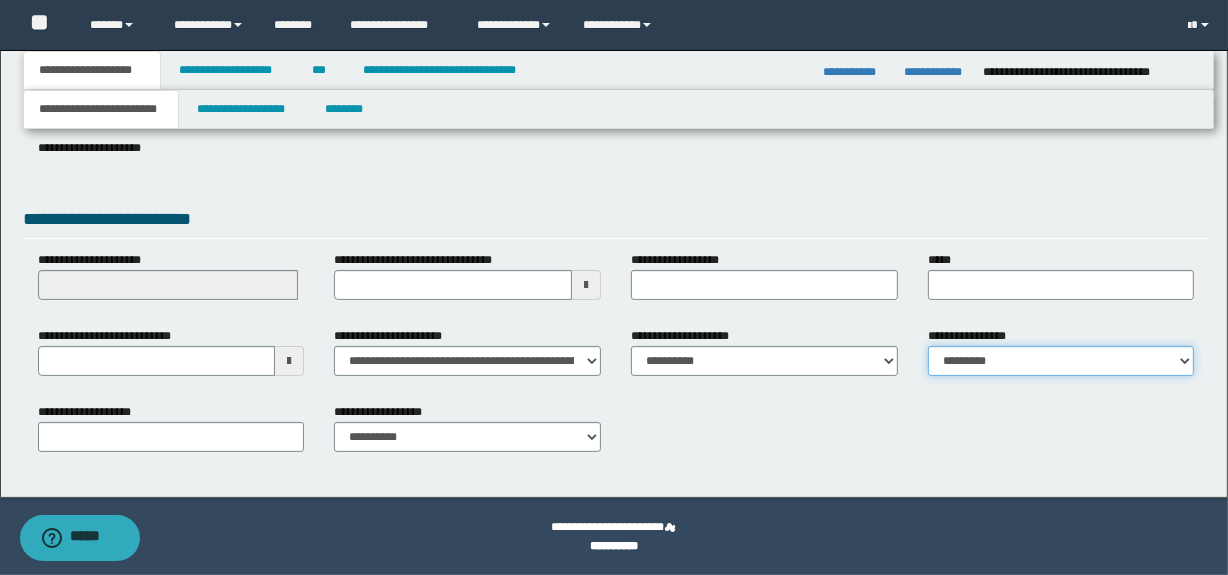 click on "**********" at bounding box center (1061, 361) 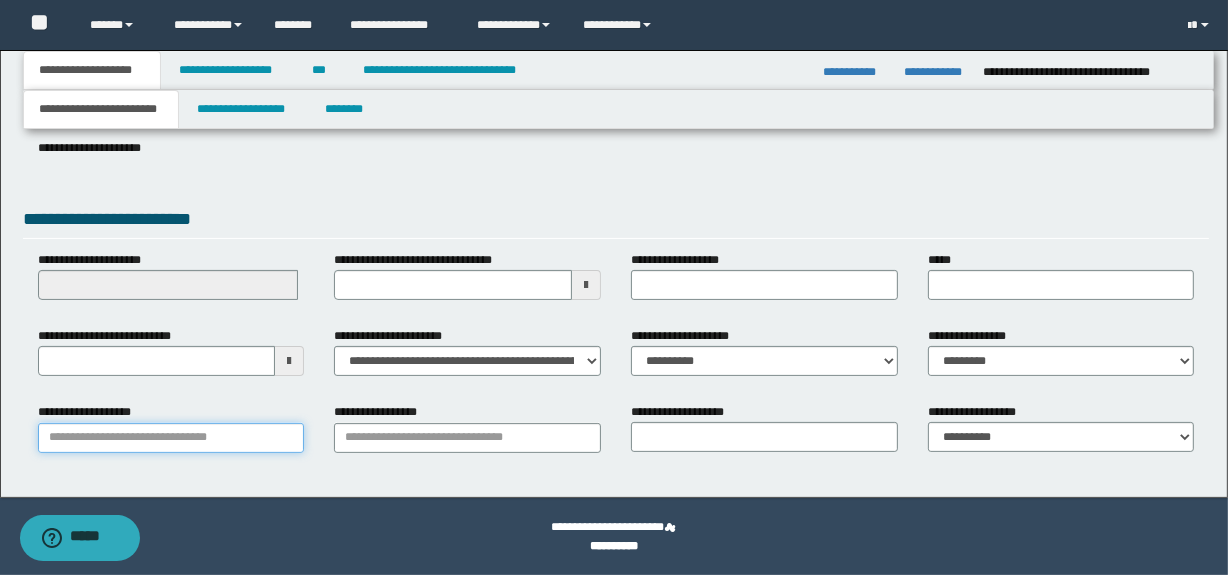 click on "**********" at bounding box center [171, 438] 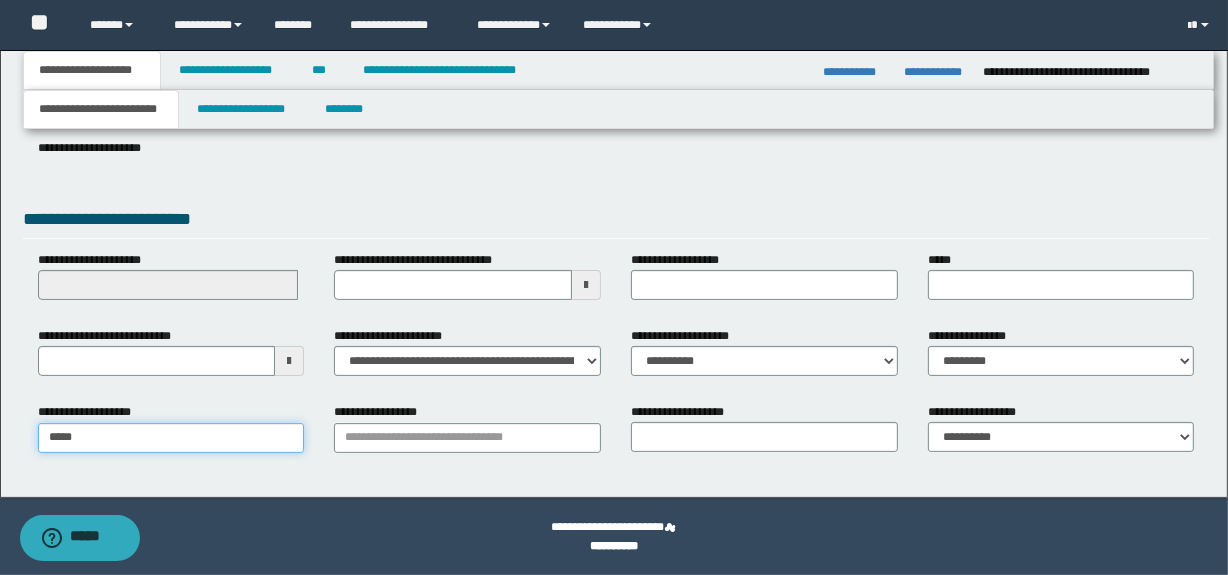 type on "******" 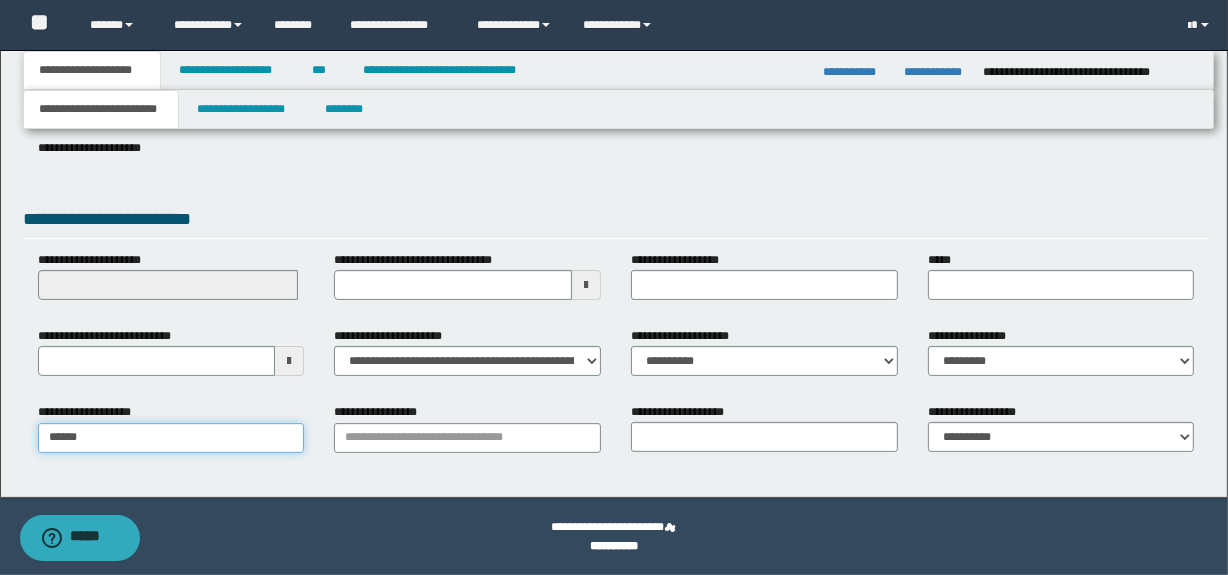type on "**********" 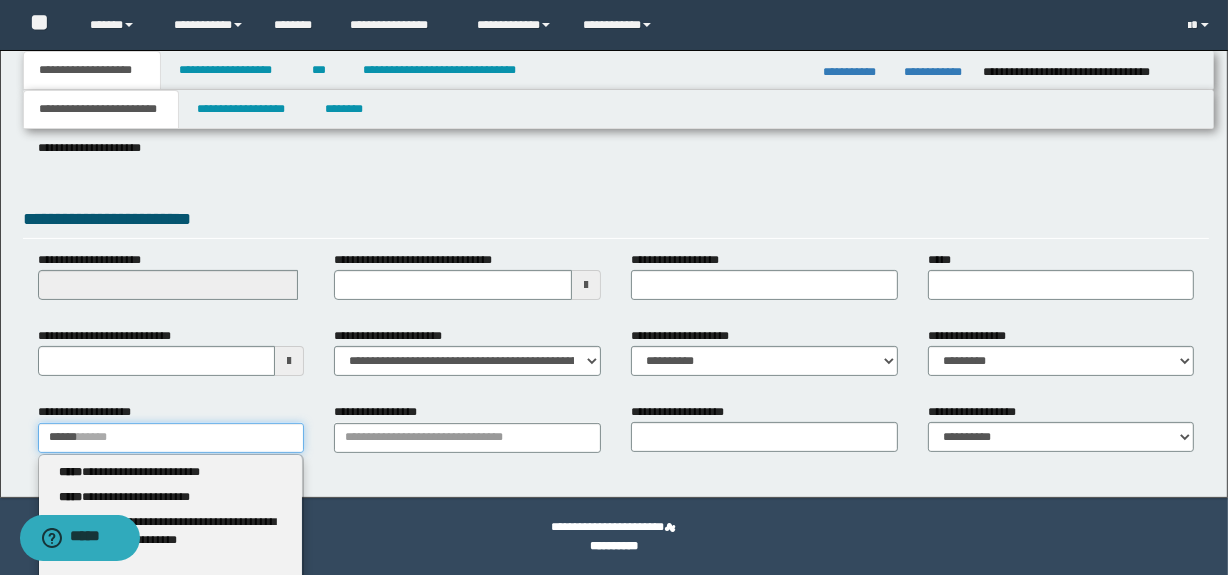 type on "******" 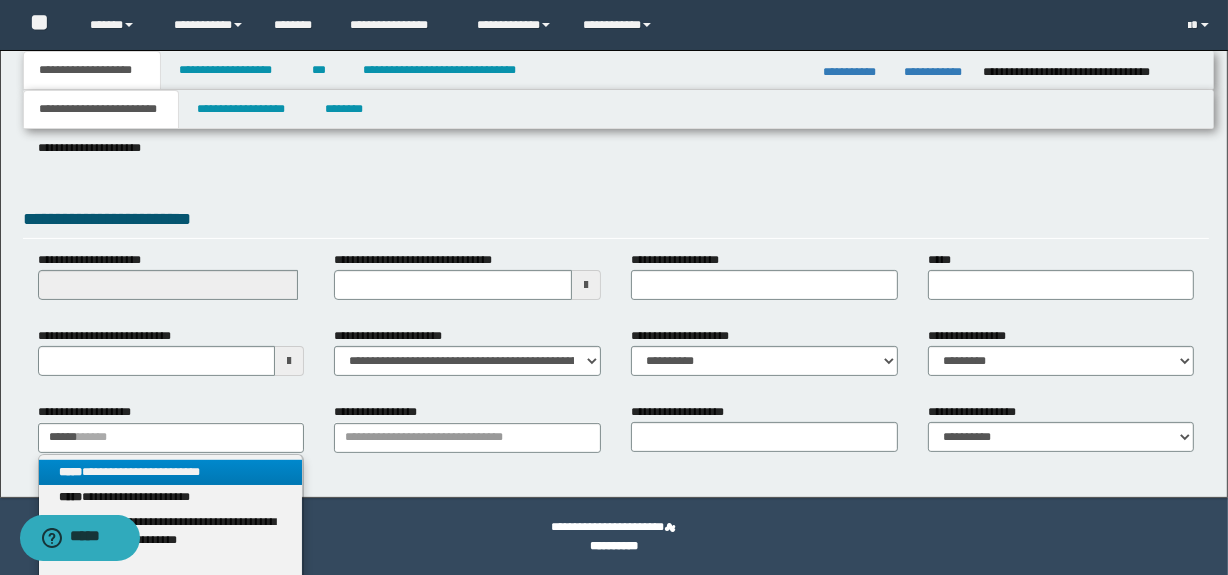 click on "**********" at bounding box center [171, 472] 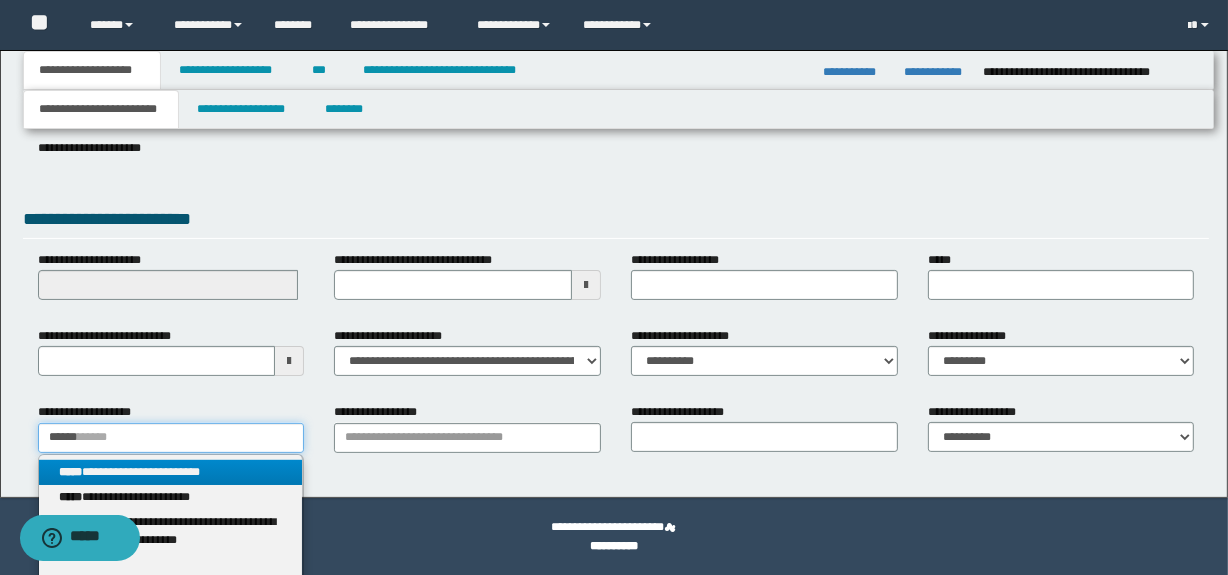 type 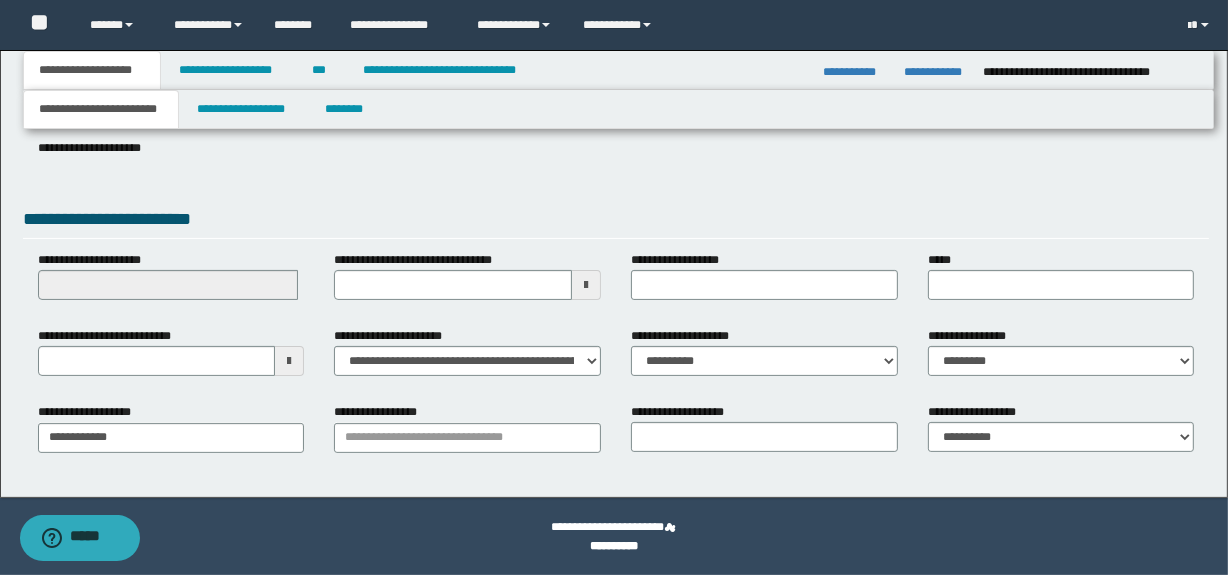 click on "**********" at bounding box center [467, 435] 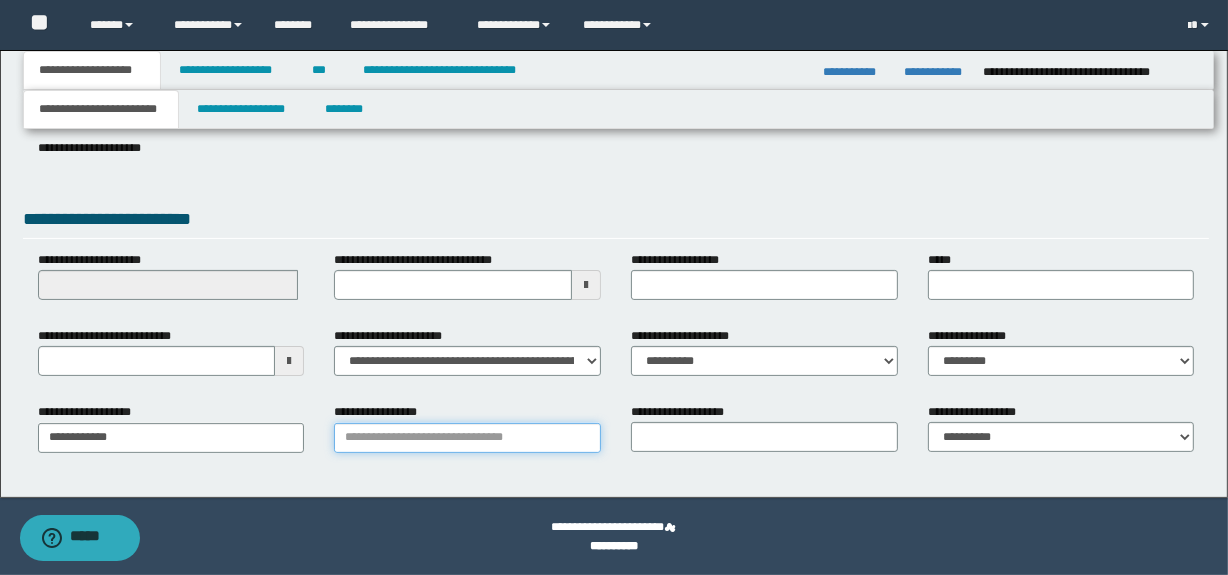 click on "**********" at bounding box center (467, 438) 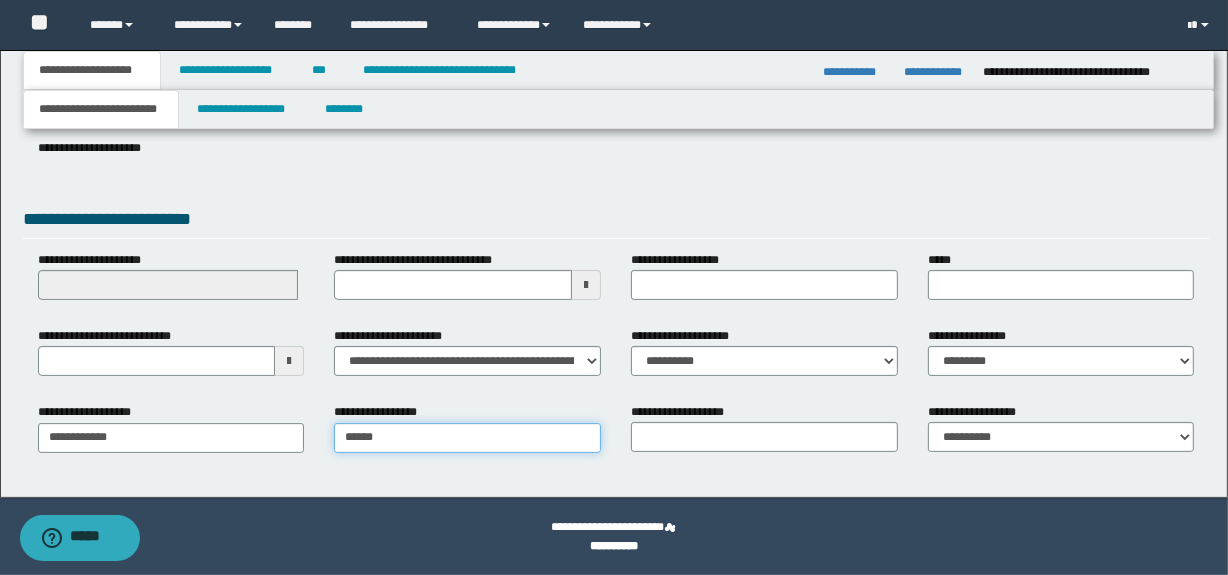 type on "*****" 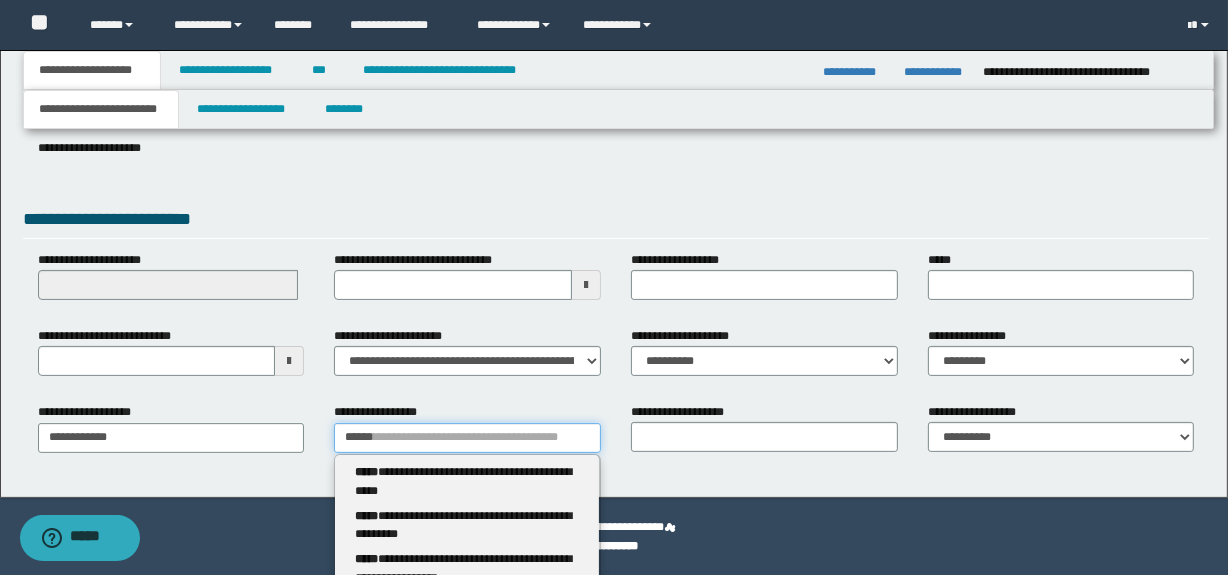 type 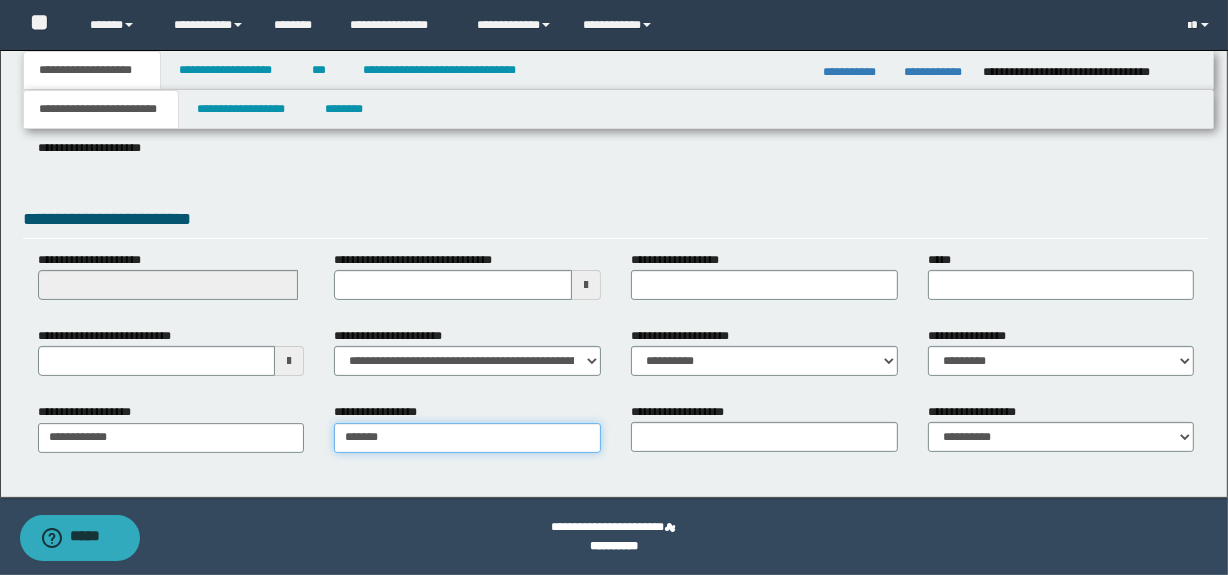 type on "**********" 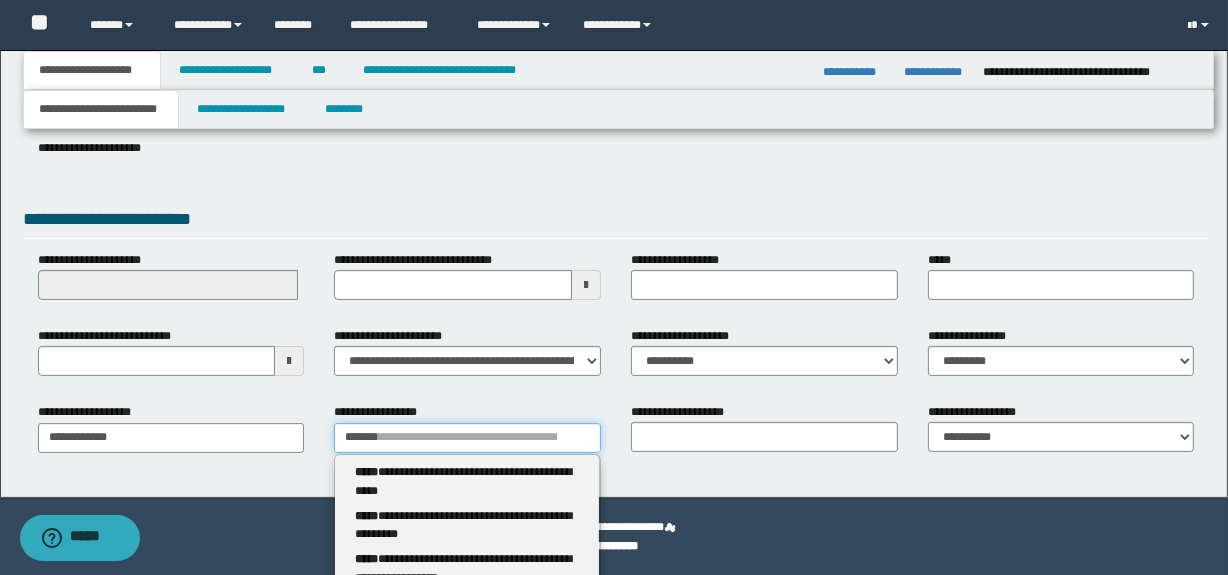 type 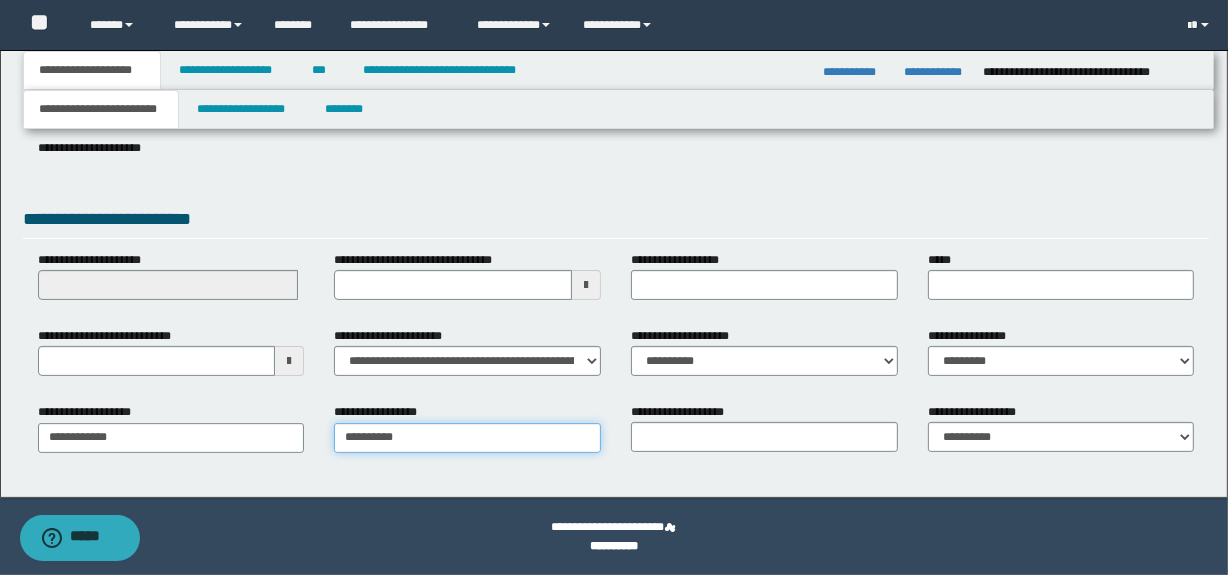 type on "**********" 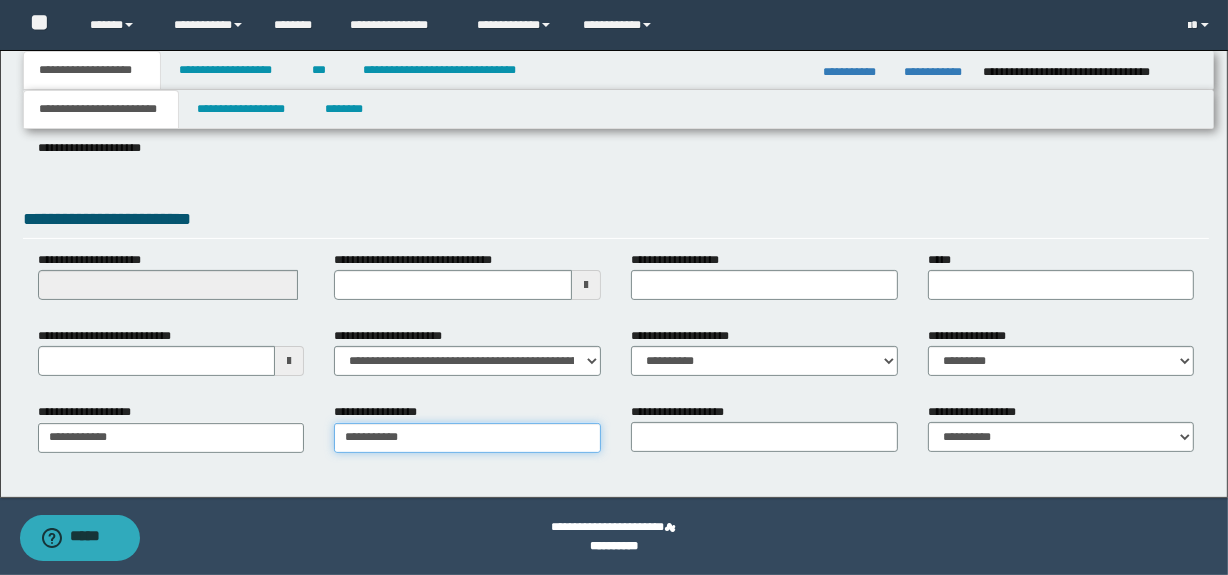 type on "**********" 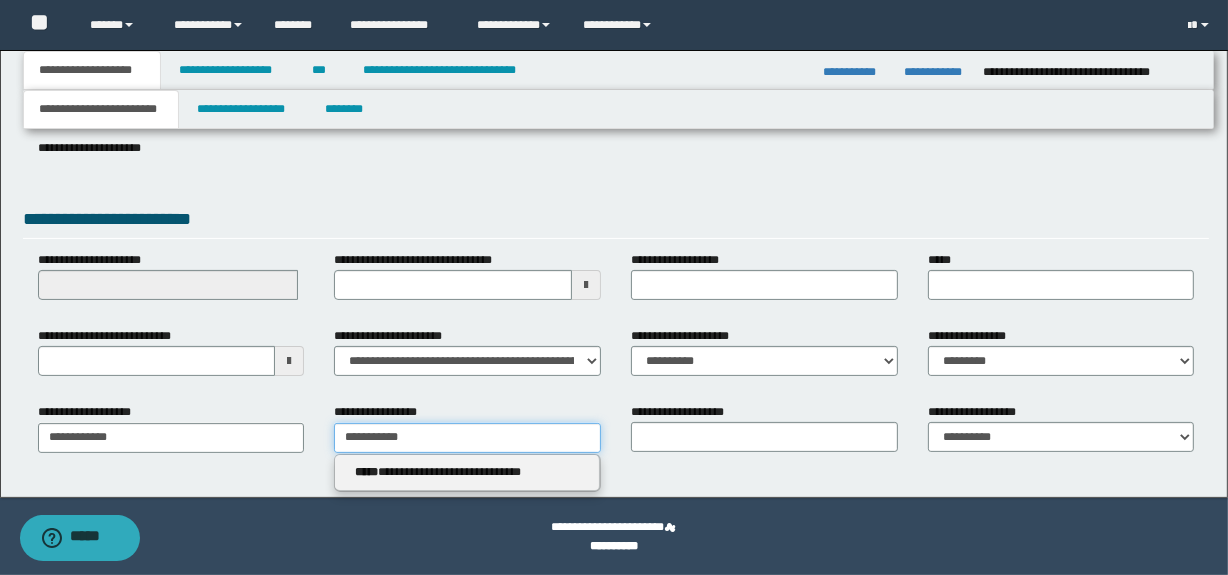 type on "**********" 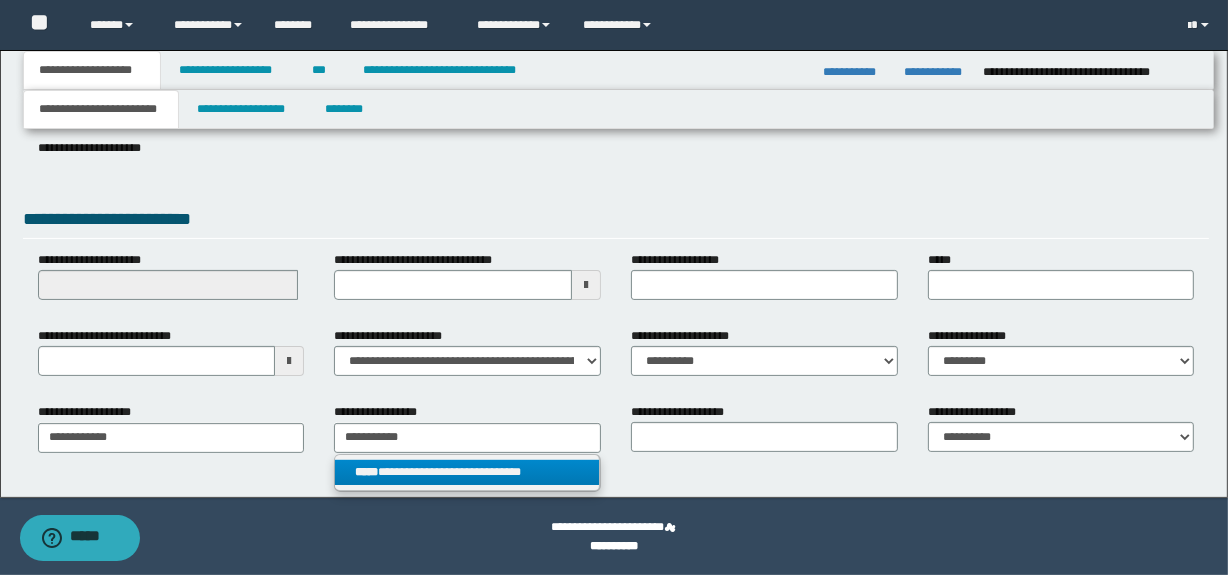 click on "**********" at bounding box center [467, 472] 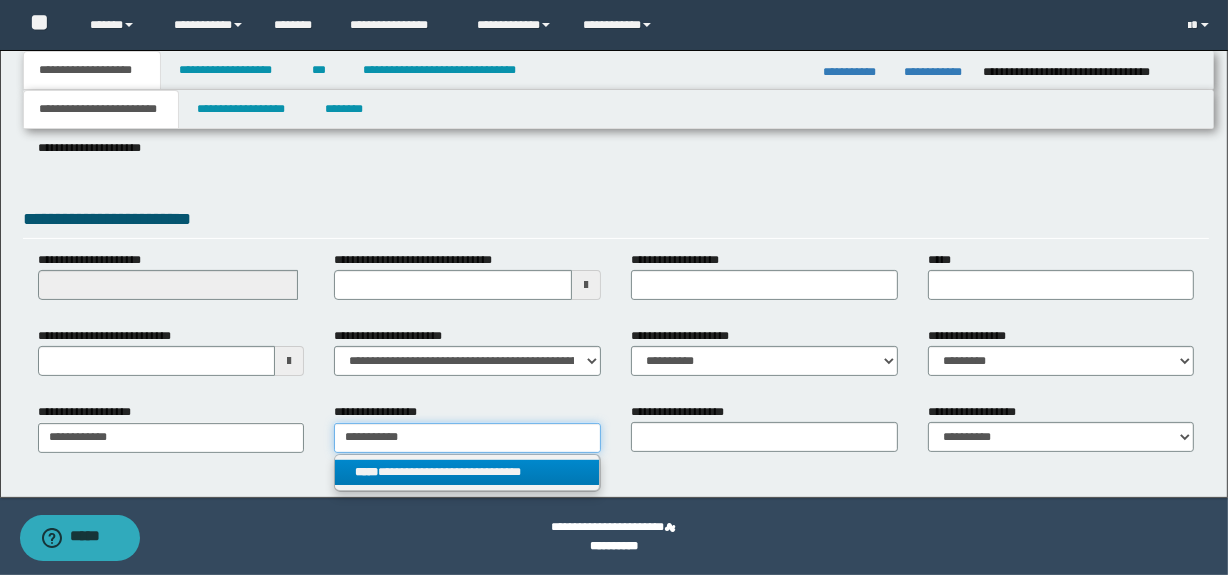 type 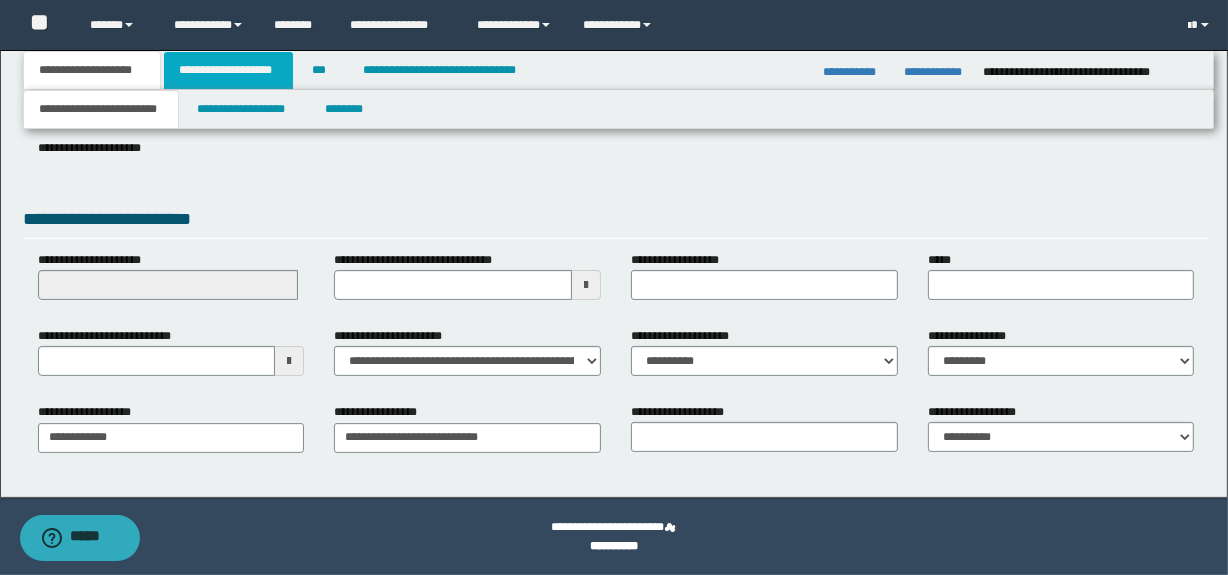 click on "**********" at bounding box center (228, 70) 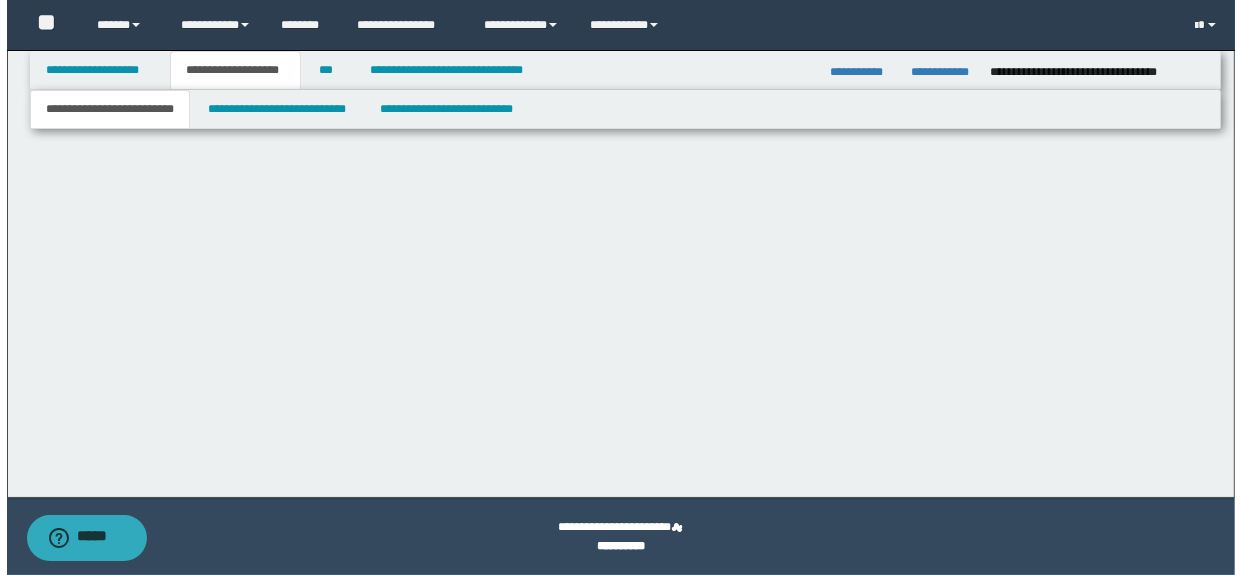 scroll, scrollTop: 0, scrollLeft: 0, axis: both 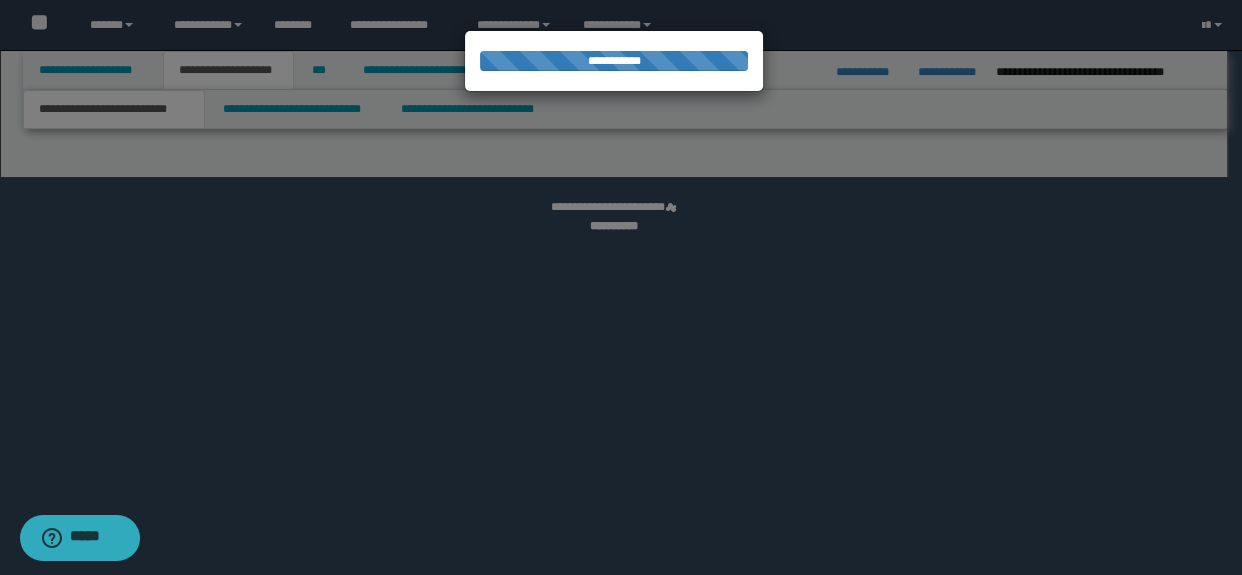 click at bounding box center [621, 287] 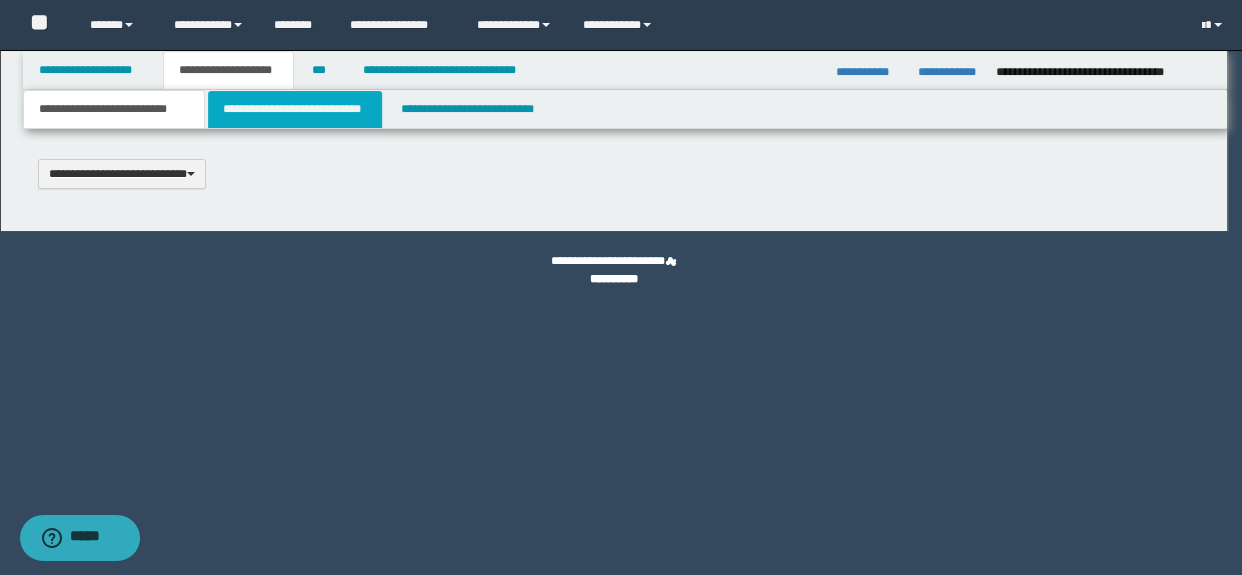scroll, scrollTop: 0, scrollLeft: 0, axis: both 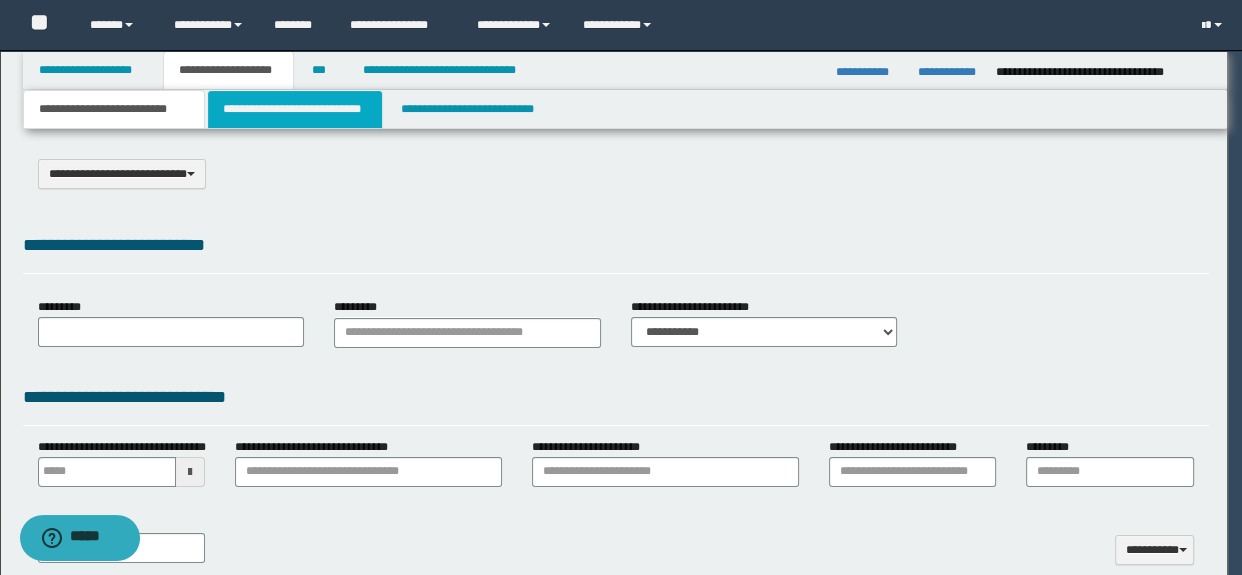 select on "*" 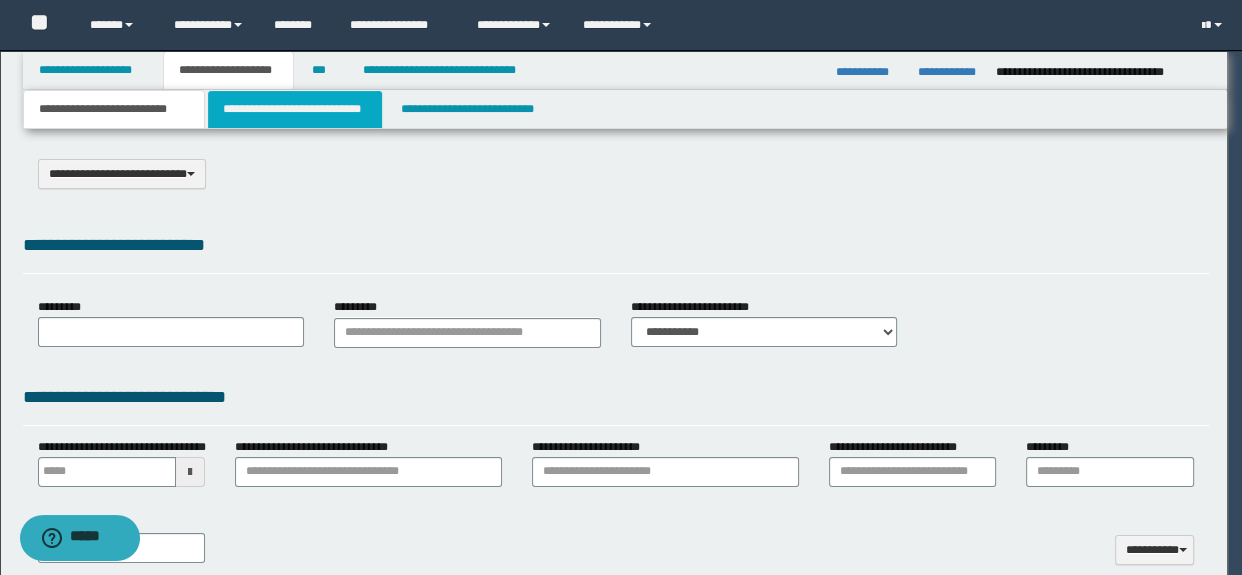type 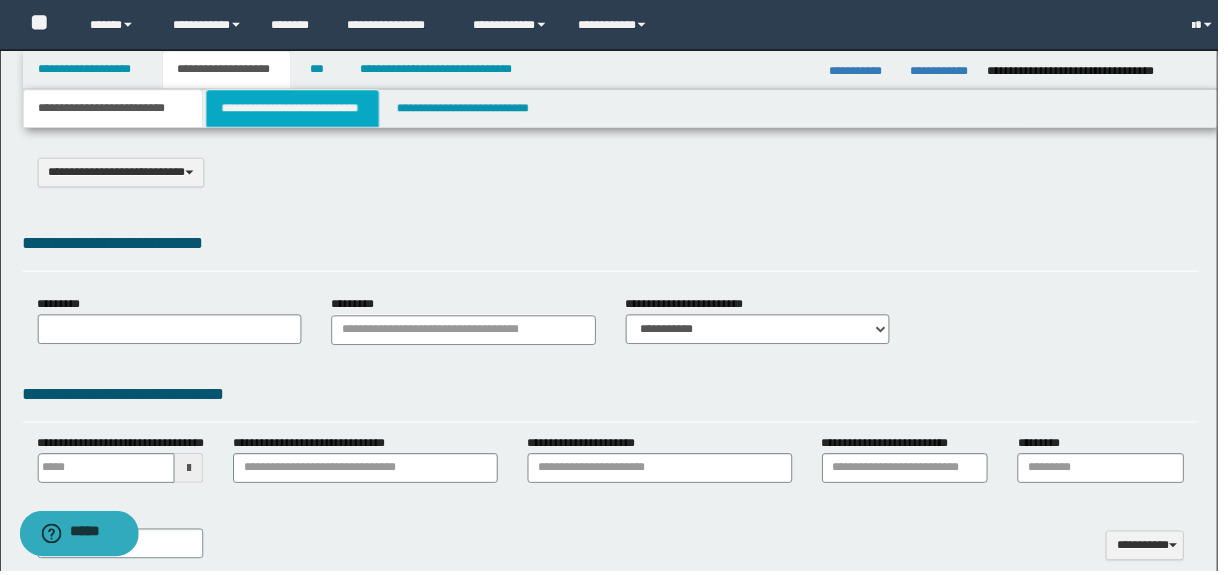 click on "**********" at bounding box center (294, 109) 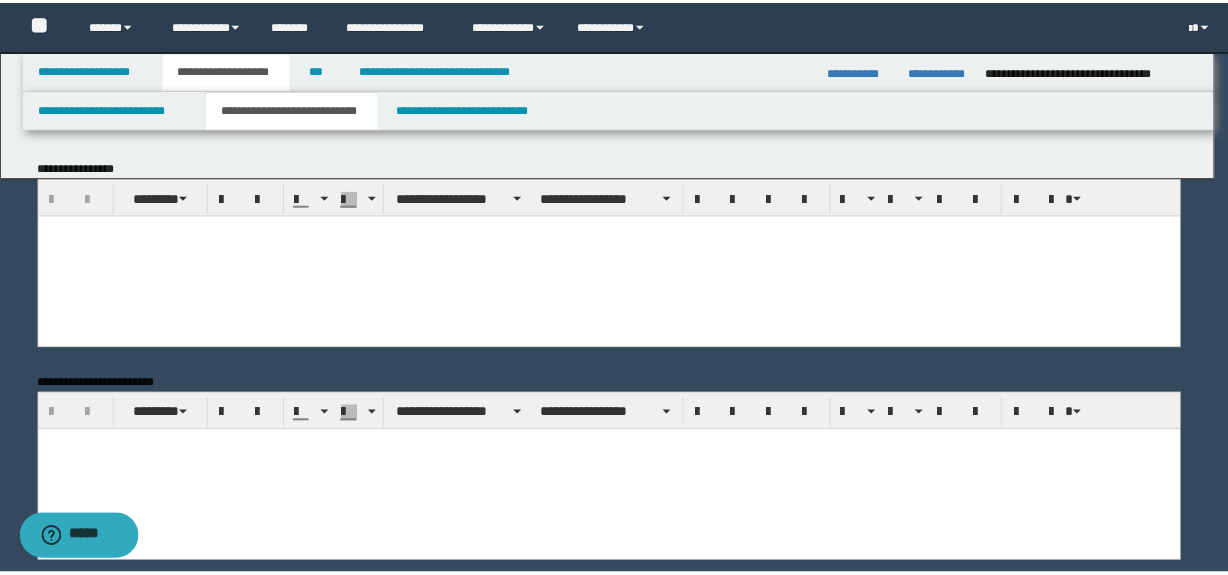 scroll, scrollTop: 0, scrollLeft: 0, axis: both 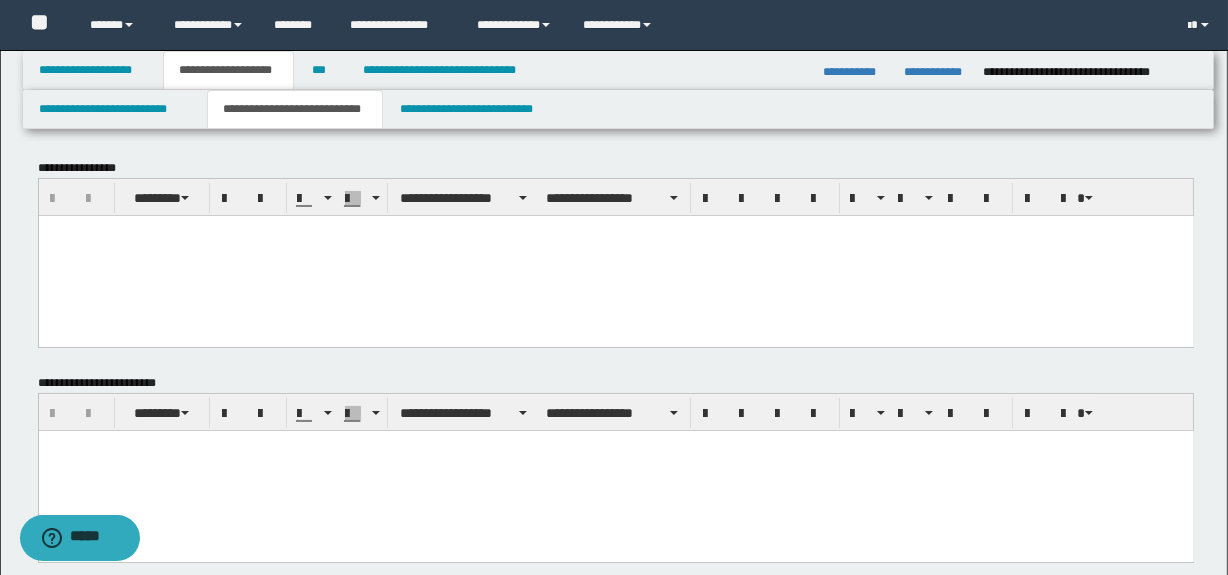 click at bounding box center [615, 255] 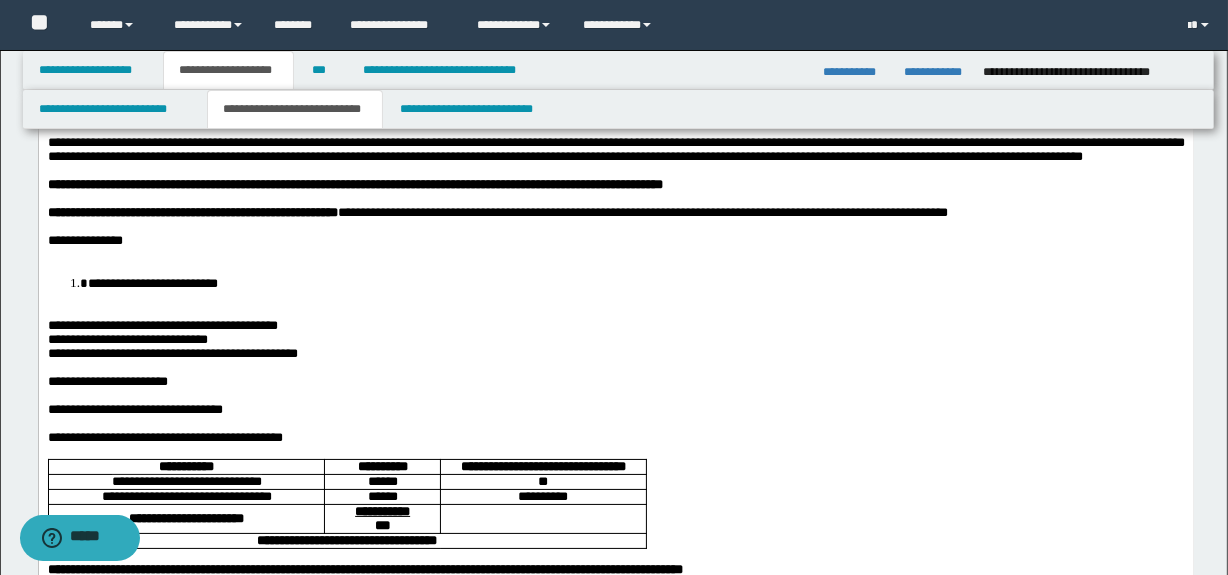 scroll, scrollTop: 90, scrollLeft: 0, axis: vertical 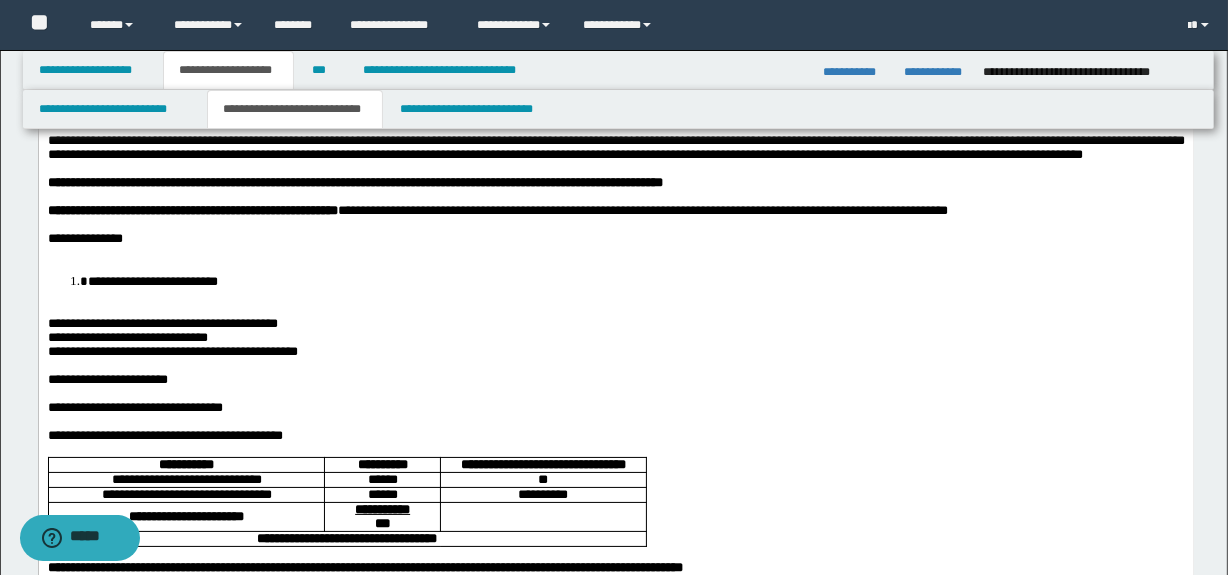 click on "**********" at bounding box center (615, 146) 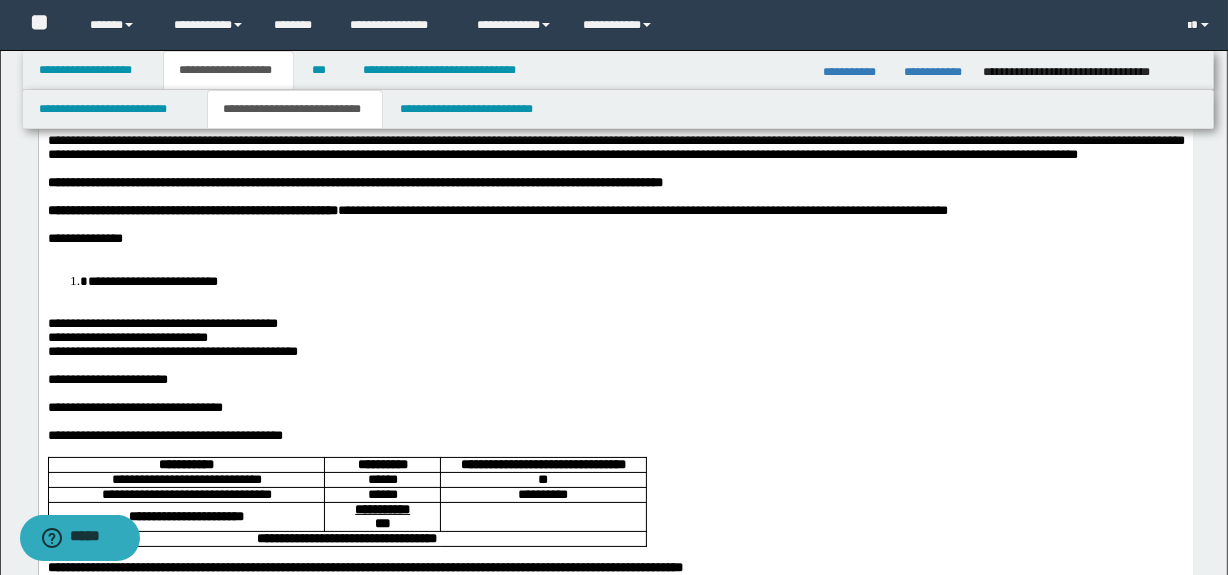 click at bounding box center [615, 252] 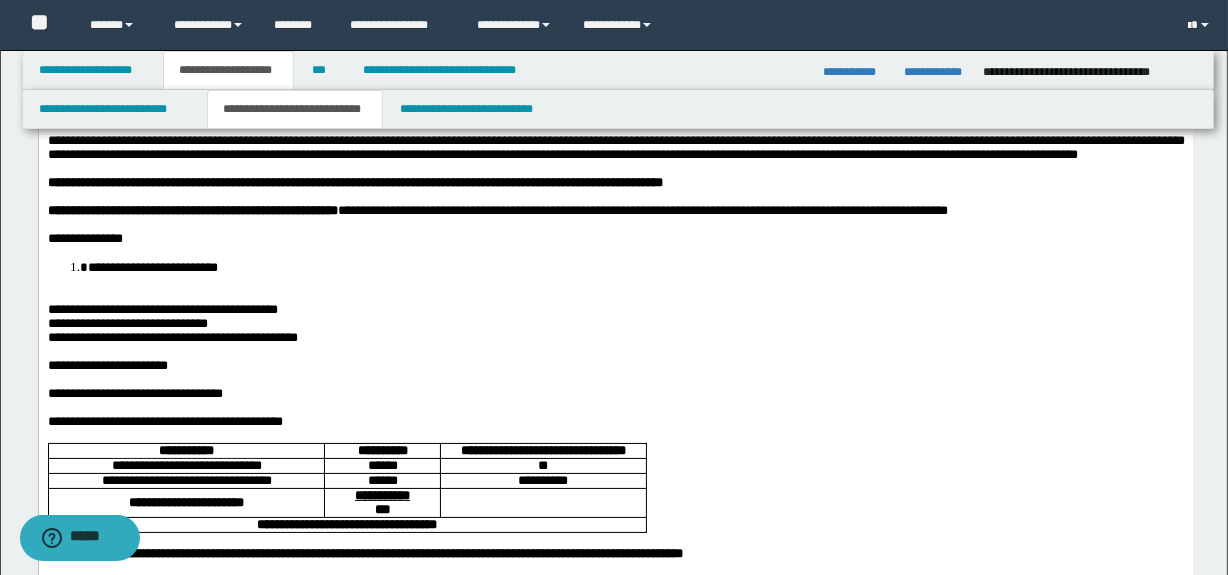 click at bounding box center (615, 295) 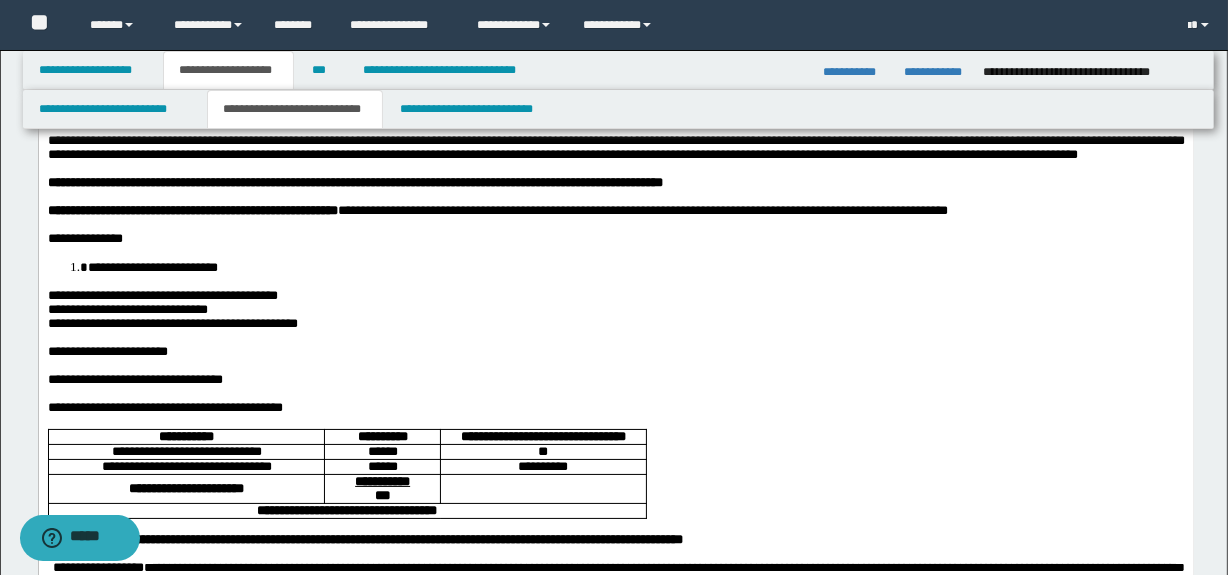 click on "**********" at bounding box center (162, 294) 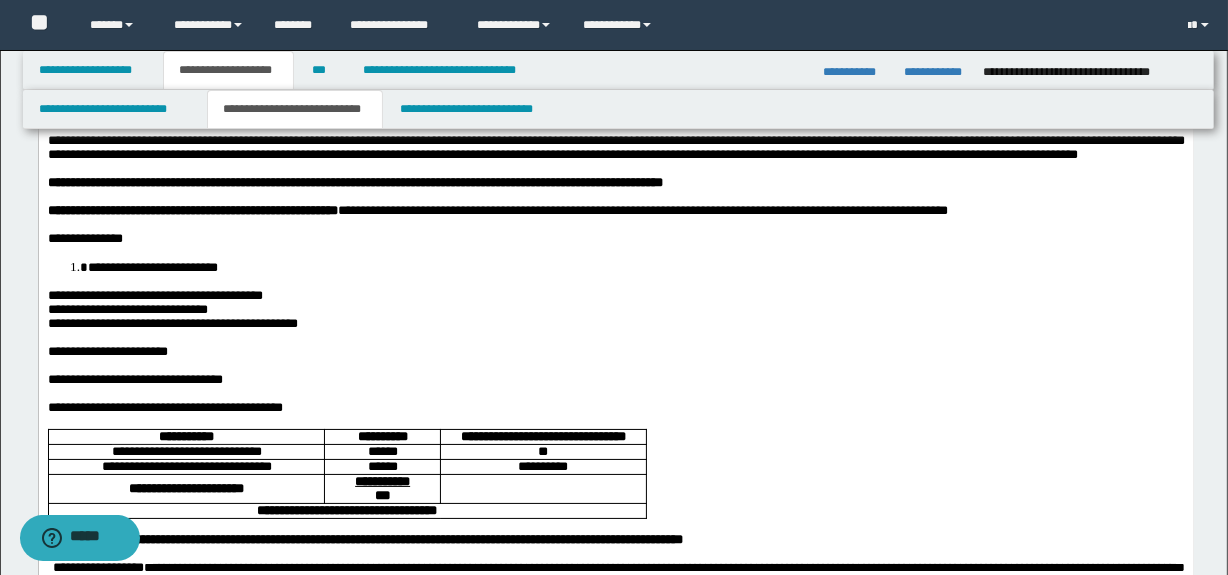 click on "**********" at bounding box center (172, 322) 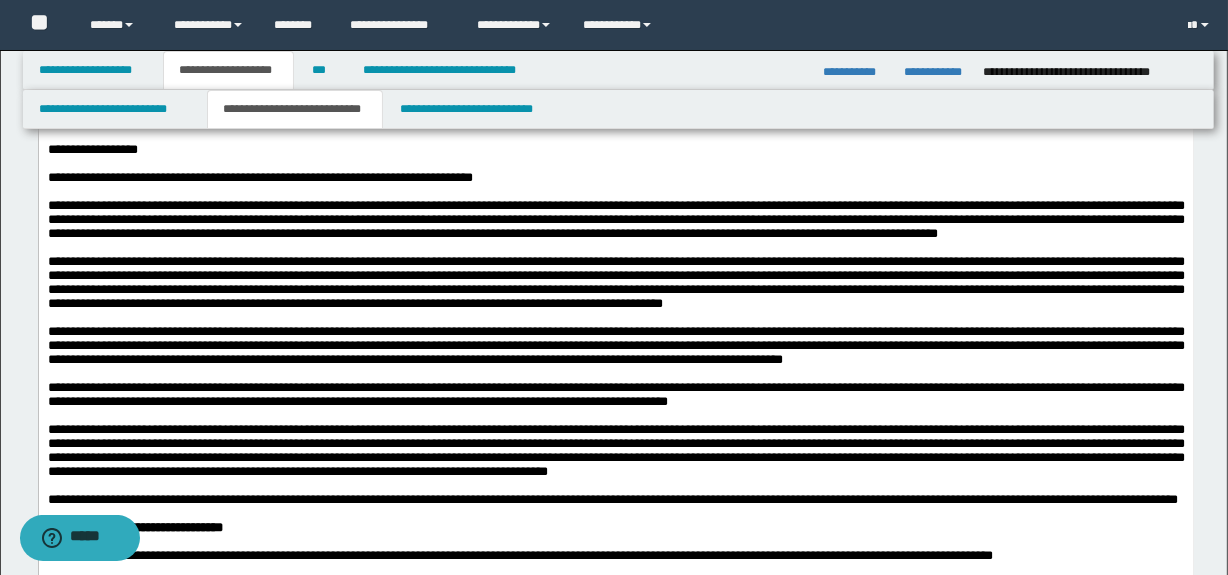 scroll, scrollTop: 636, scrollLeft: 0, axis: vertical 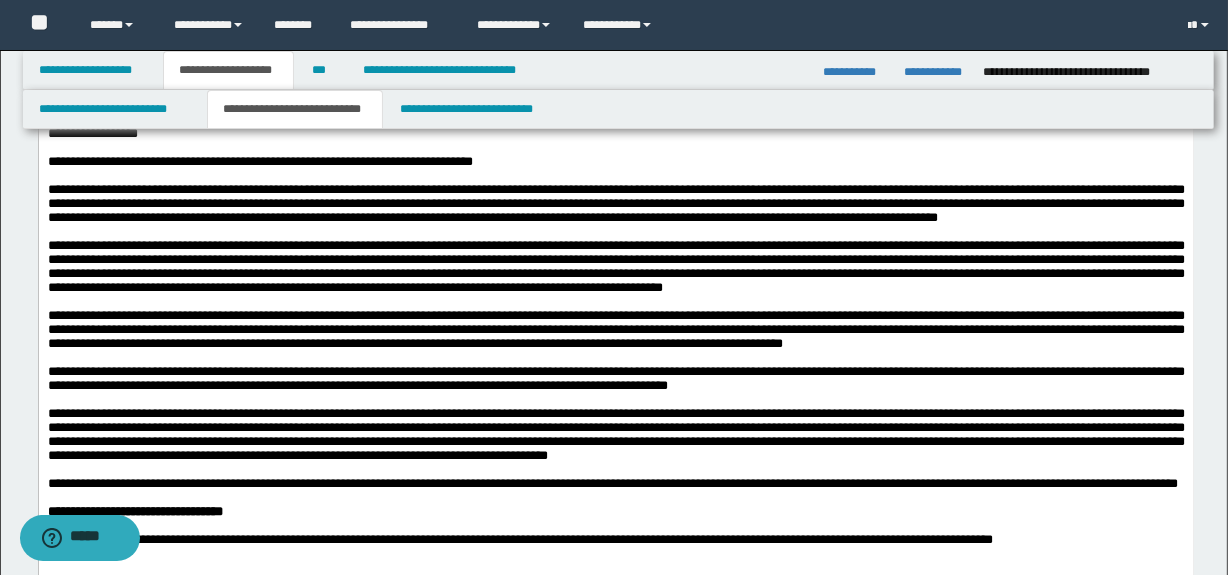 click on "**********" at bounding box center [615, 203] 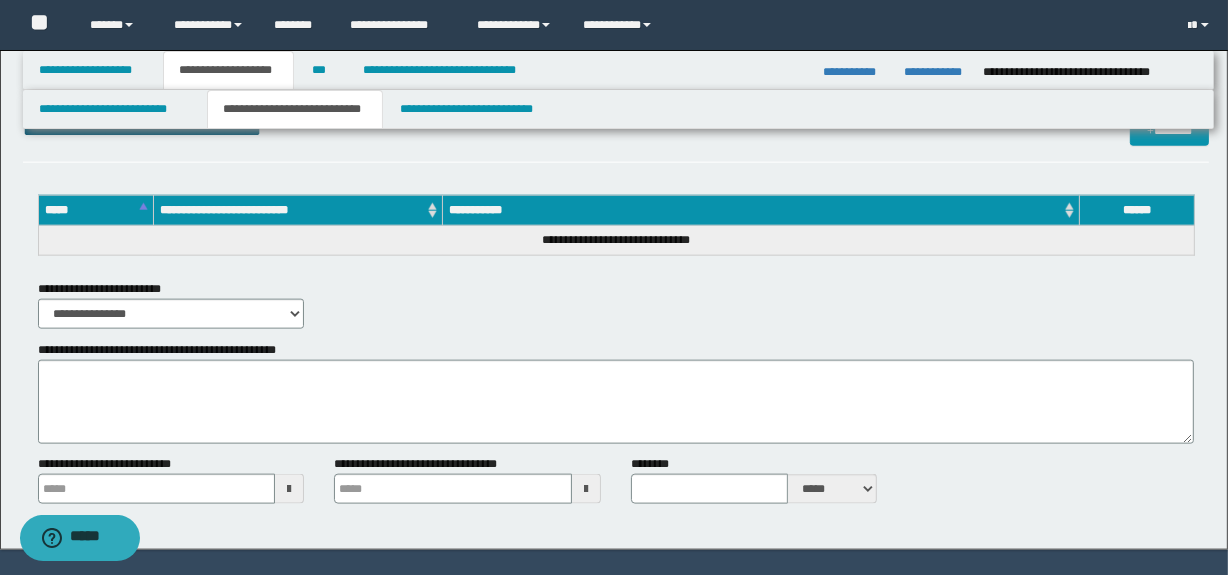 scroll, scrollTop: 2197, scrollLeft: 0, axis: vertical 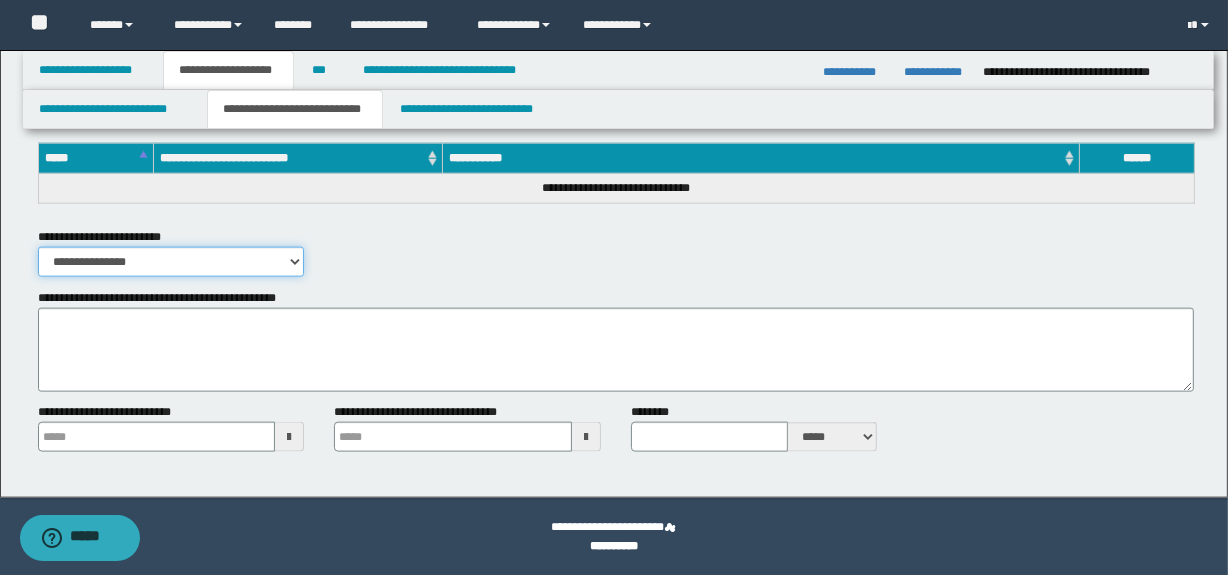 click on "**********" at bounding box center (171, 262) 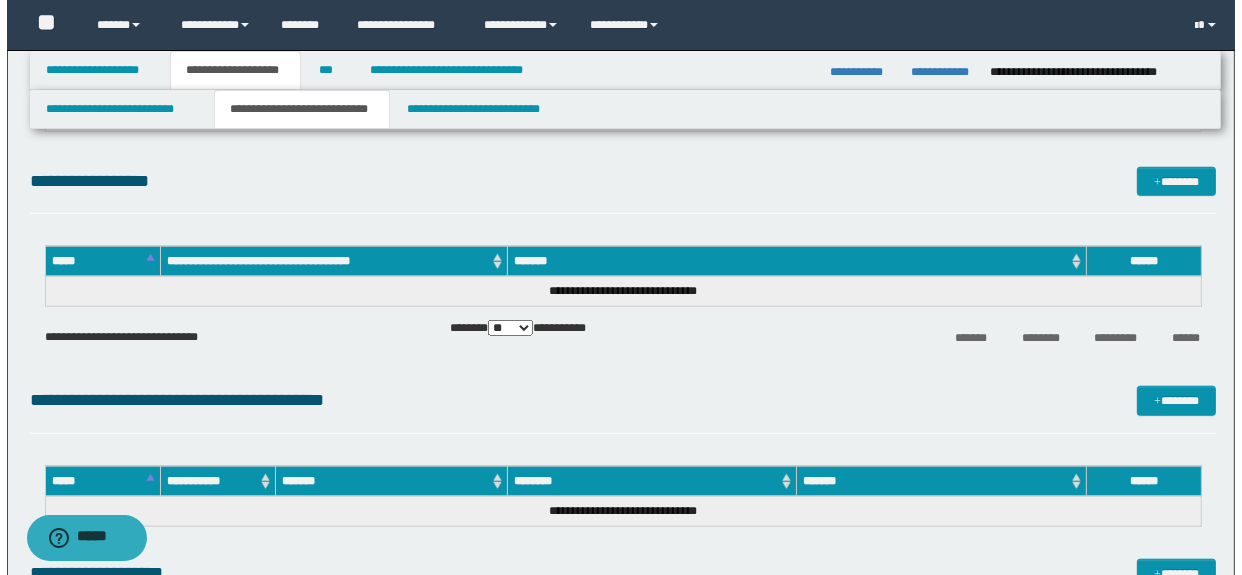 scroll, scrollTop: 1500, scrollLeft: 0, axis: vertical 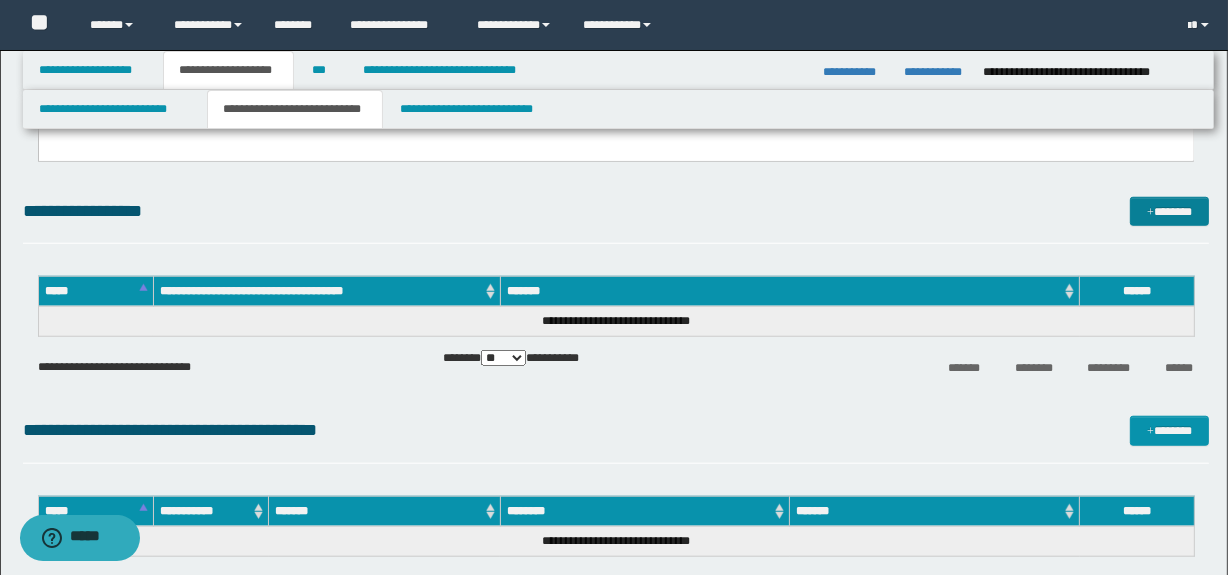 drag, startPoint x: 1194, startPoint y: 175, endPoint x: 1190, endPoint y: 210, distance: 35.22783 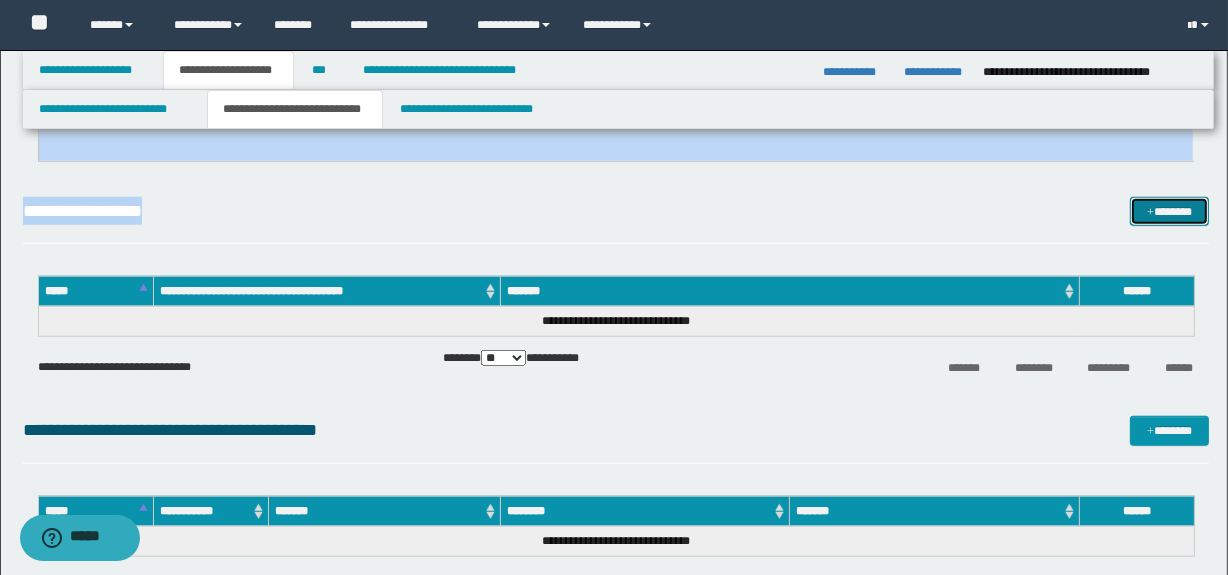 click on "*******" at bounding box center (1170, 212) 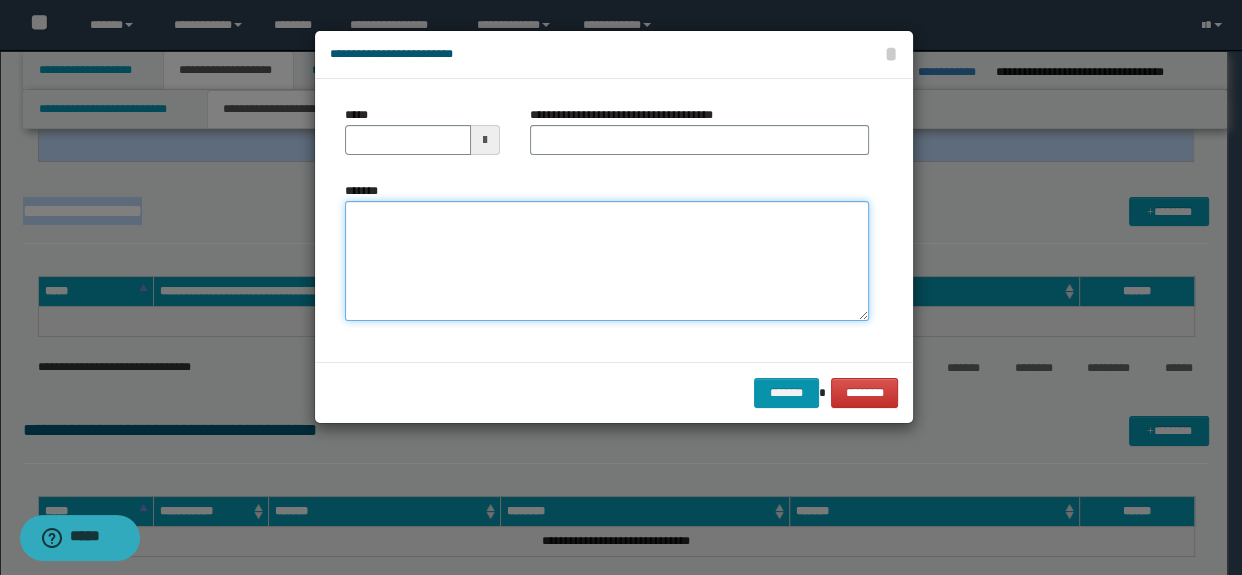 click on "*******" at bounding box center (607, 261) 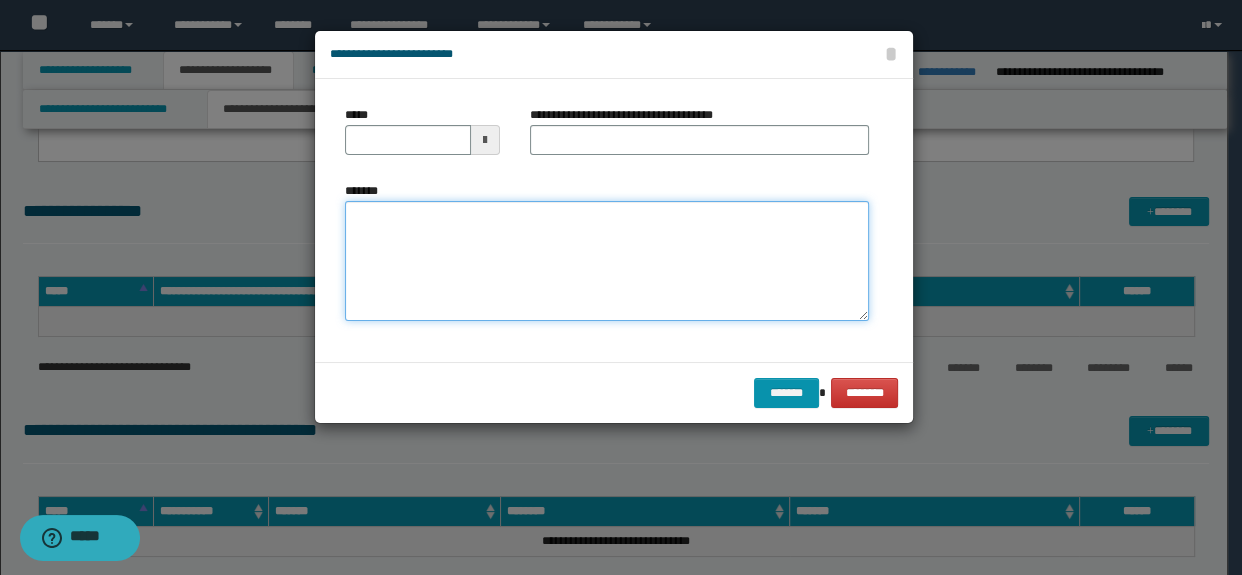 paste on "**********" 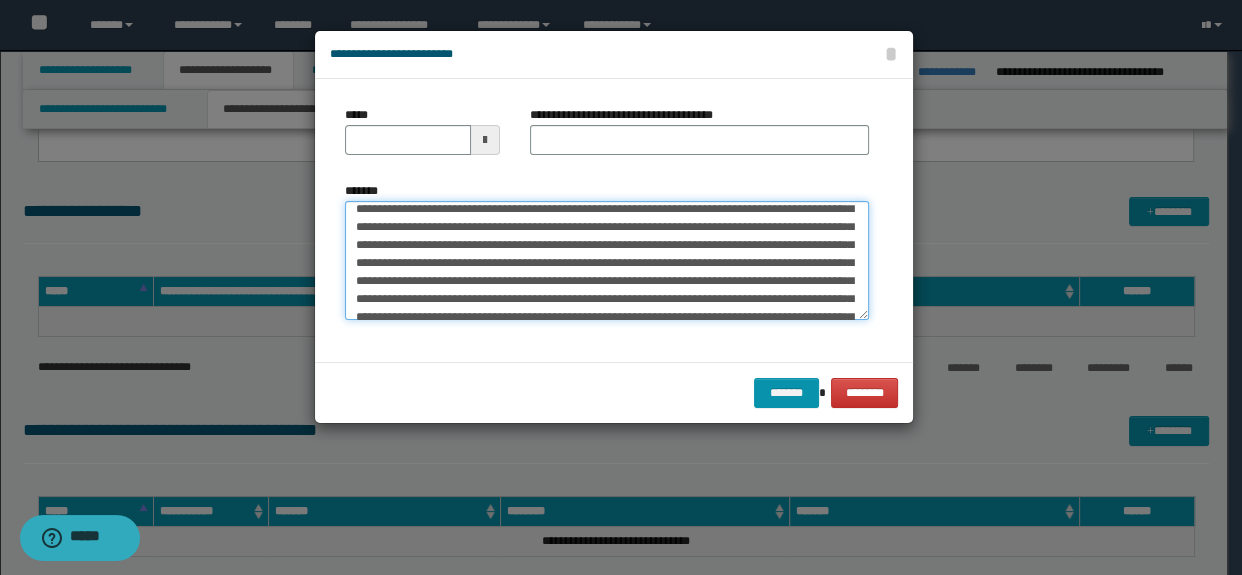 scroll, scrollTop: 238, scrollLeft: 0, axis: vertical 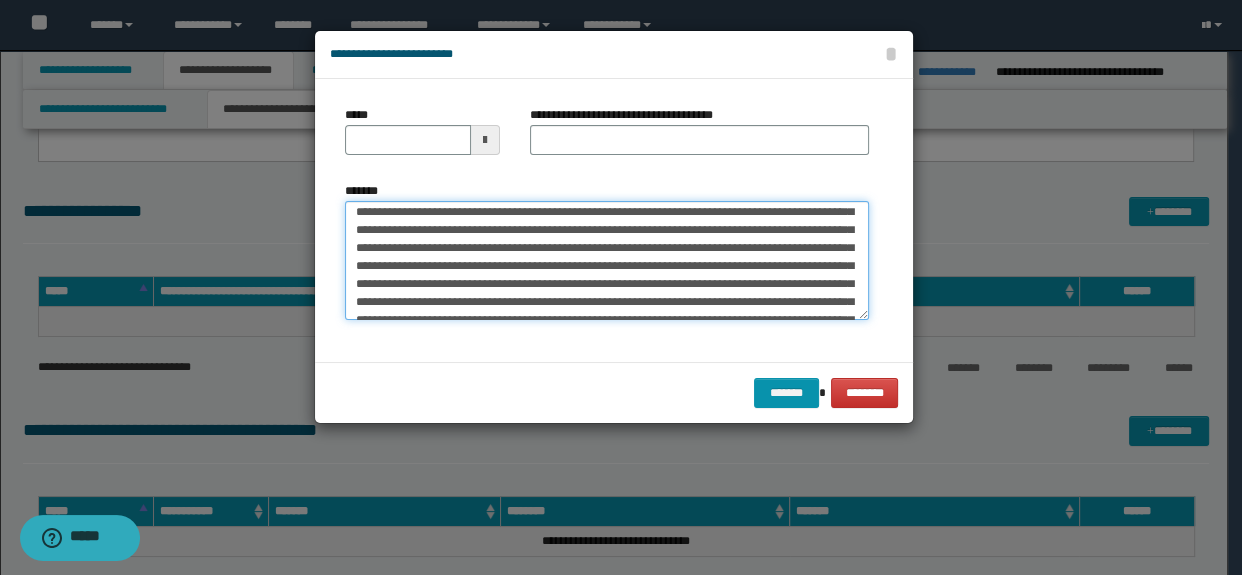 type on "**********" 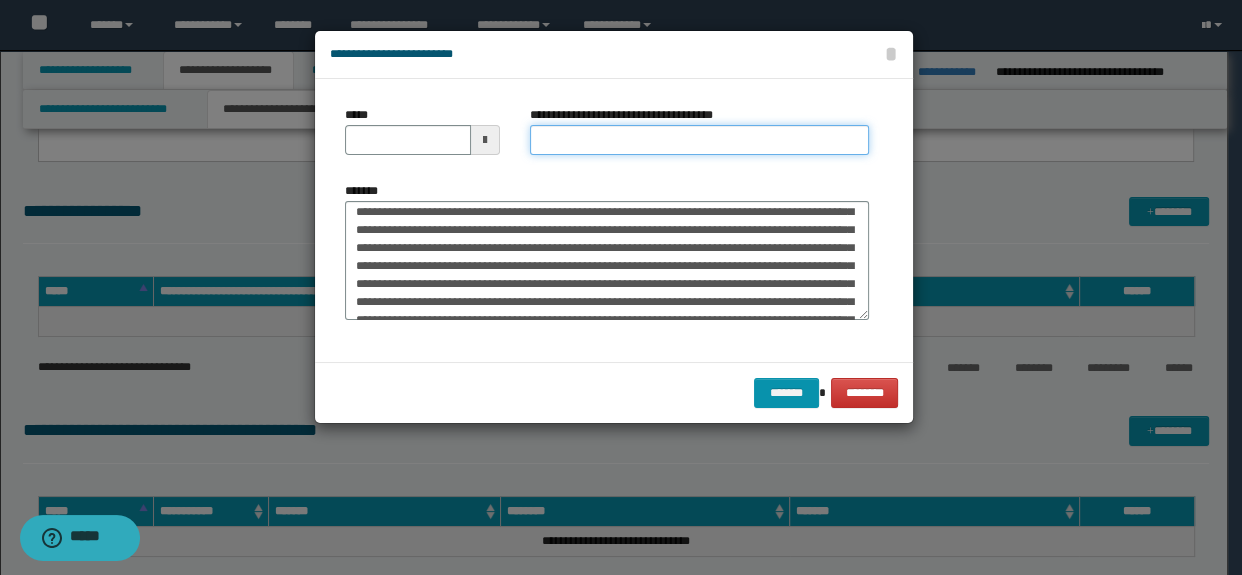 click on "**********" at bounding box center (700, 140) 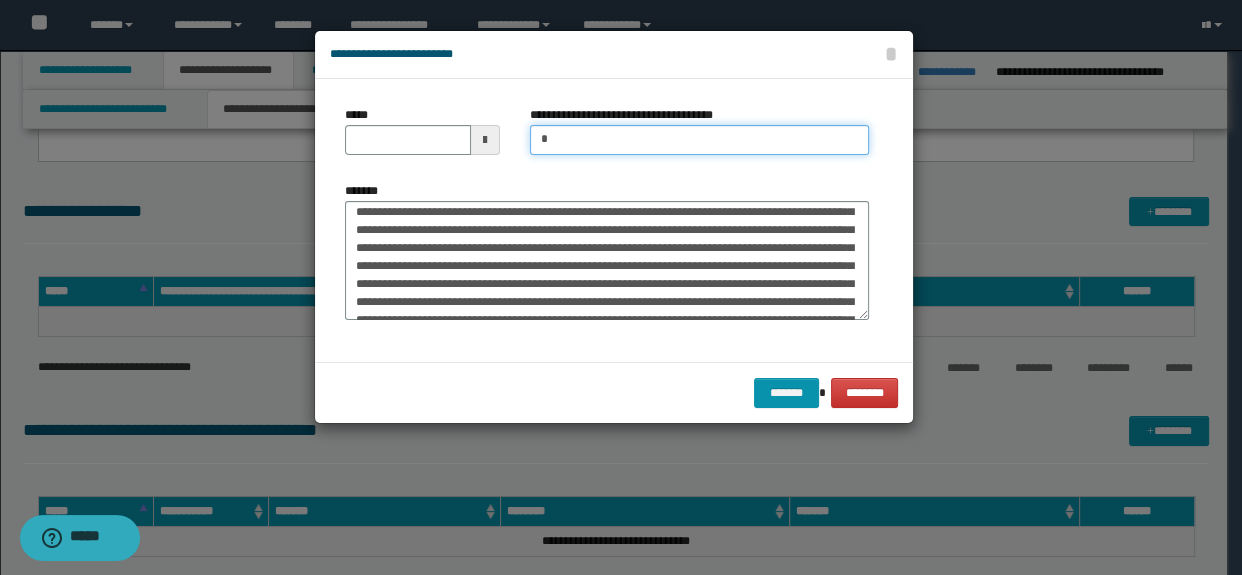type on "**********" 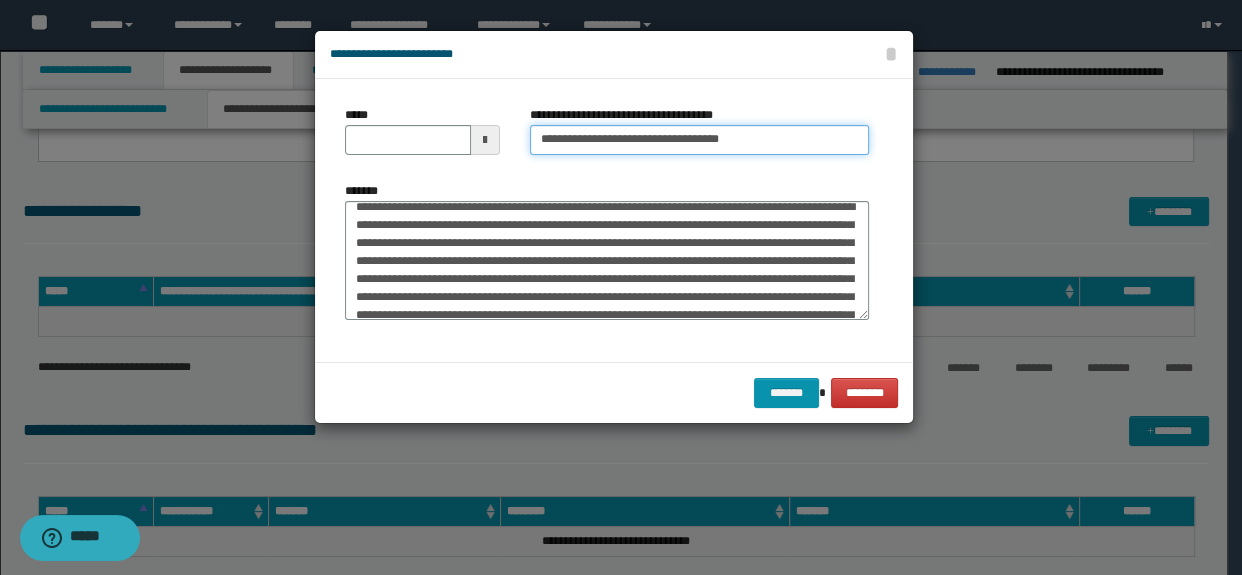 scroll, scrollTop: 0, scrollLeft: 0, axis: both 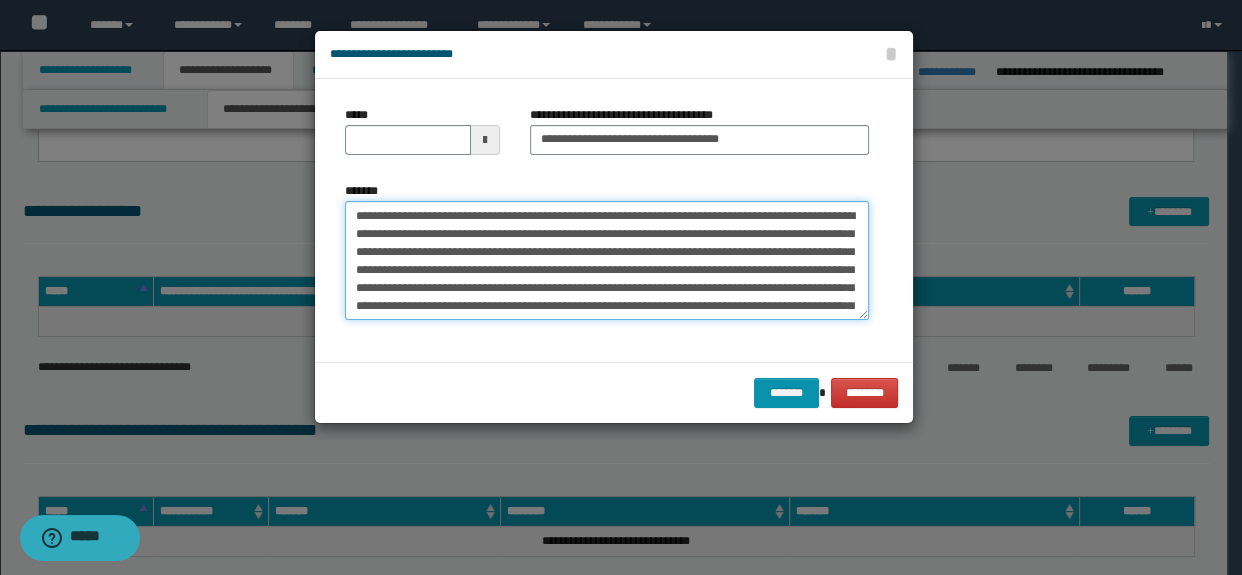 drag, startPoint x: 578, startPoint y: 209, endPoint x: 302, endPoint y: 218, distance: 276.1467 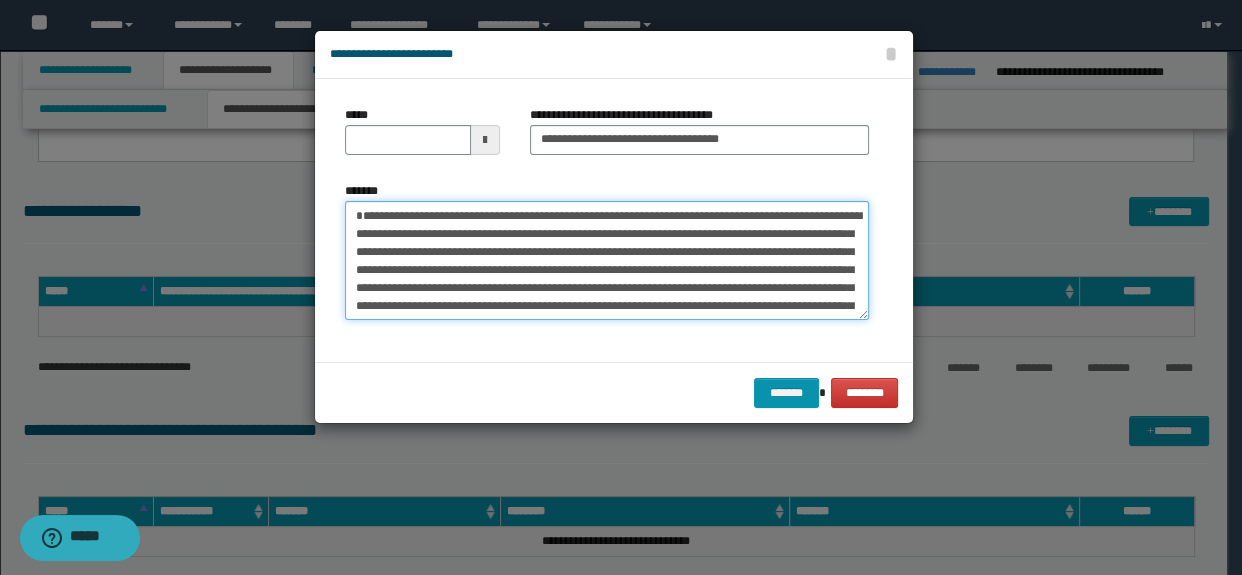 drag, startPoint x: 642, startPoint y: 218, endPoint x: 259, endPoint y: 207, distance: 383.15793 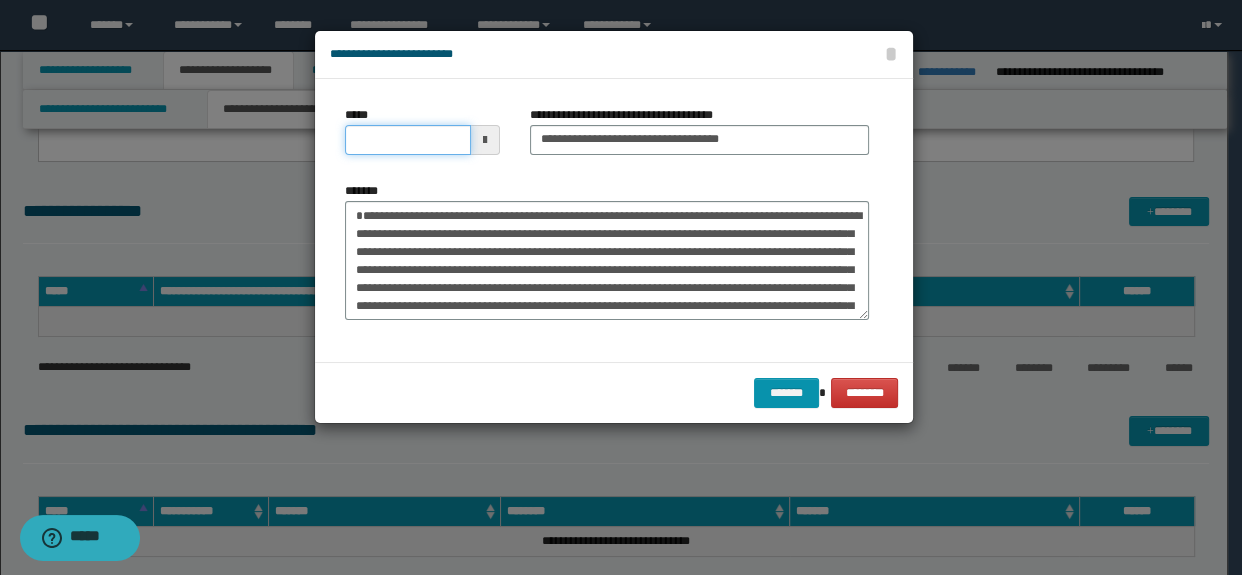 click on "*****" at bounding box center [408, 140] 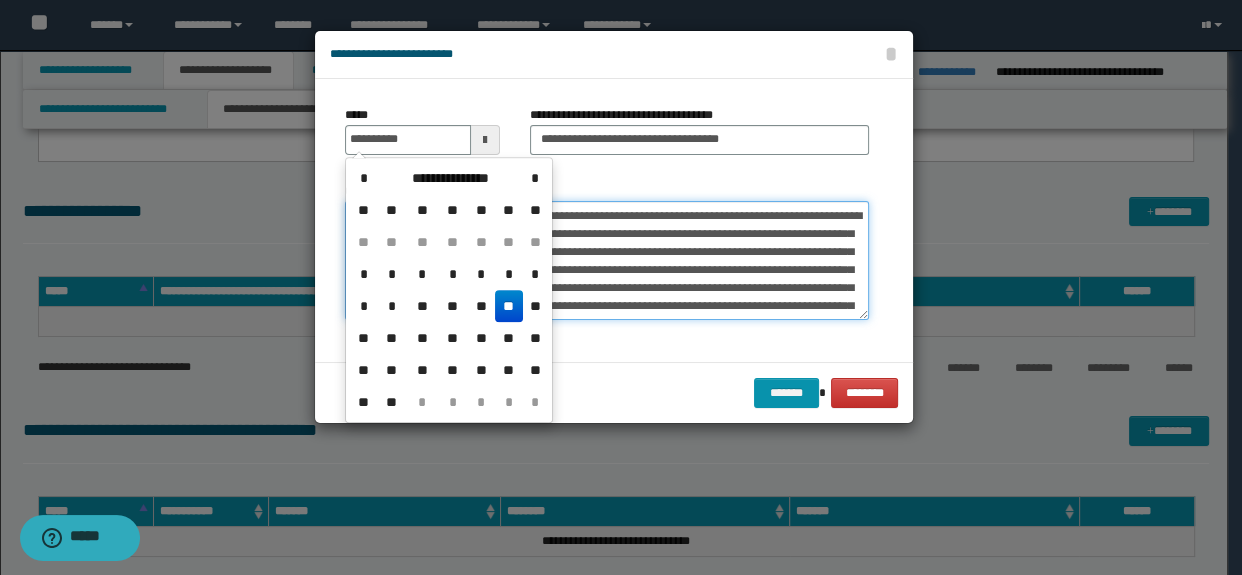 type on "**********" 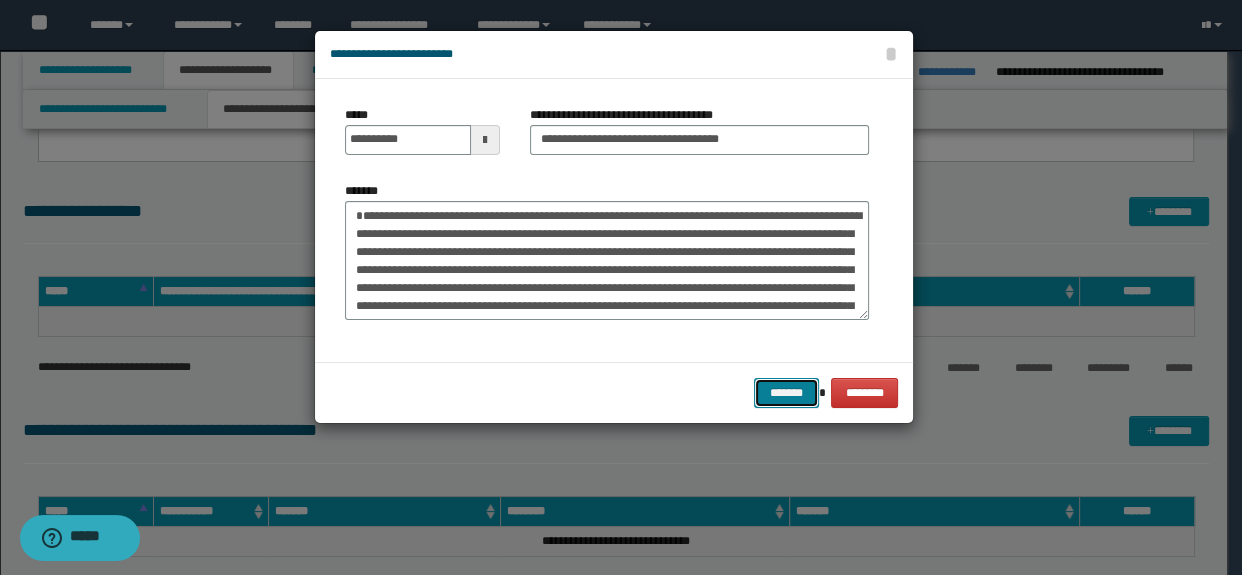 click on "*******" at bounding box center (786, 393) 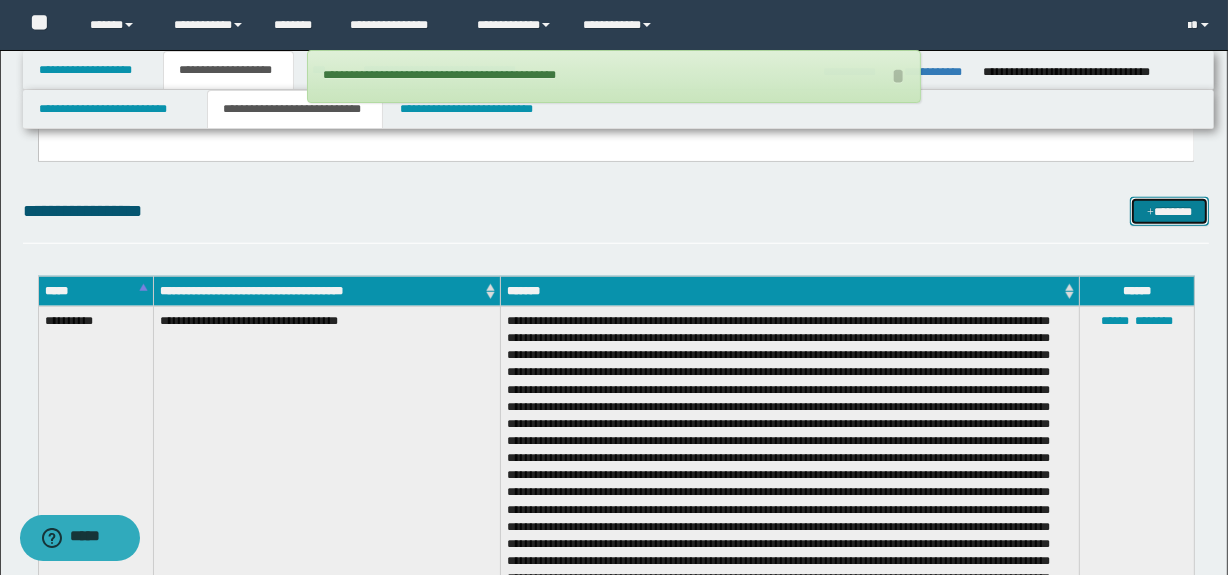 click on "*******" at bounding box center (1170, 212) 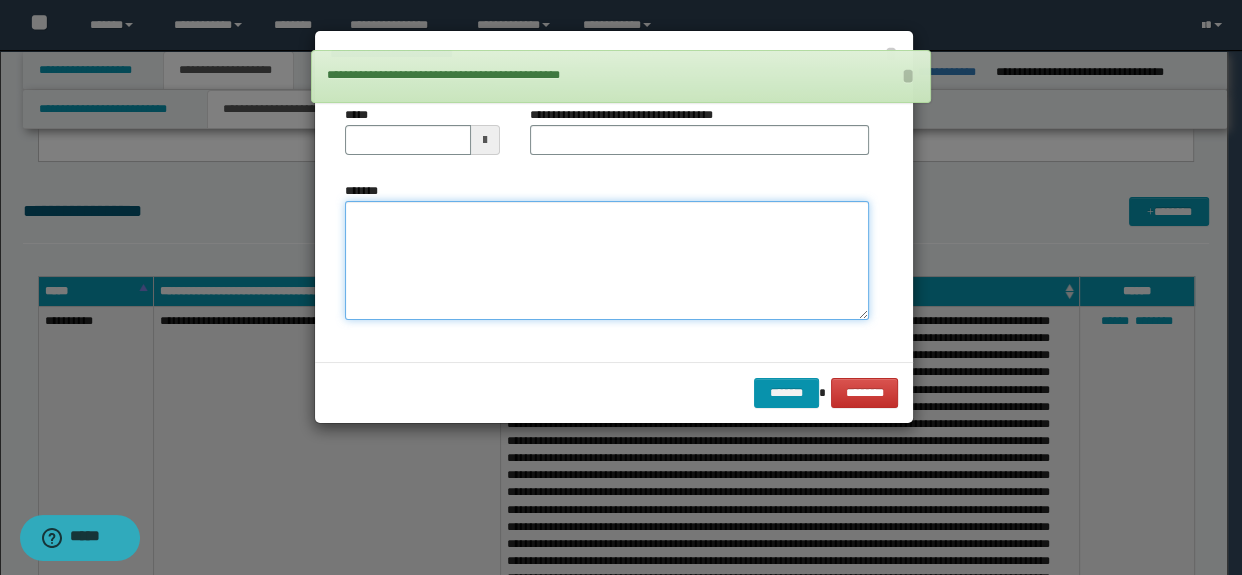 click on "*******" at bounding box center [607, 261] 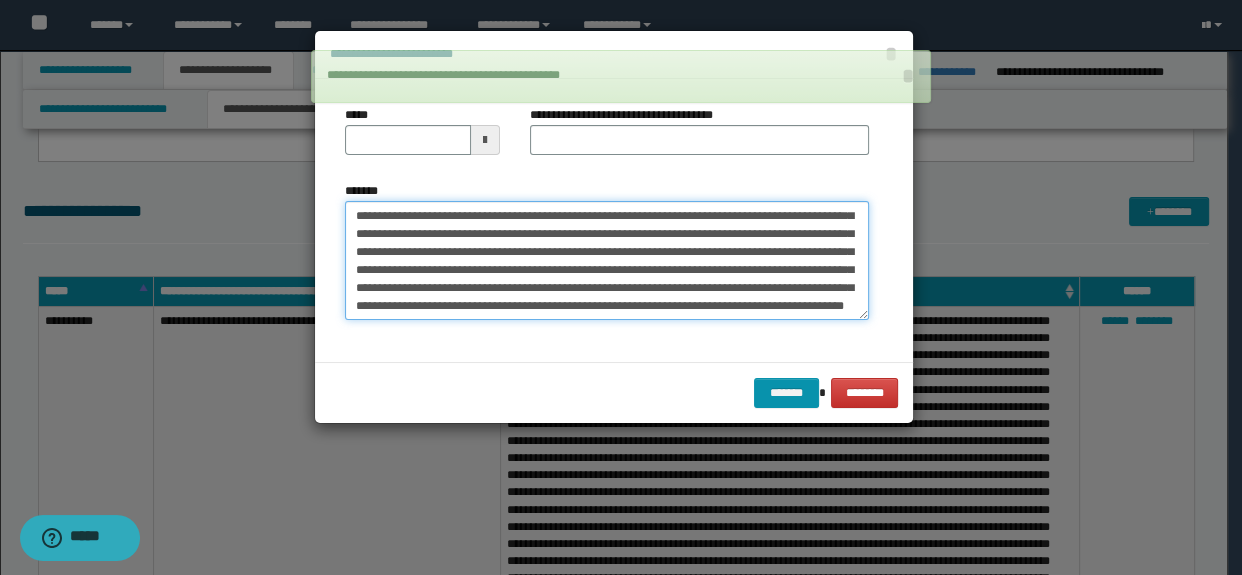 scroll, scrollTop: 0, scrollLeft: 0, axis: both 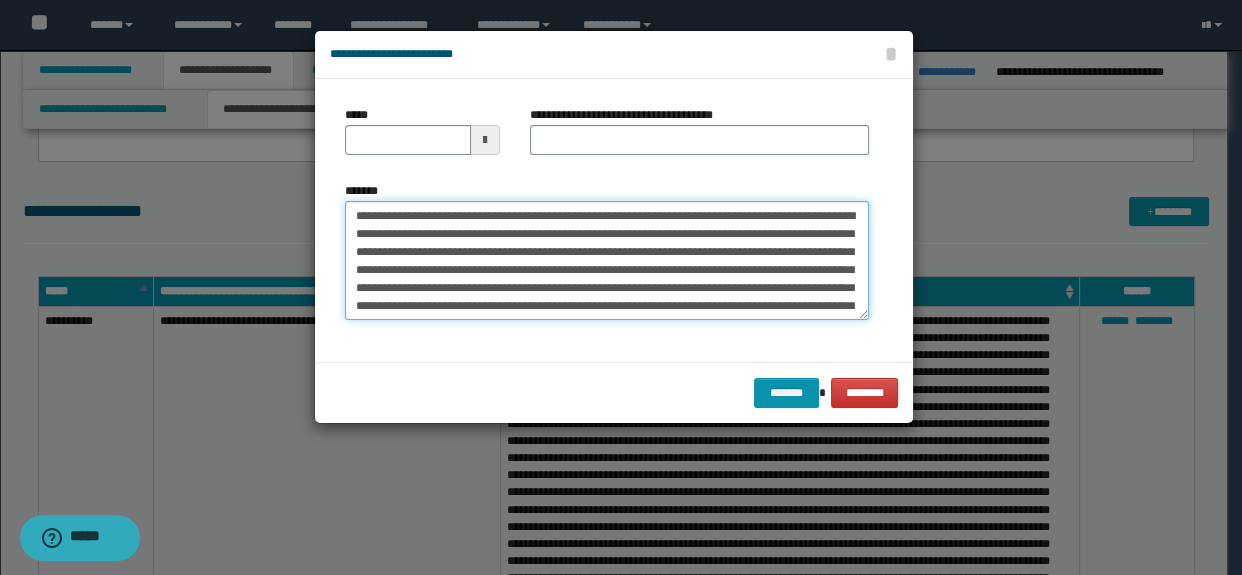 click on "*******" at bounding box center [607, 261] 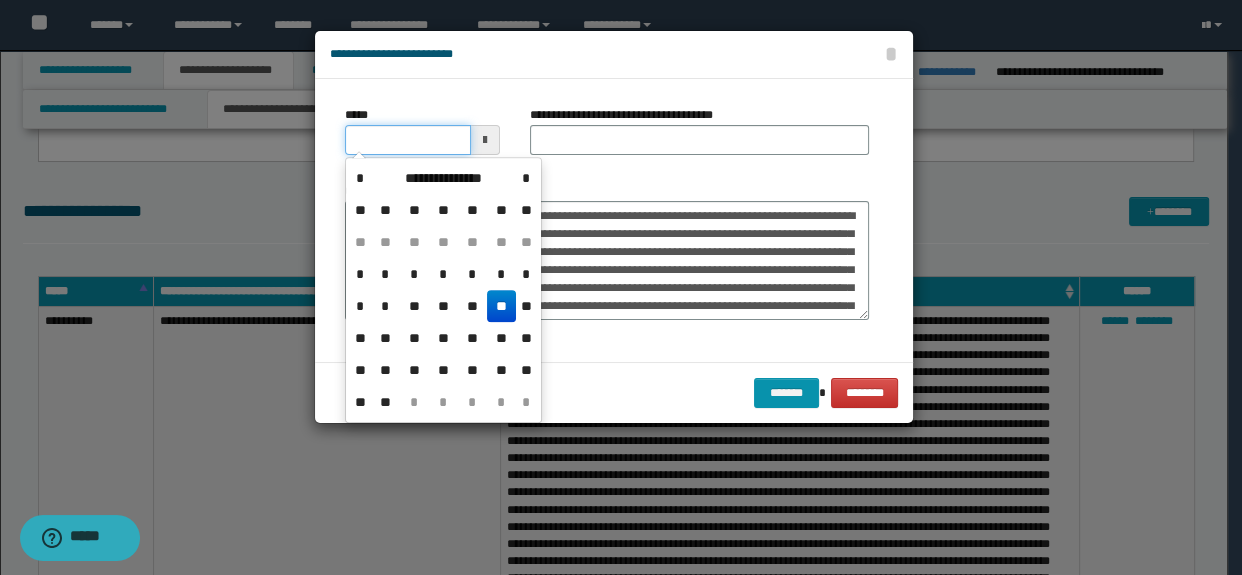 click on "*****" at bounding box center [408, 140] 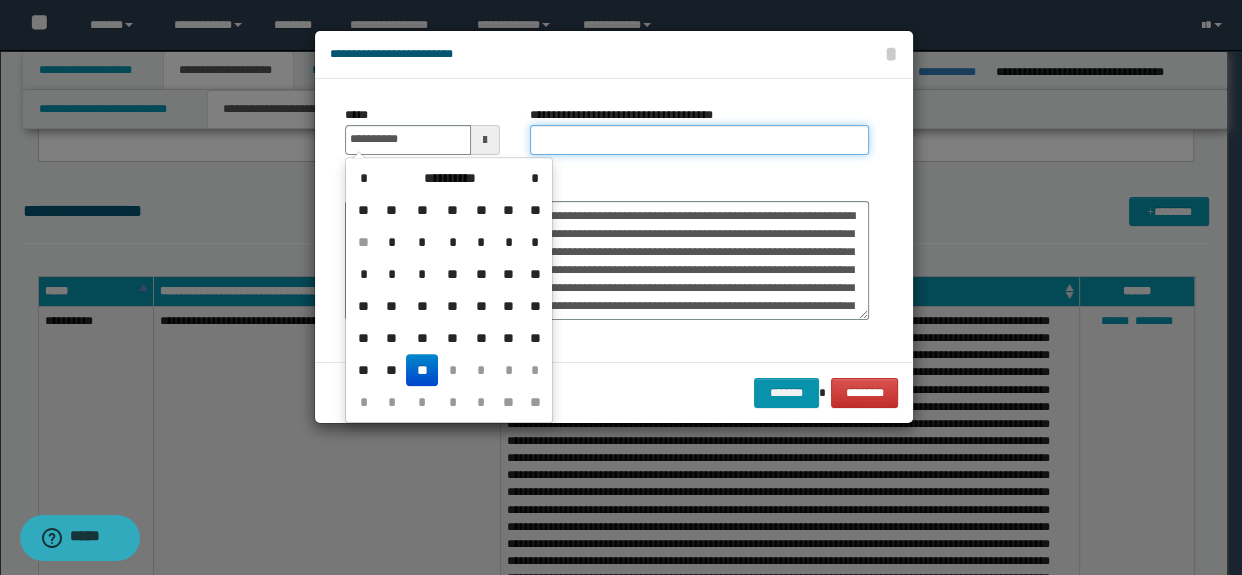 type on "**********" 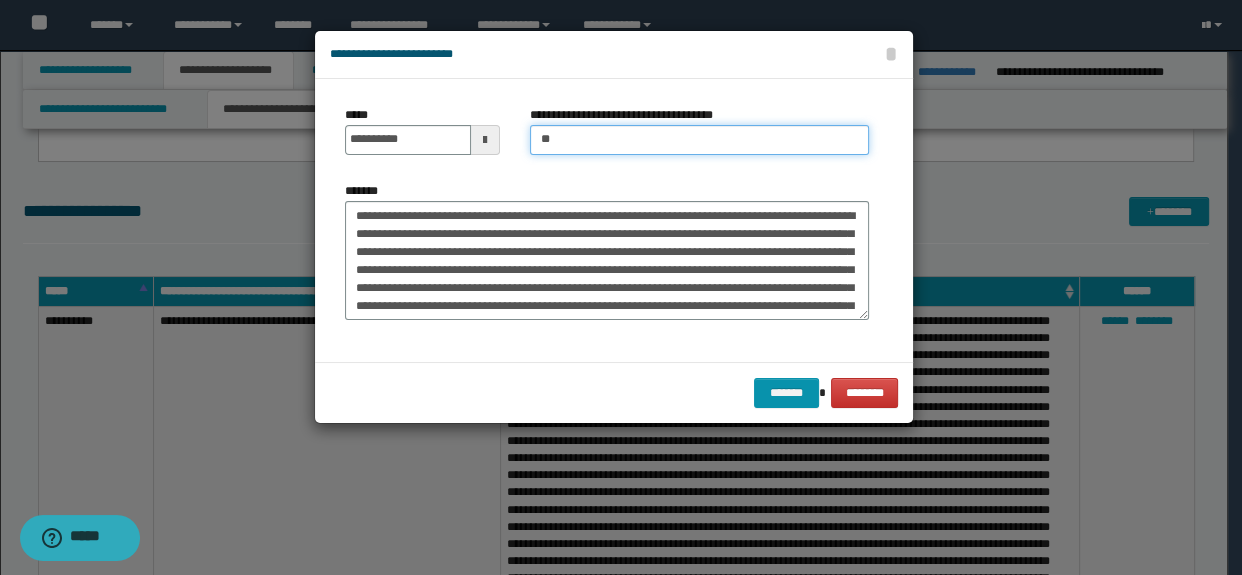 type on "**********" 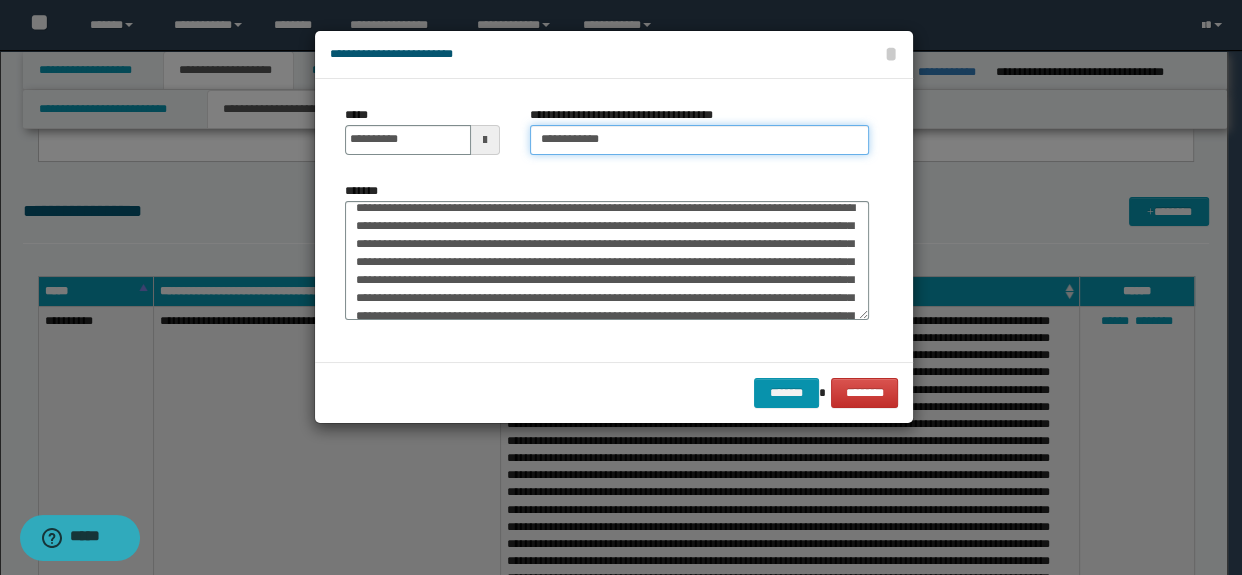 scroll, scrollTop: 5, scrollLeft: 0, axis: vertical 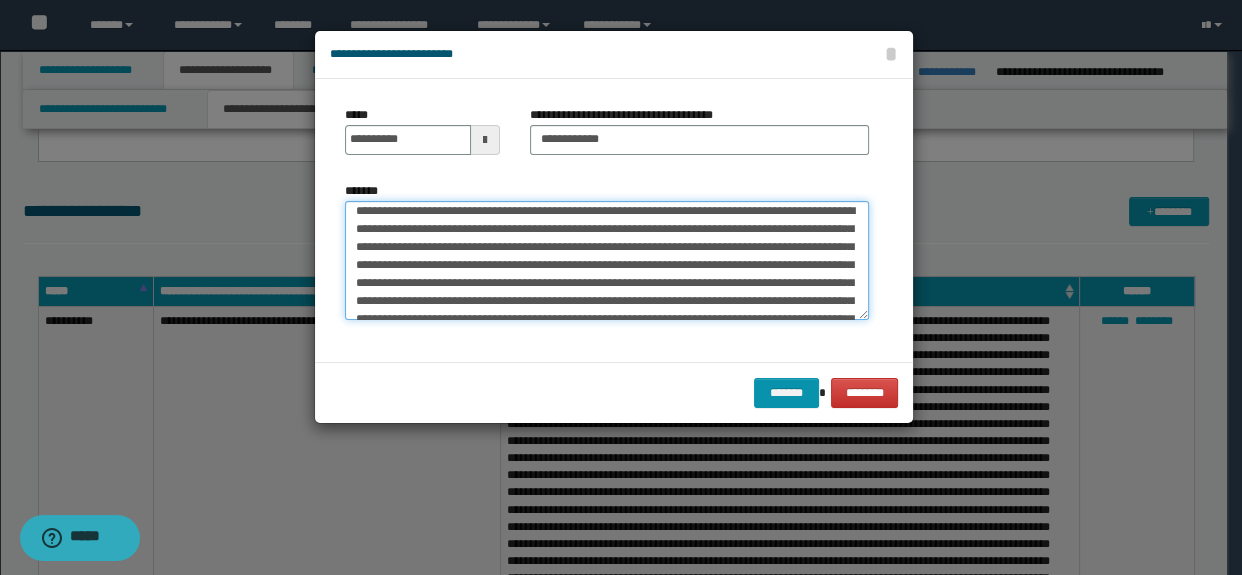 drag, startPoint x: 530, startPoint y: 248, endPoint x: 637, endPoint y: 246, distance: 107.01869 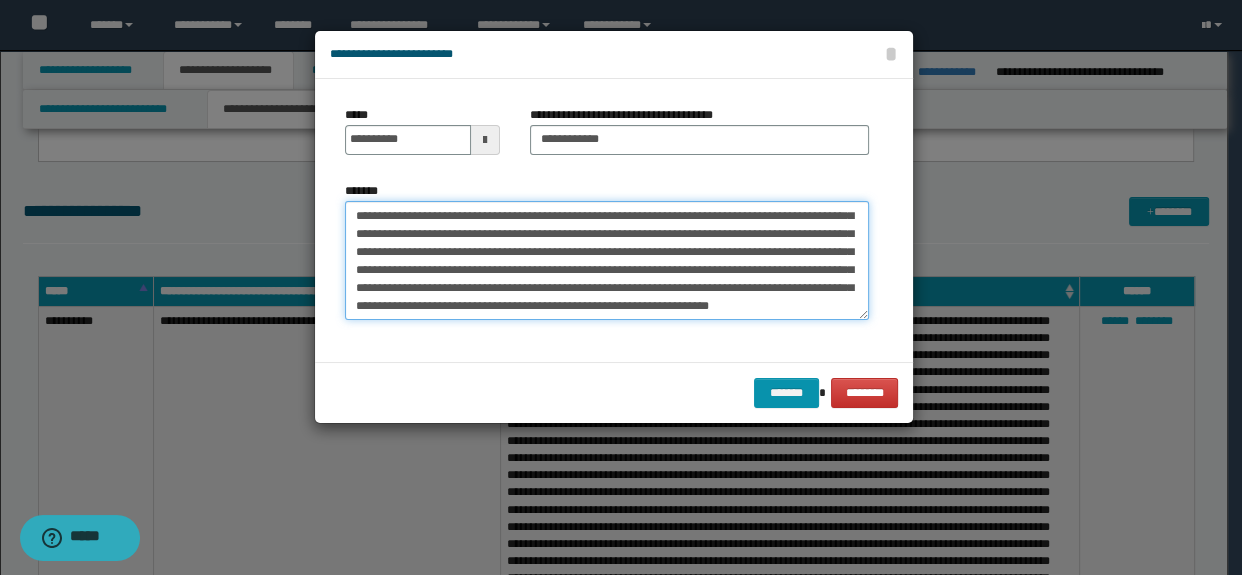 scroll, scrollTop: 125, scrollLeft: 0, axis: vertical 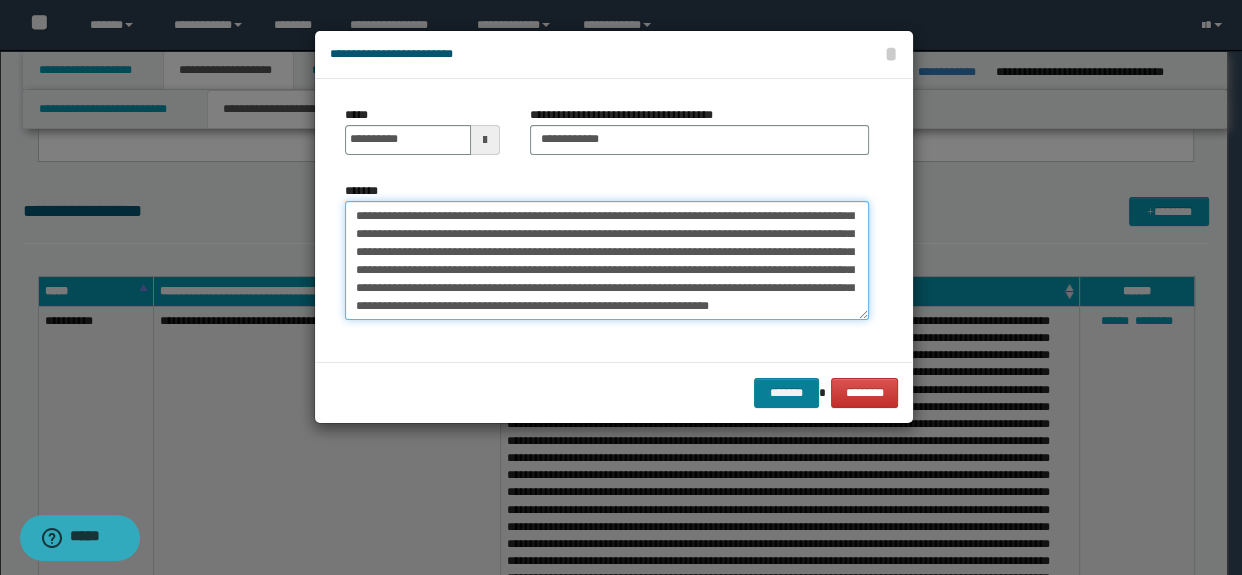 type on "**********" 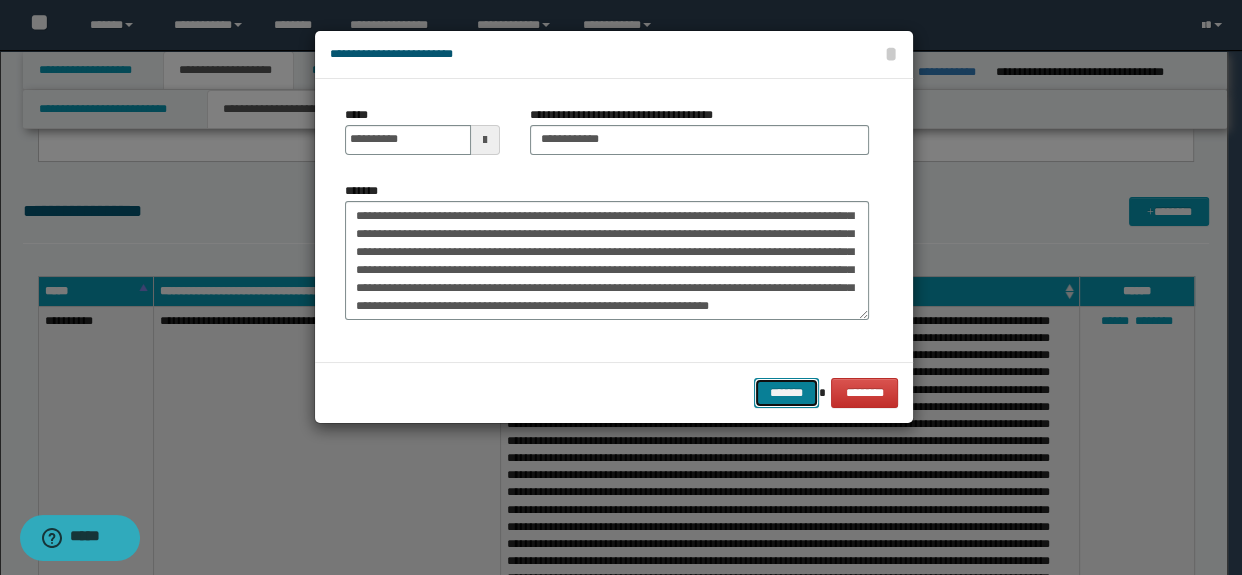 click on "*******" at bounding box center [786, 393] 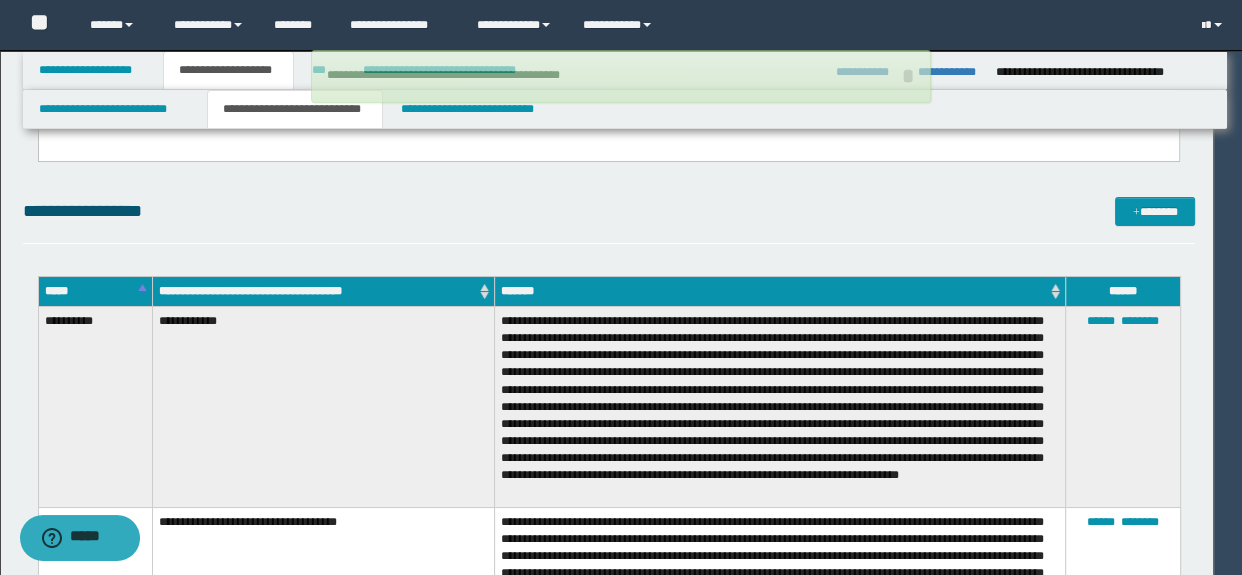type 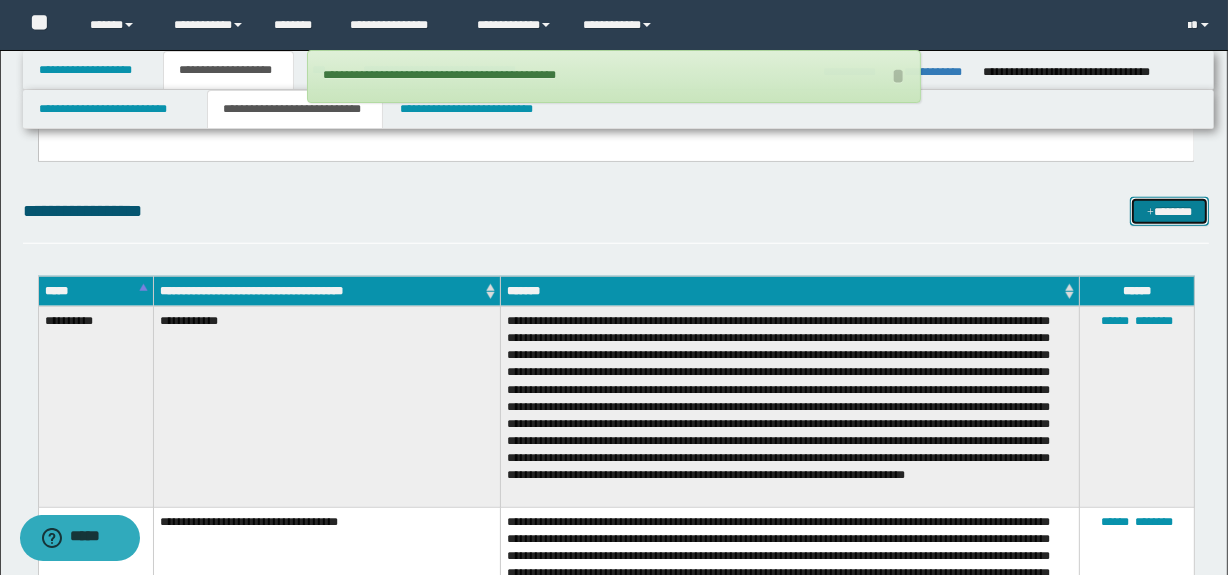 click on "*******" at bounding box center [1170, 212] 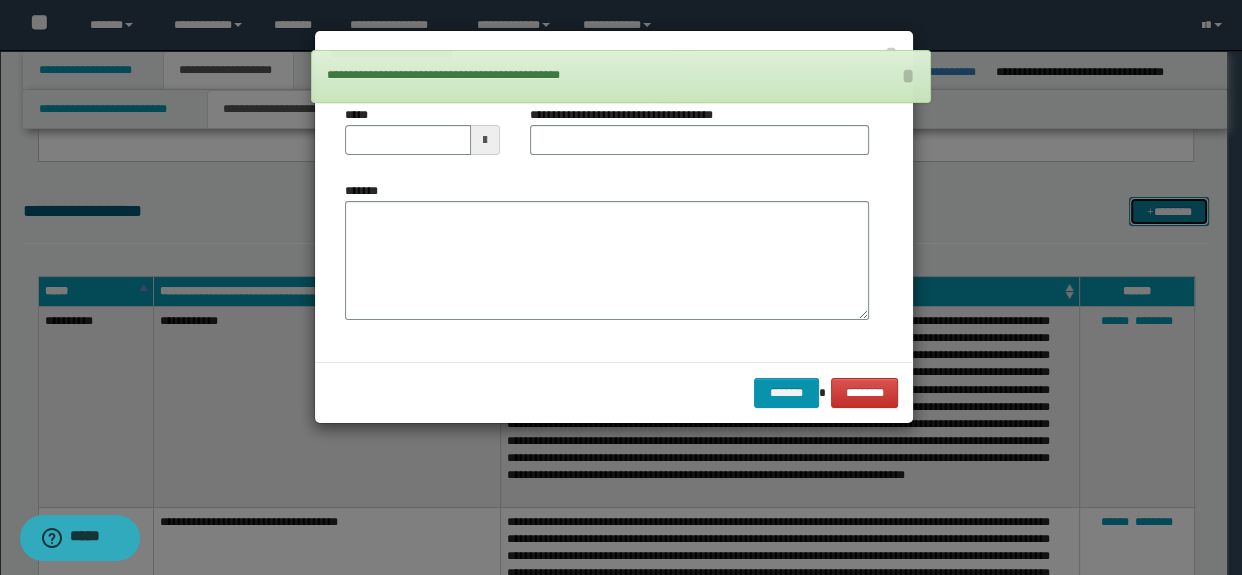 scroll, scrollTop: 0, scrollLeft: 0, axis: both 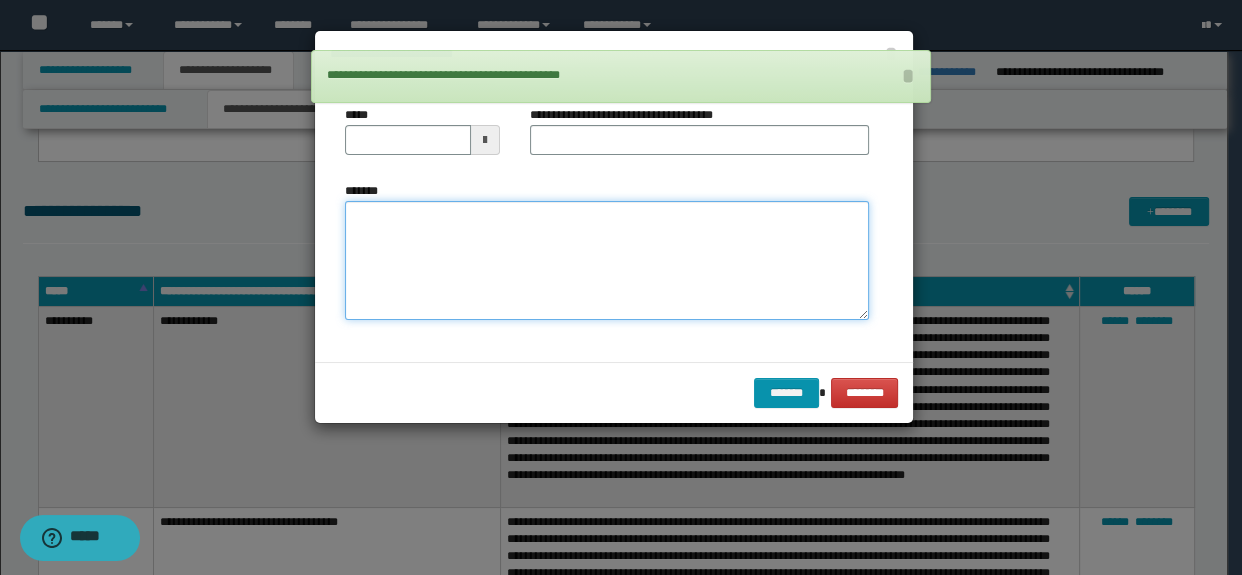 click on "*******" at bounding box center (607, 261) 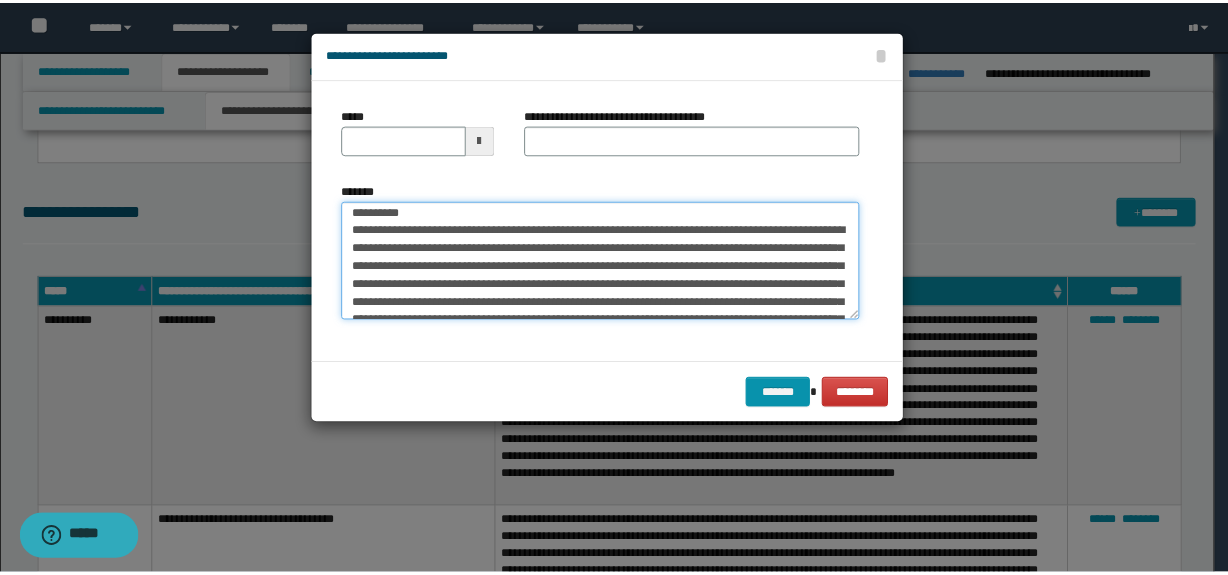 scroll, scrollTop: 0, scrollLeft: 0, axis: both 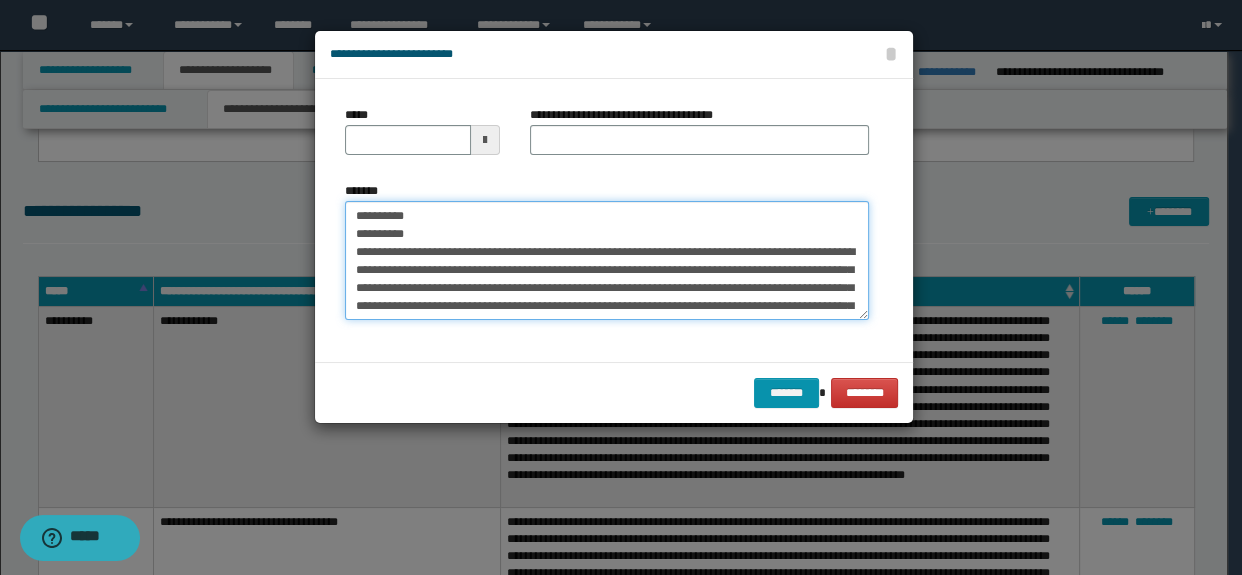 drag, startPoint x: 386, startPoint y: 225, endPoint x: 243, endPoint y: 167, distance: 154.31462 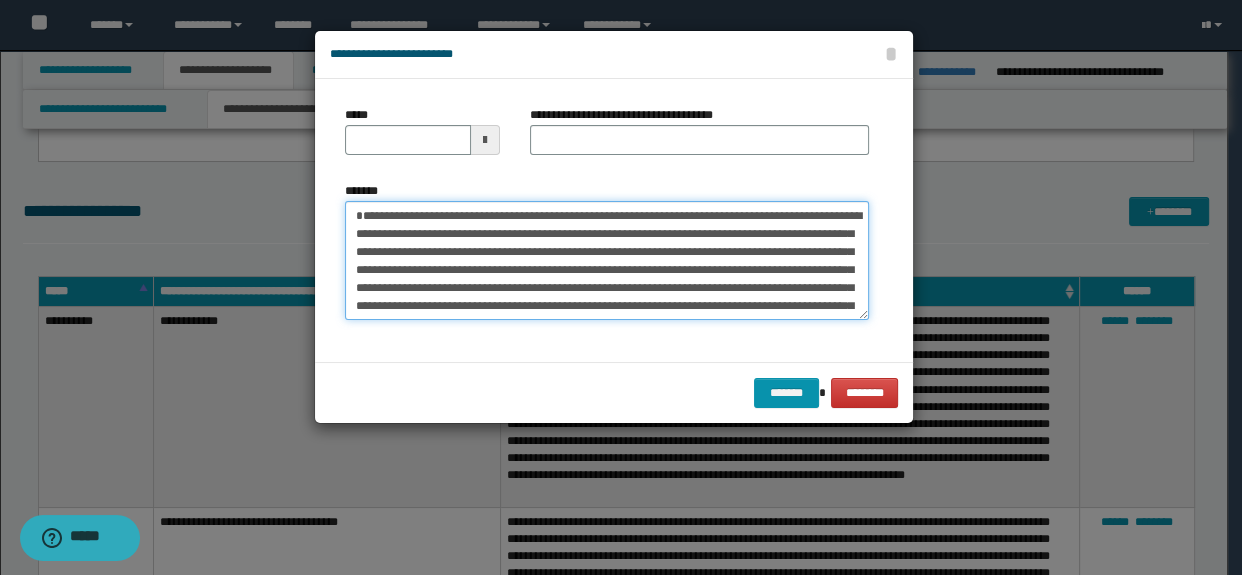 type 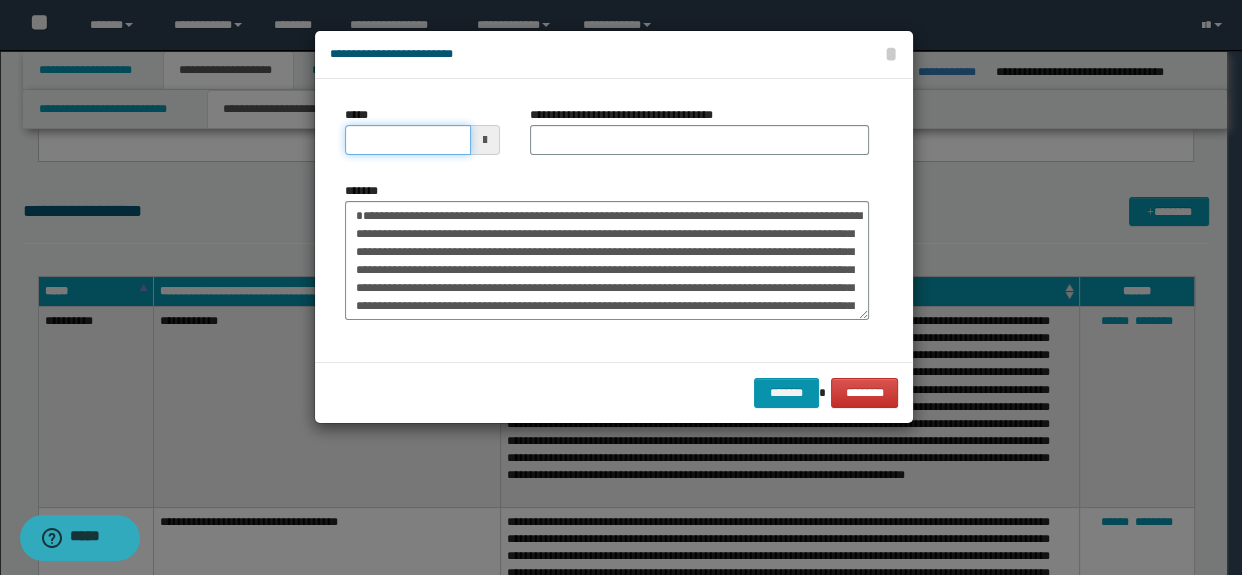 click on "*****" at bounding box center (408, 140) 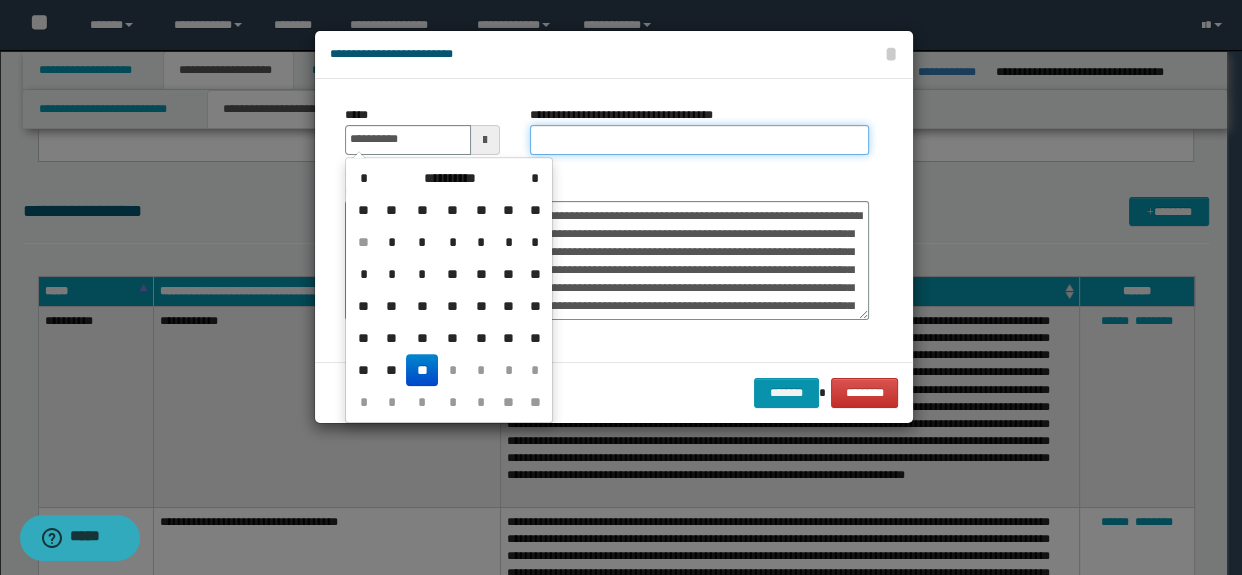 type on "**********" 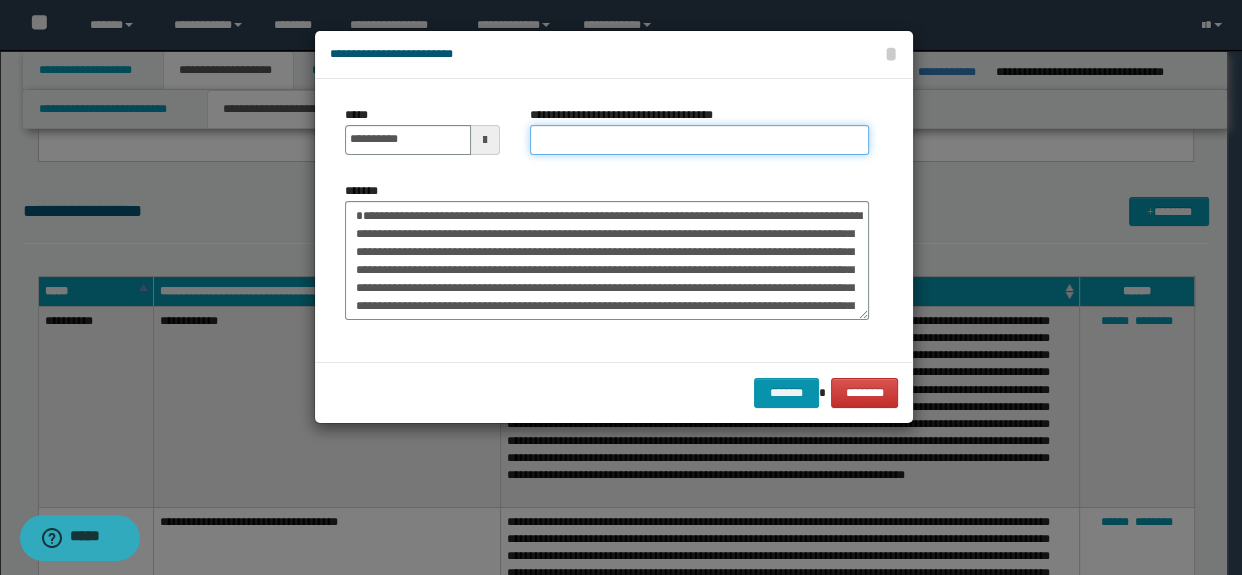 type on "**********" 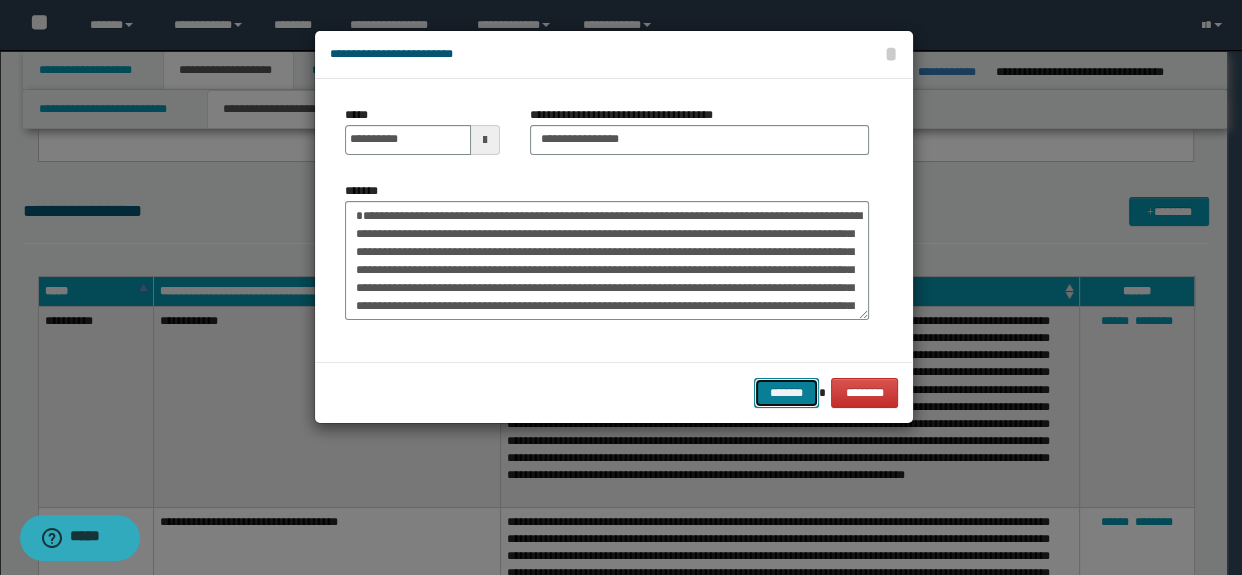 click on "*******" at bounding box center [786, 393] 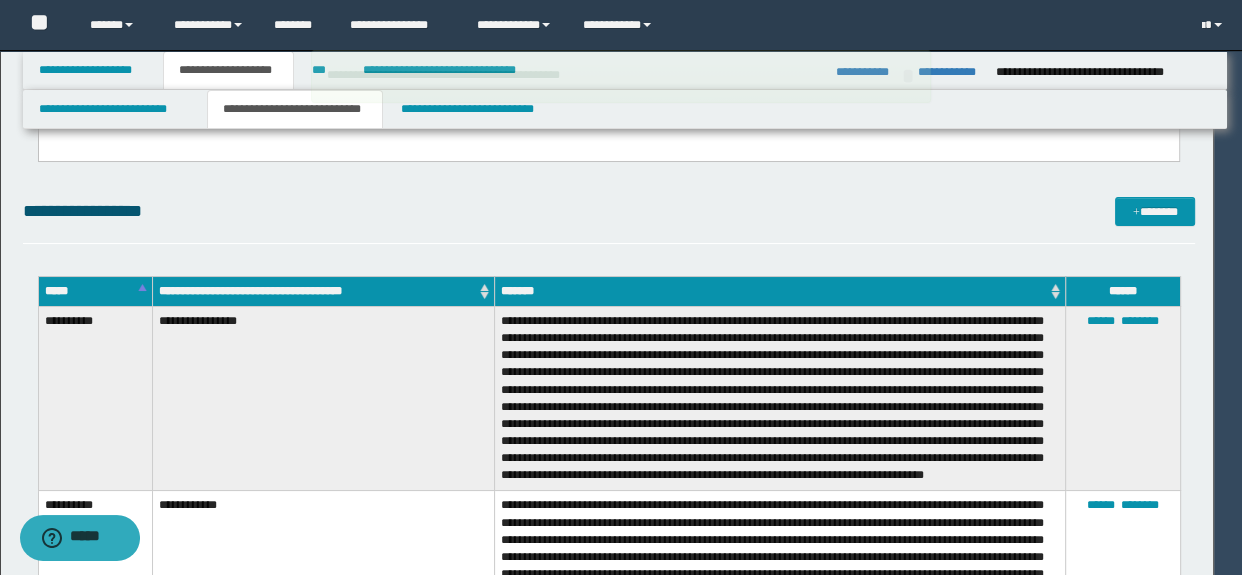 type 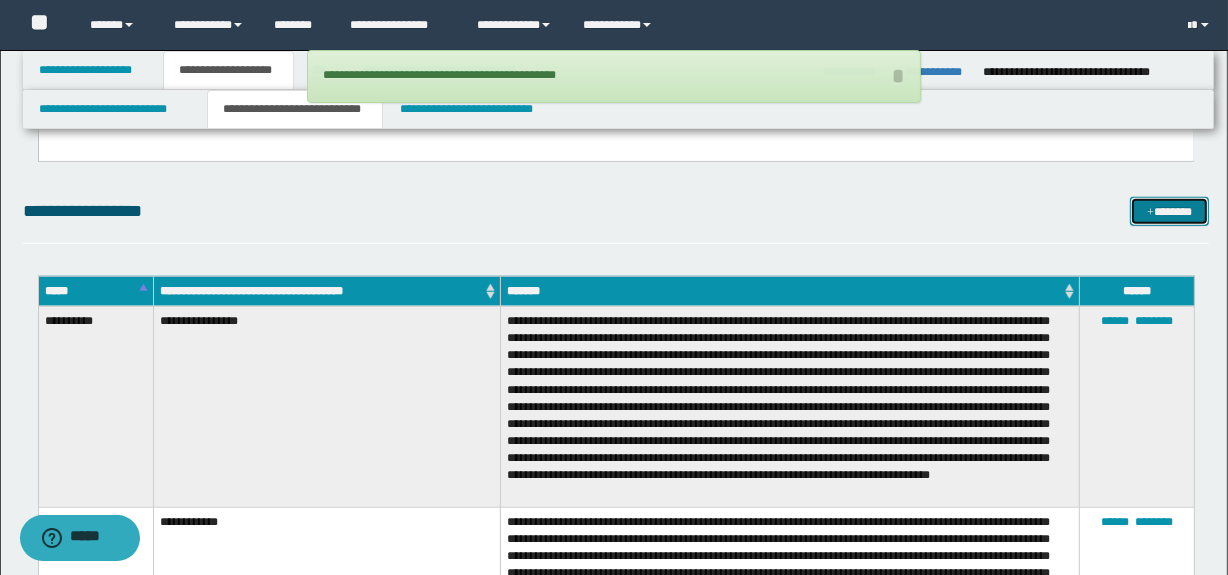 click on "*******" at bounding box center (1170, 212) 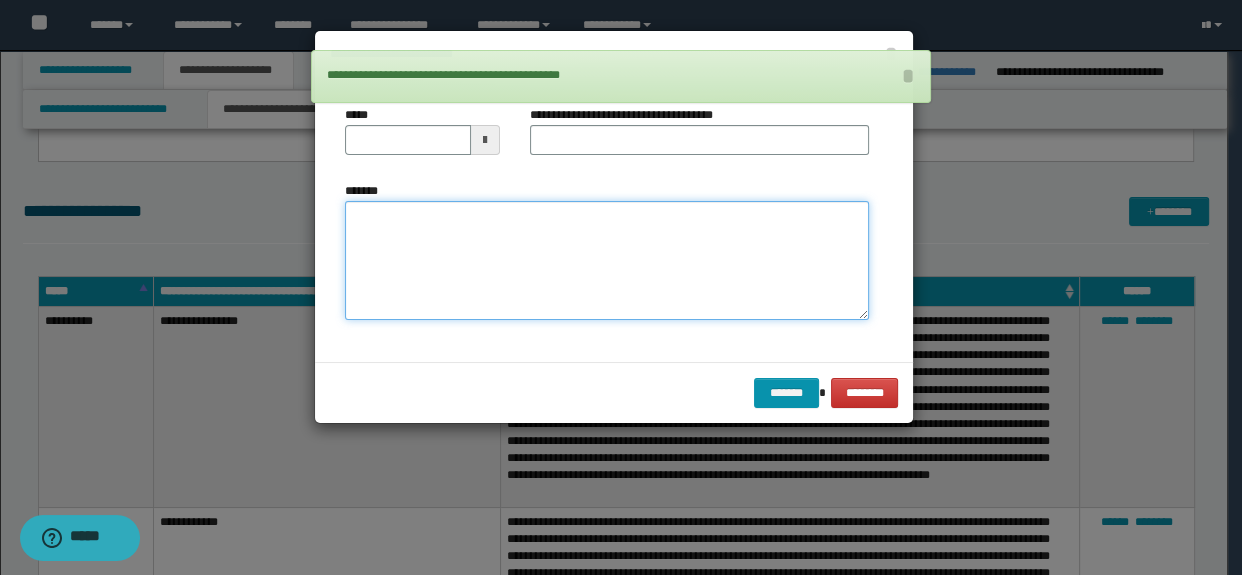 click on "*******" at bounding box center (607, 261) 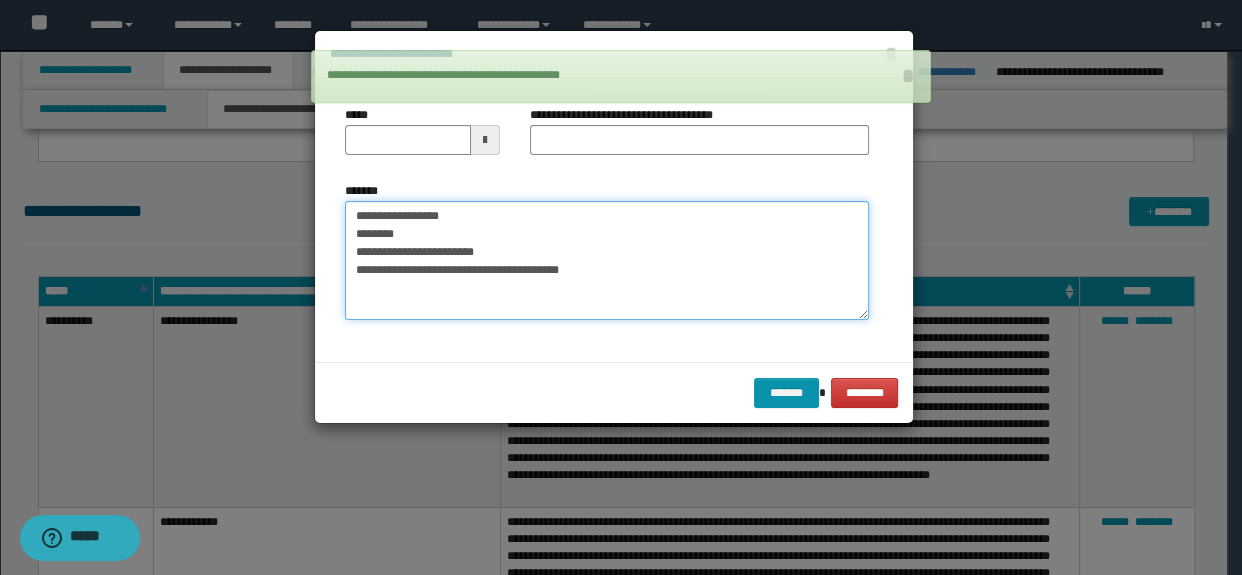 type on "**********" 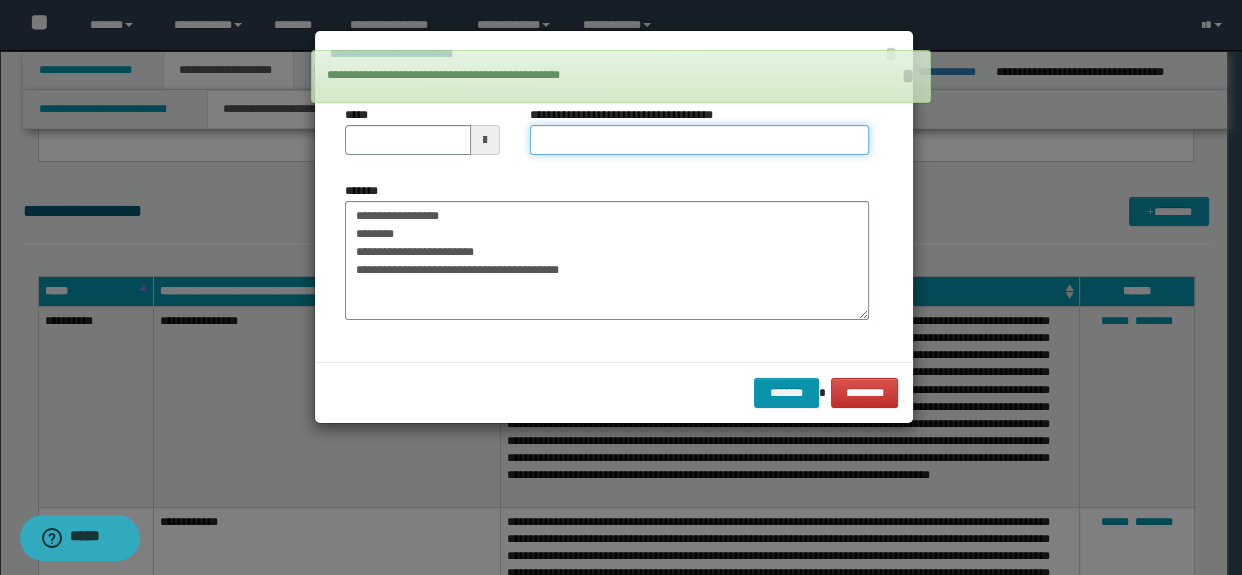 click on "**********" at bounding box center [700, 140] 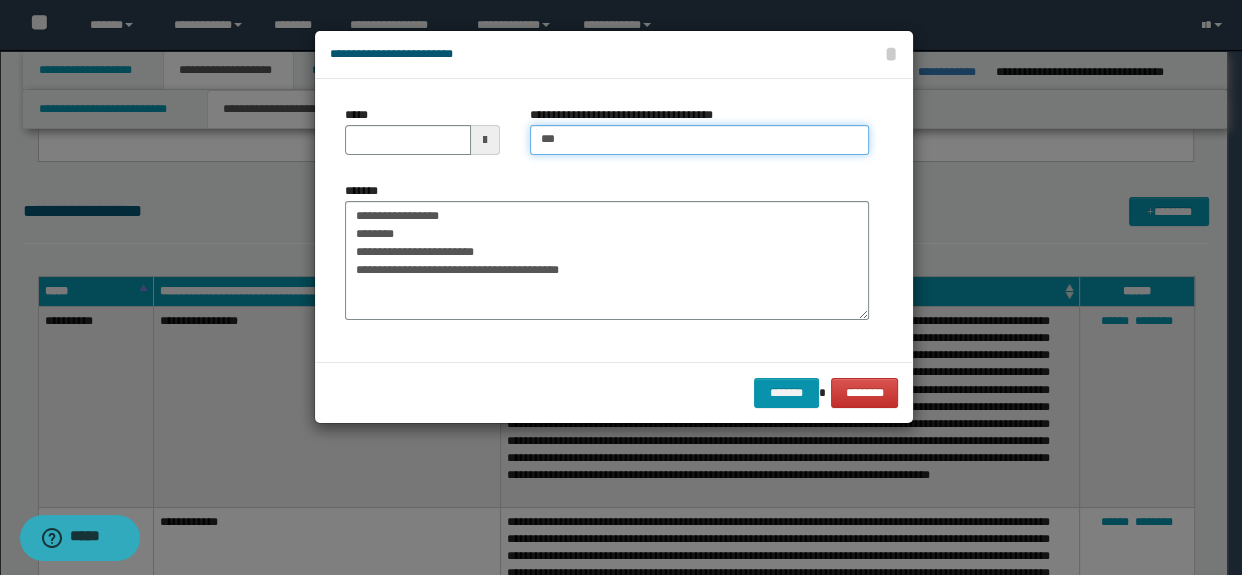 type on "**********" 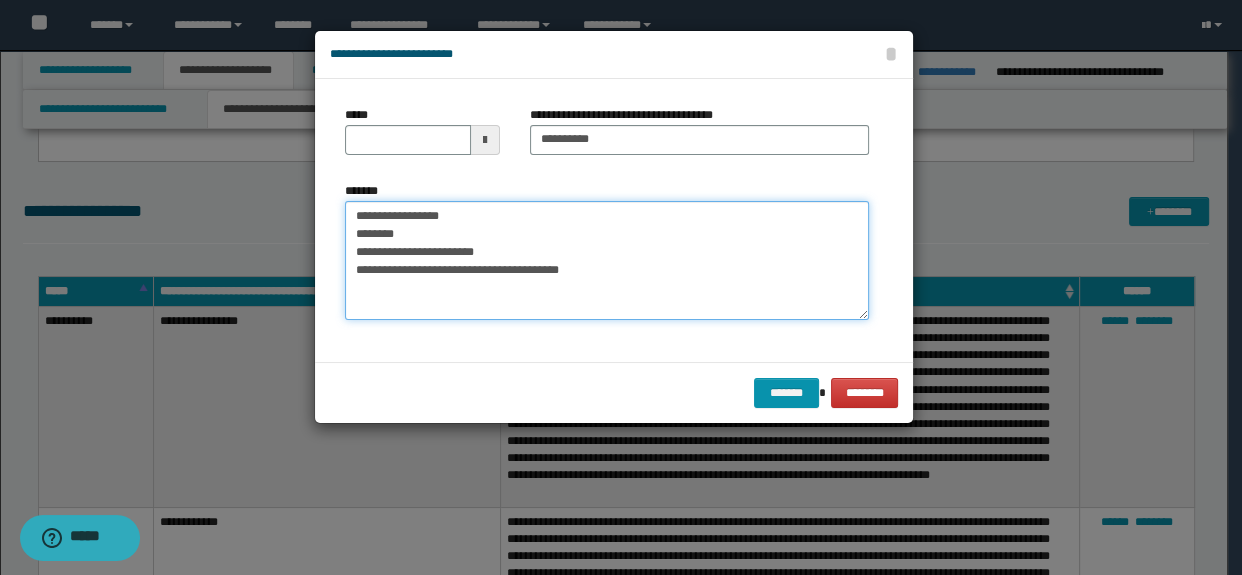 drag, startPoint x: 526, startPoint y: 246, endPoint x: 300, endPoint y: 187, distance: 233.5744 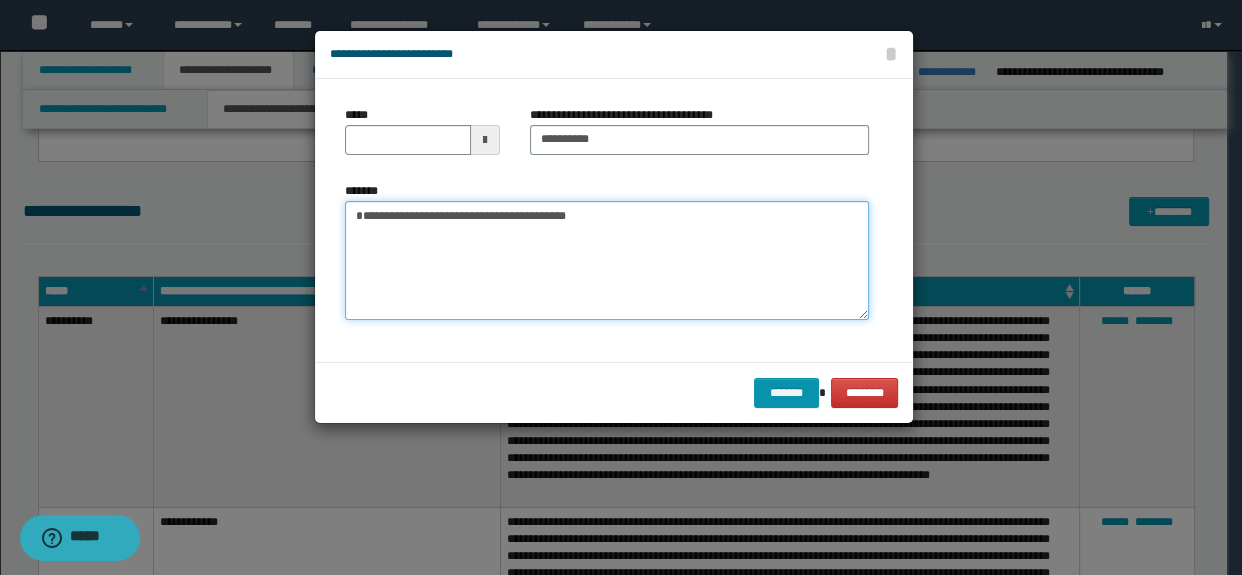 type on "**********" 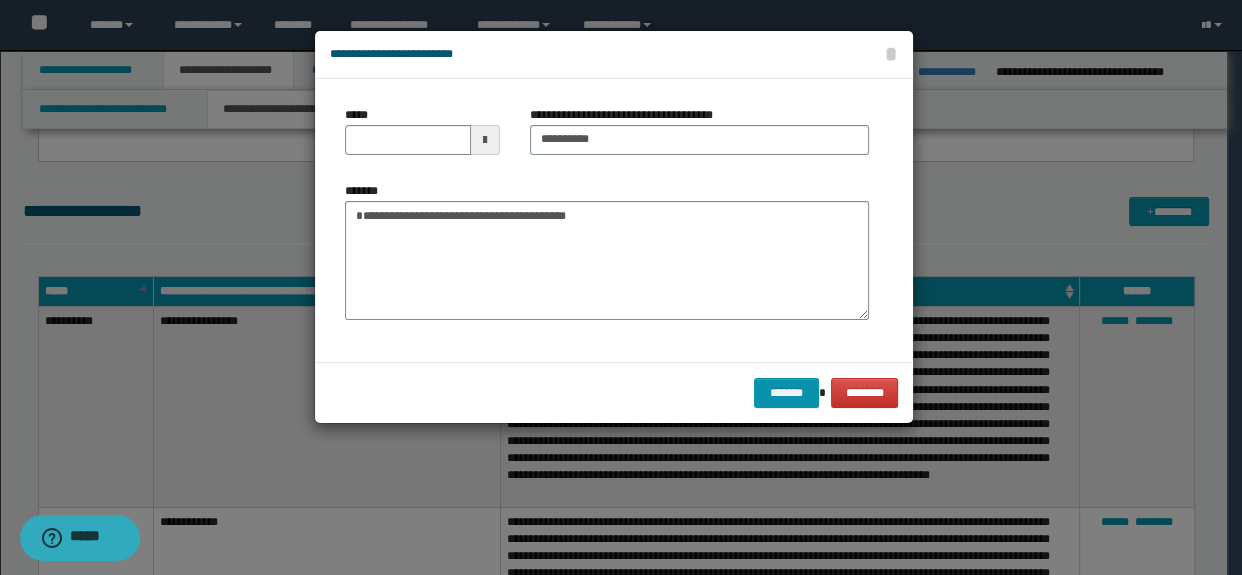 click on "*****" at bounding box center (422, 138) 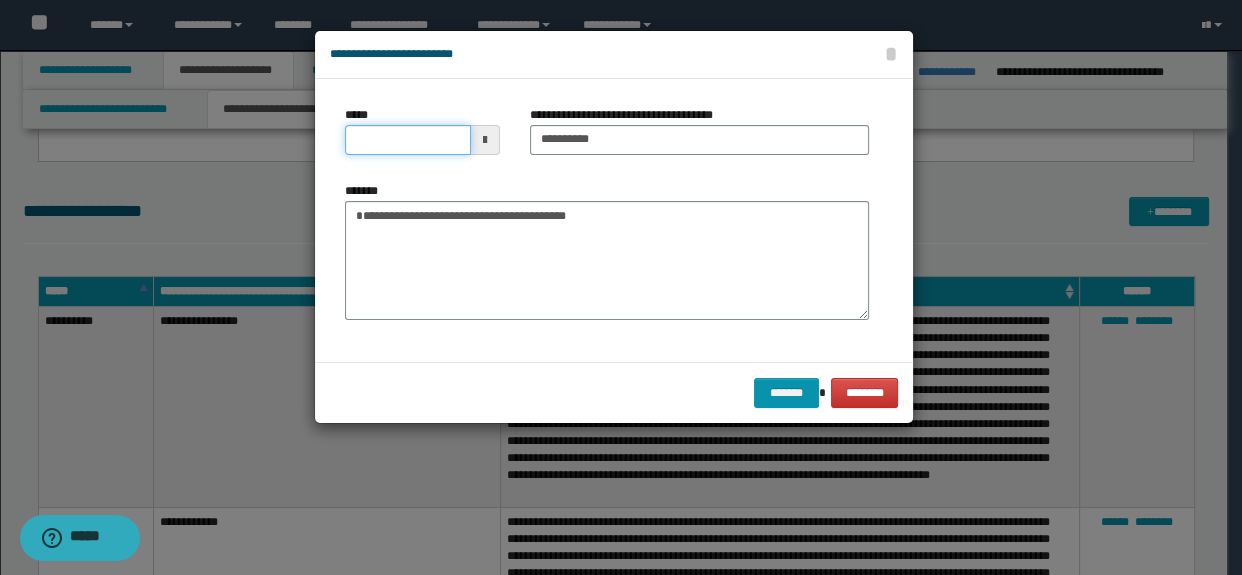 click on "*****" at bounding box center (408, 140) 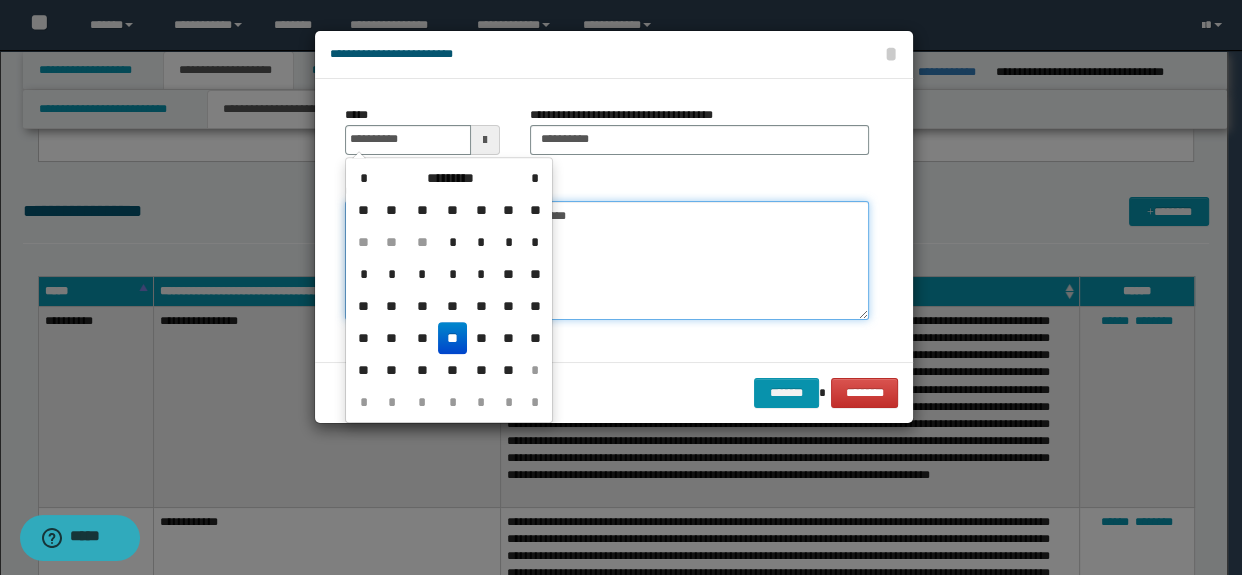 type on "**********" 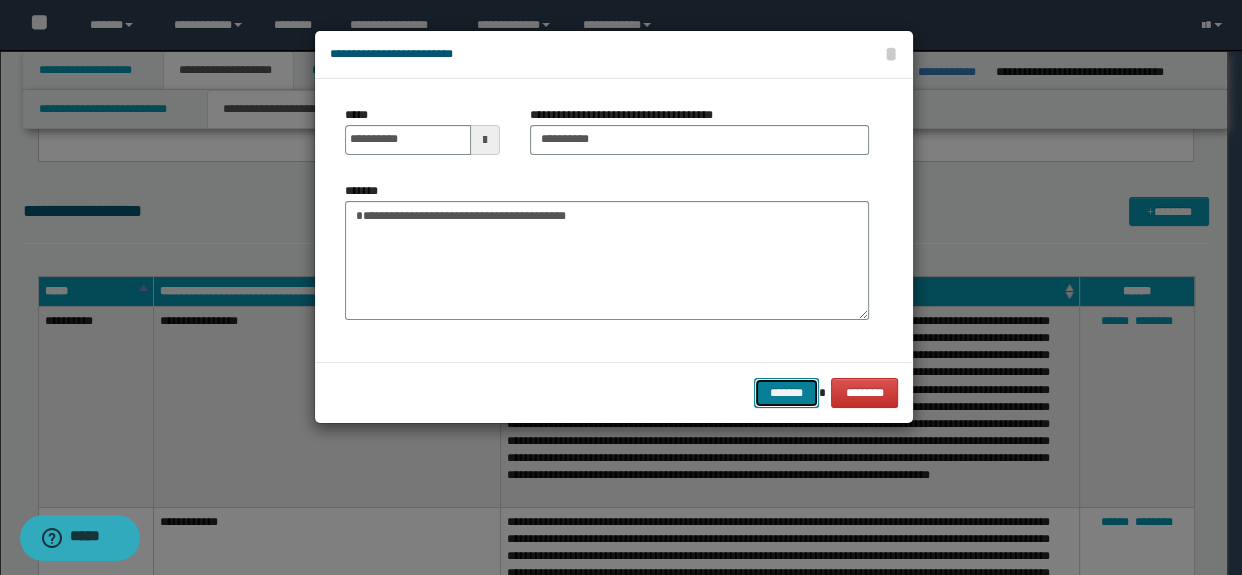 click on "*******" at bounding box center (786, 393) 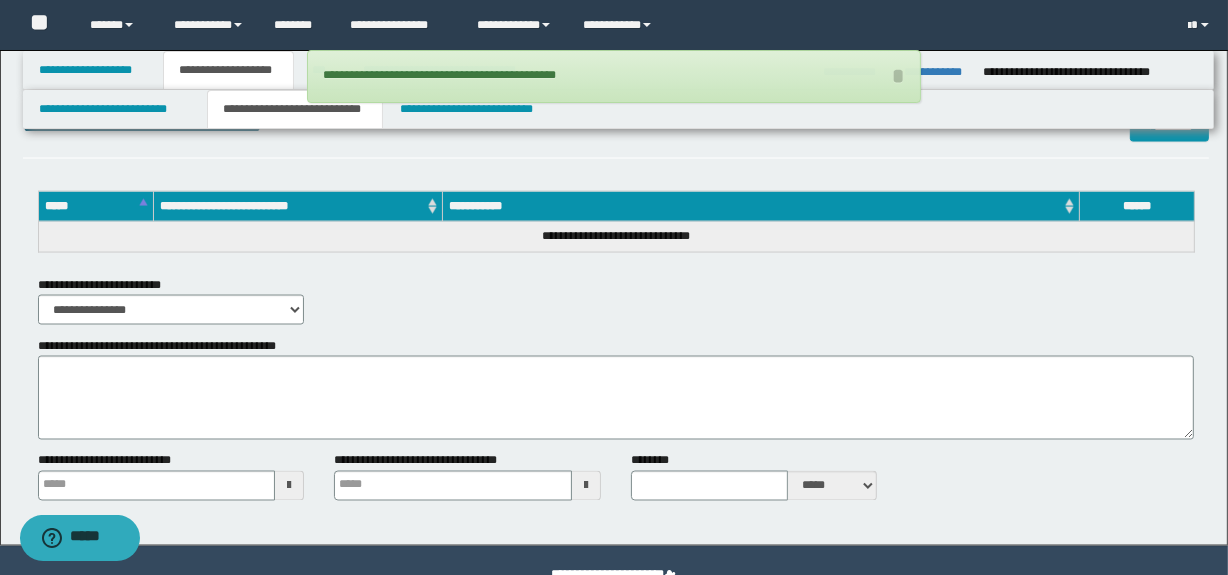 scroll, scrollTop: 3024, scrollLeft: 0, axis: vertical 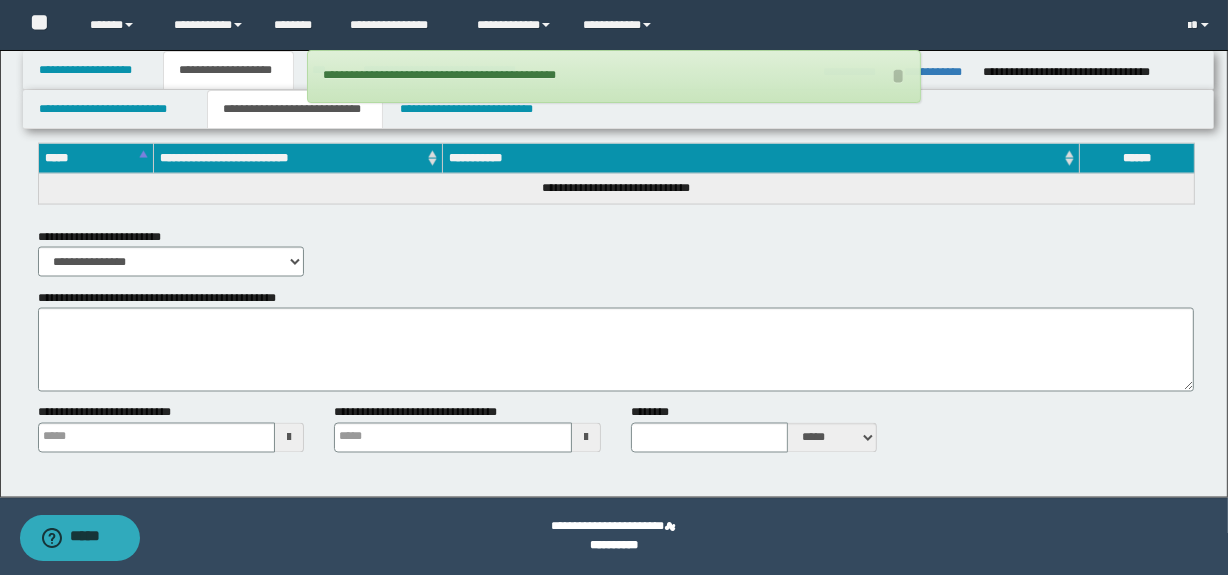 type 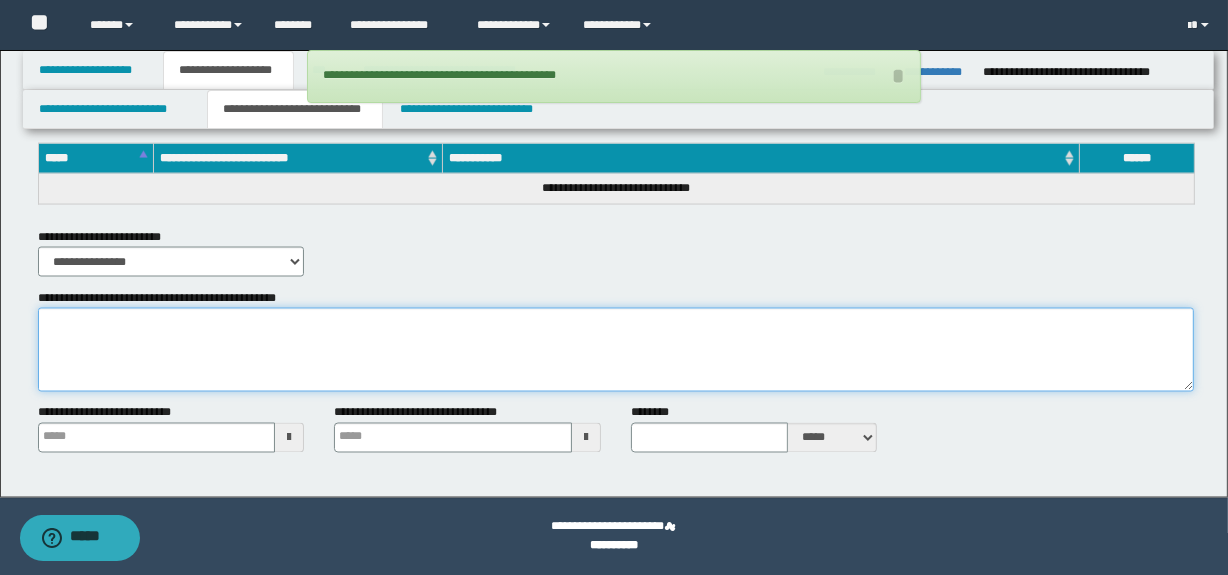 click on "**********" at bounding box center (616, 350) 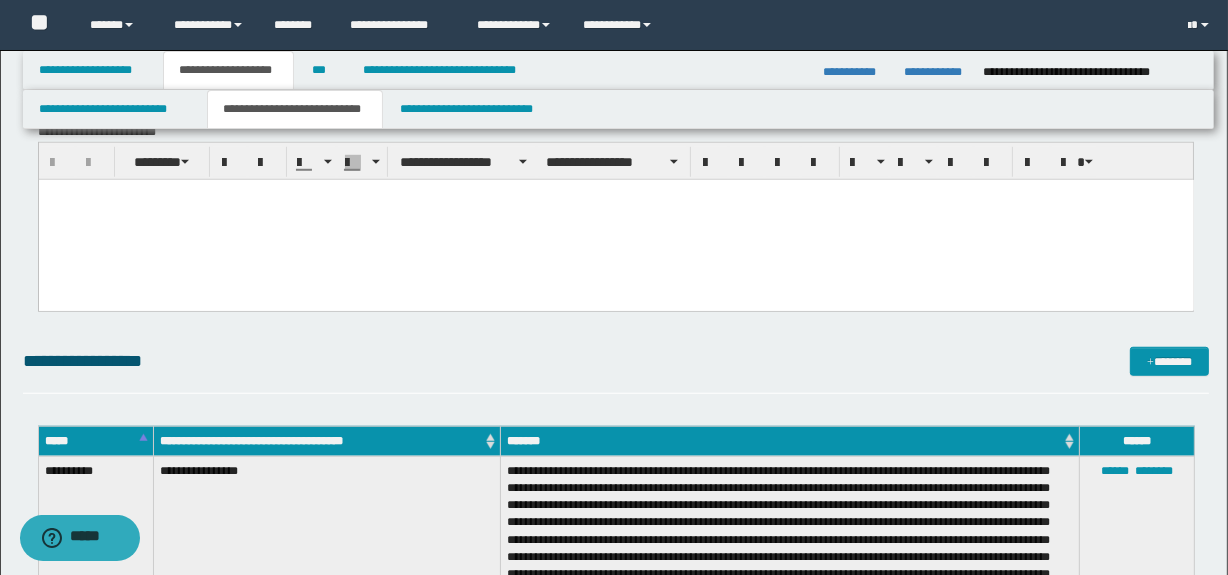 scroll, scrollTop: 1327, scrollLeft: 0, axis: vertical 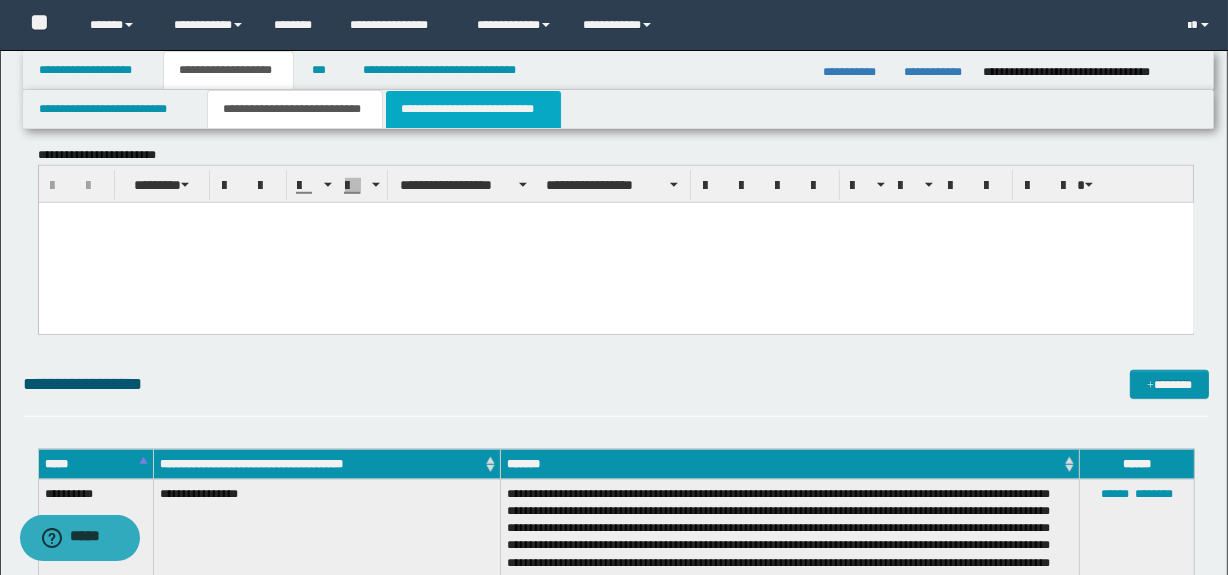 type on "**********" 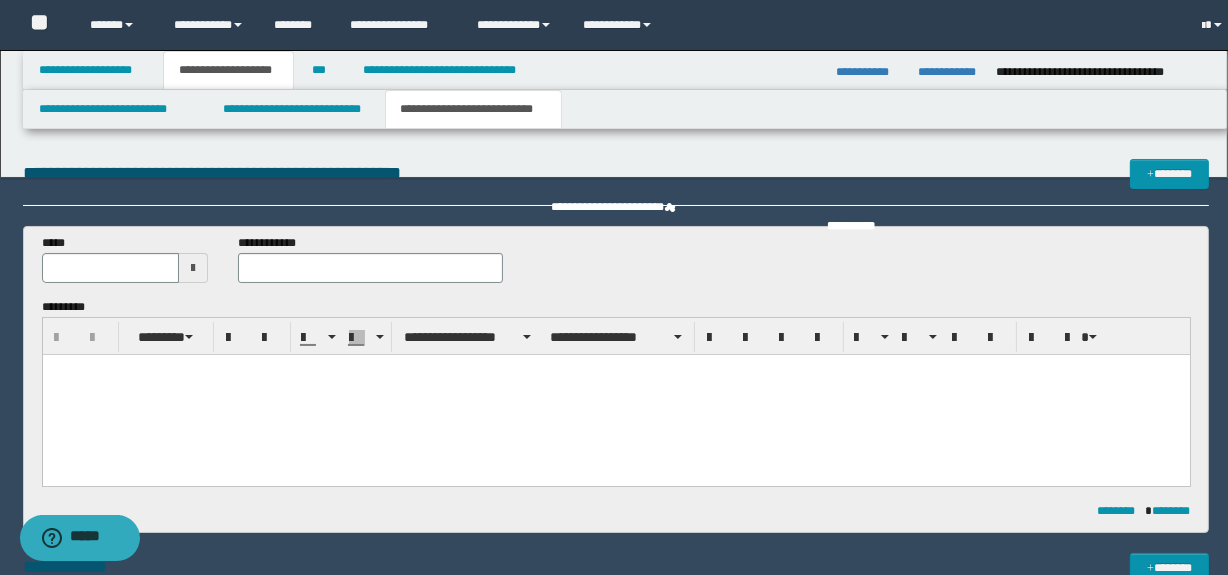 scroll, scrollTop: 0, scrollLeft: 0, axis: both 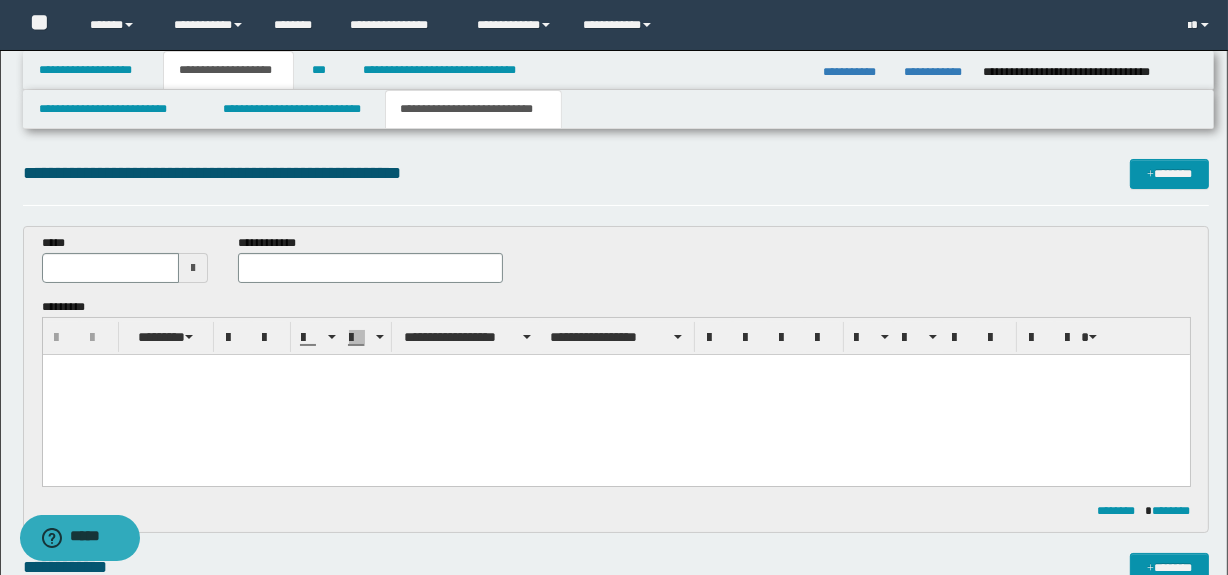 drag, startPoint x: 111, startPoint y: 414, endPoint x: 142, endPoint y: 413, distance: 31.016125 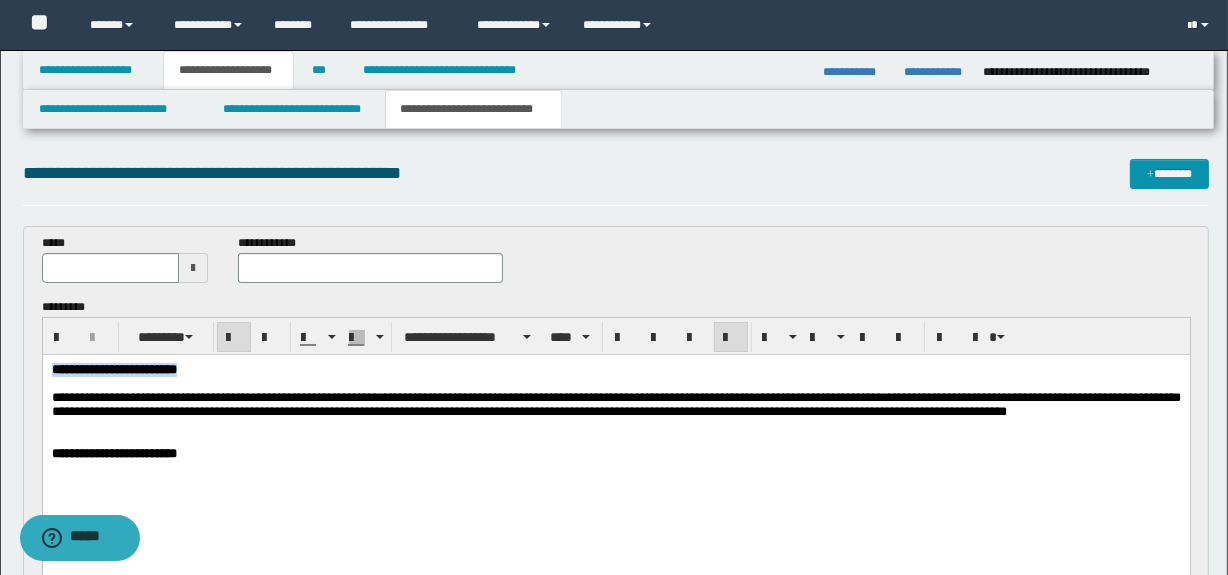 drag, startPoint x: 239, startPoint y: 361, endPoint x: -1, endPoint y: 358, distance: 240.01875 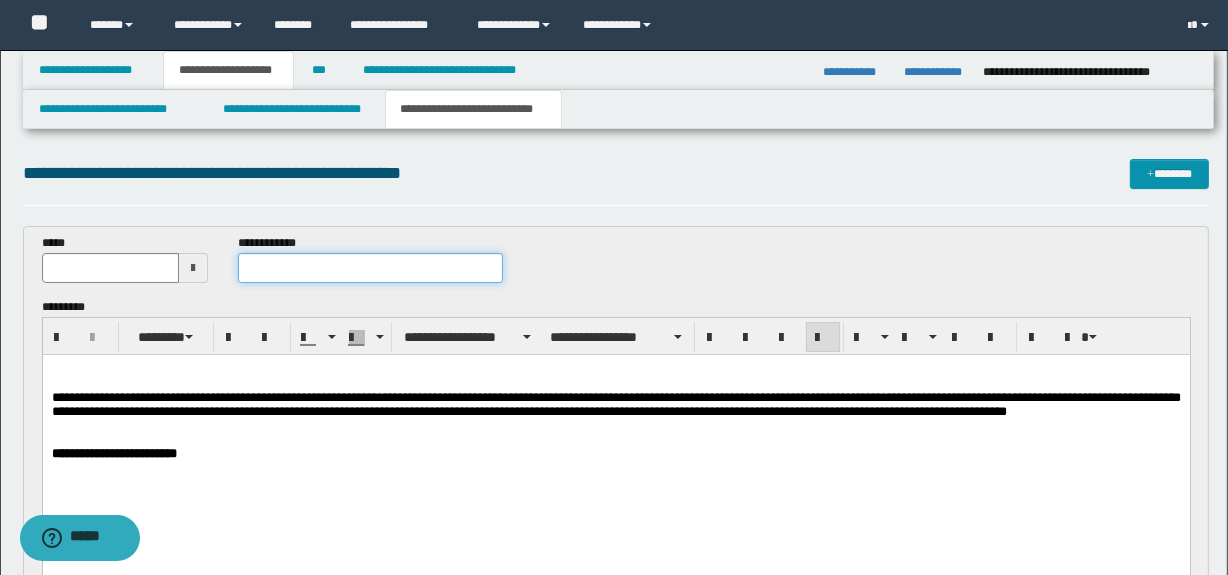 drag, startPoint x: 415, startPoint y: 260, endPoint x: 356, endPoint y: 270, distance: 59.841457 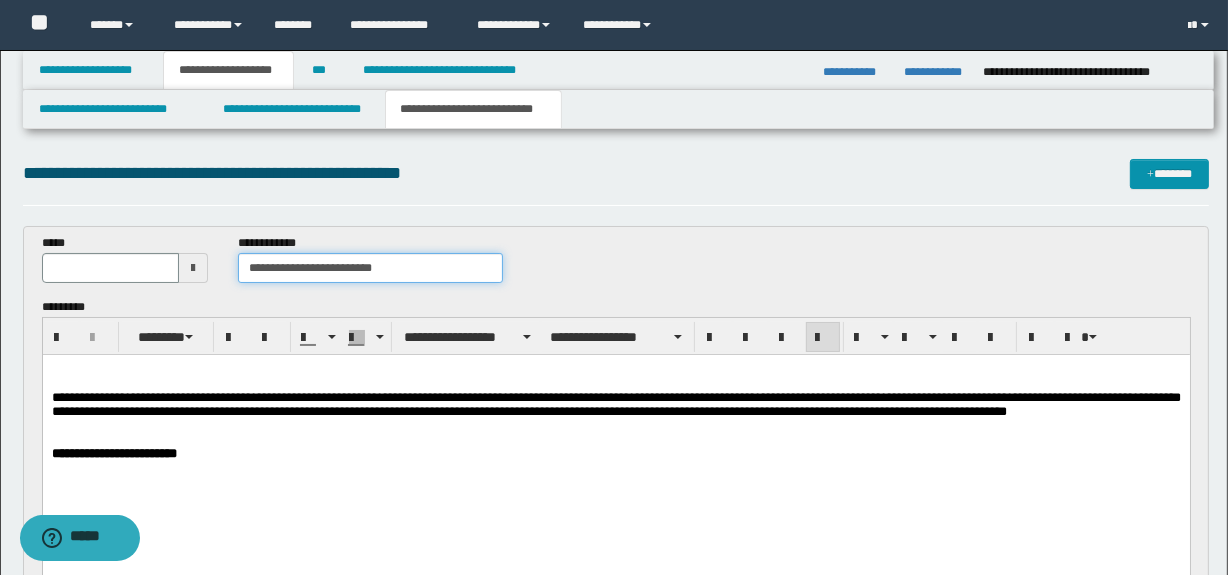 type on "**********" 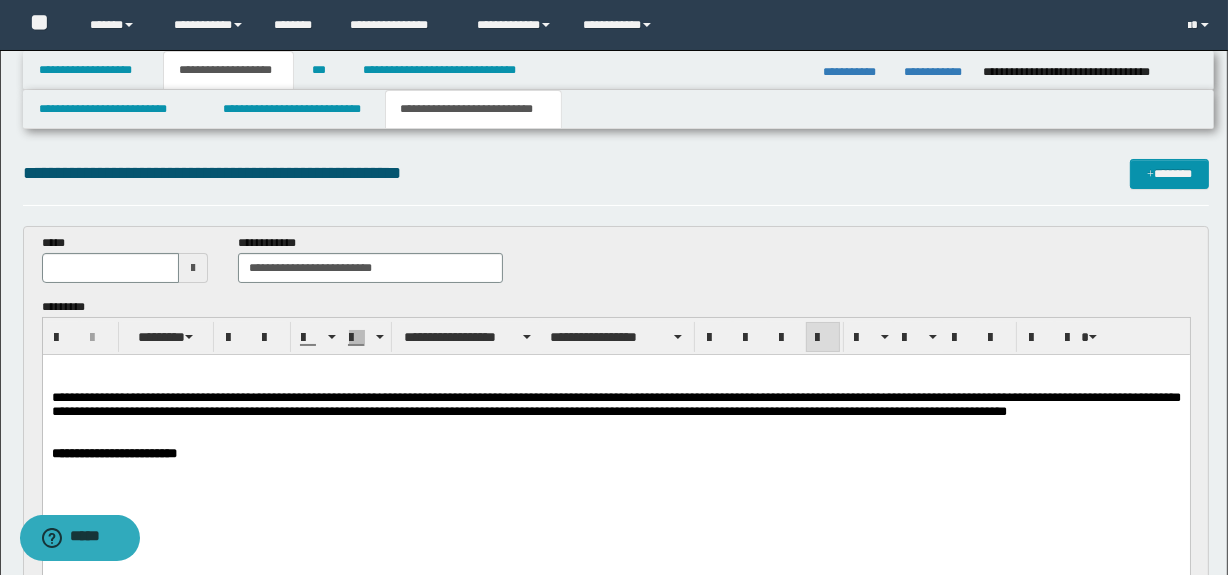 click at bounding box center (193, 268) 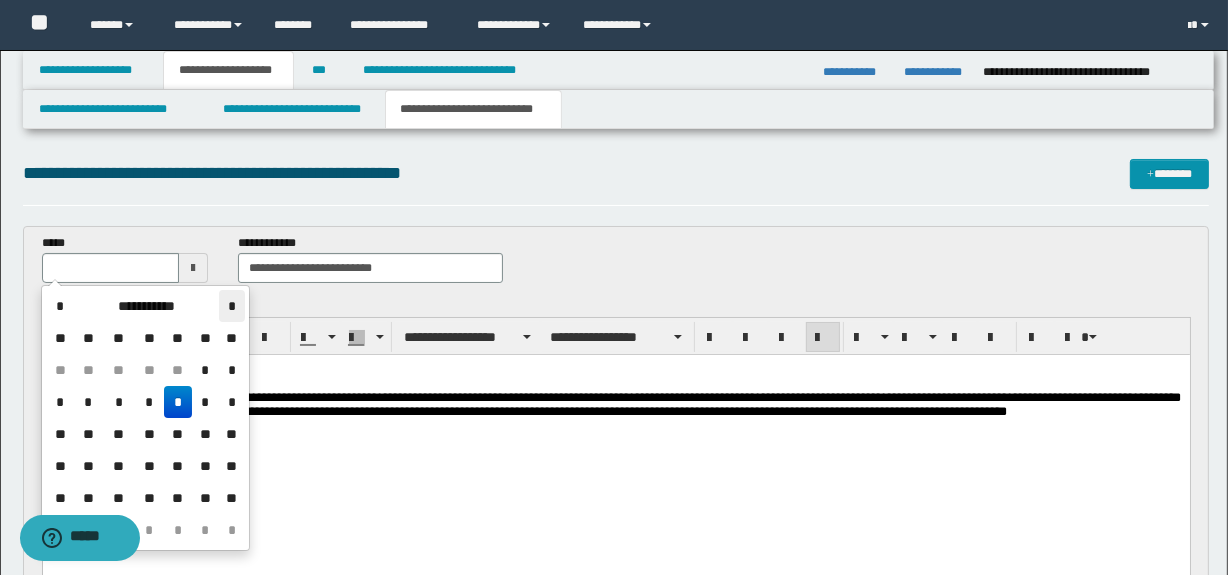 click on "*" at bounding box center (231, 306) 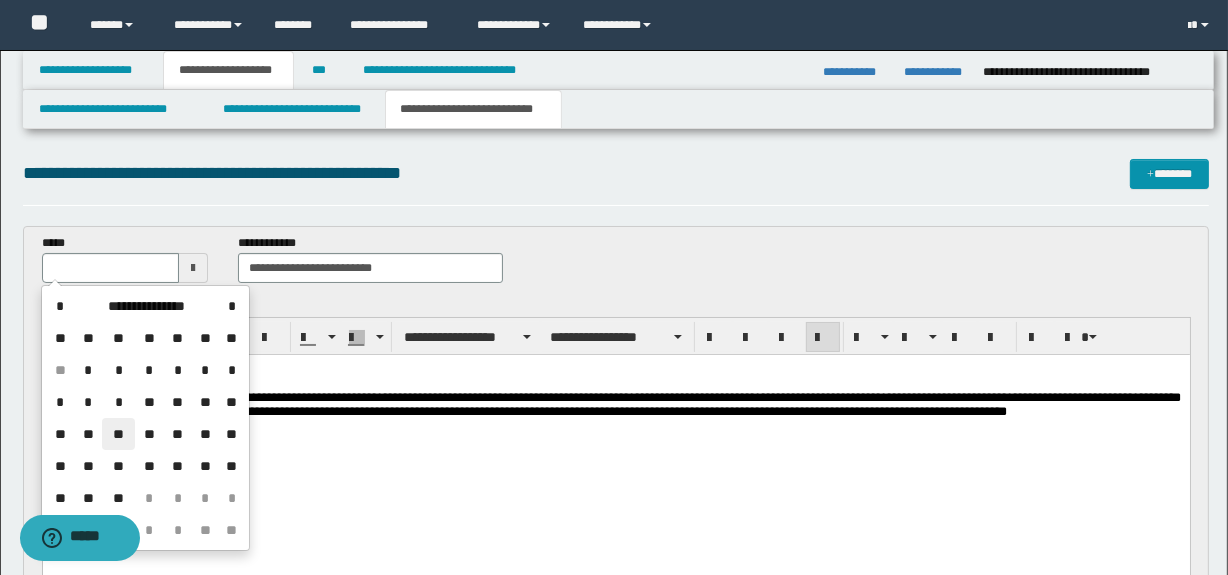 drag, startPoint x: 117, startPoint y: 428, endPoint x: 83, endPoint y: 69, distance: 360.60645 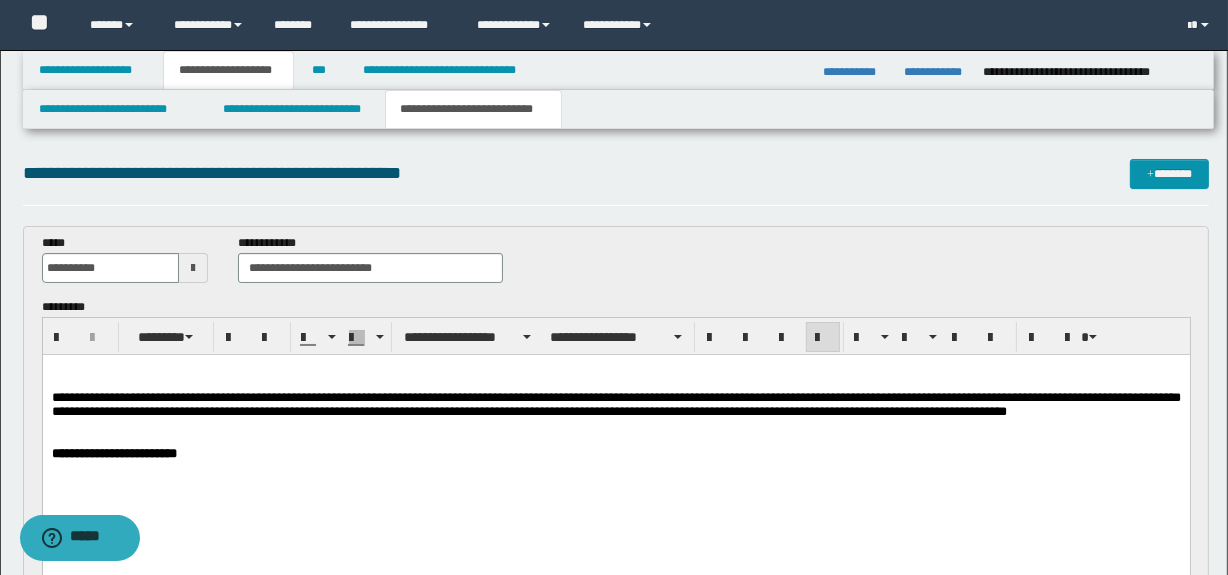 drag, startPoint x: 48, startPoint y: 401, endPoint x: 108, endPoint y: 397, distance: 60.133186 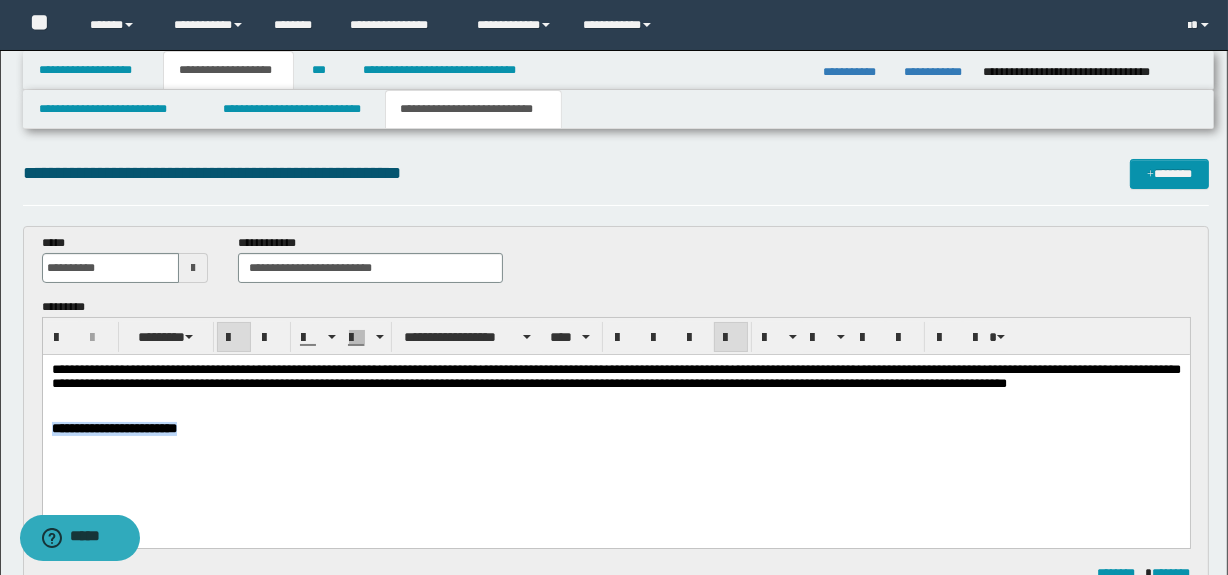 drag, startPoint x: 258, startPoint y: 438, endPoint x: 80, endPoint y: 781, distance: 386.43628 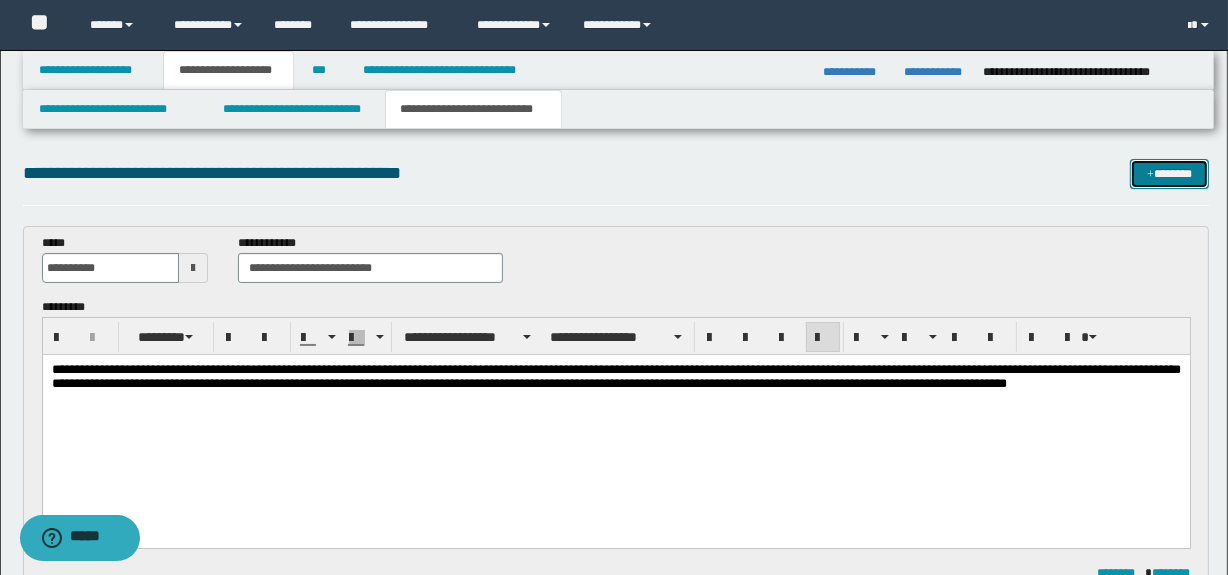click on "*******" at bounding box center (1170, 174) 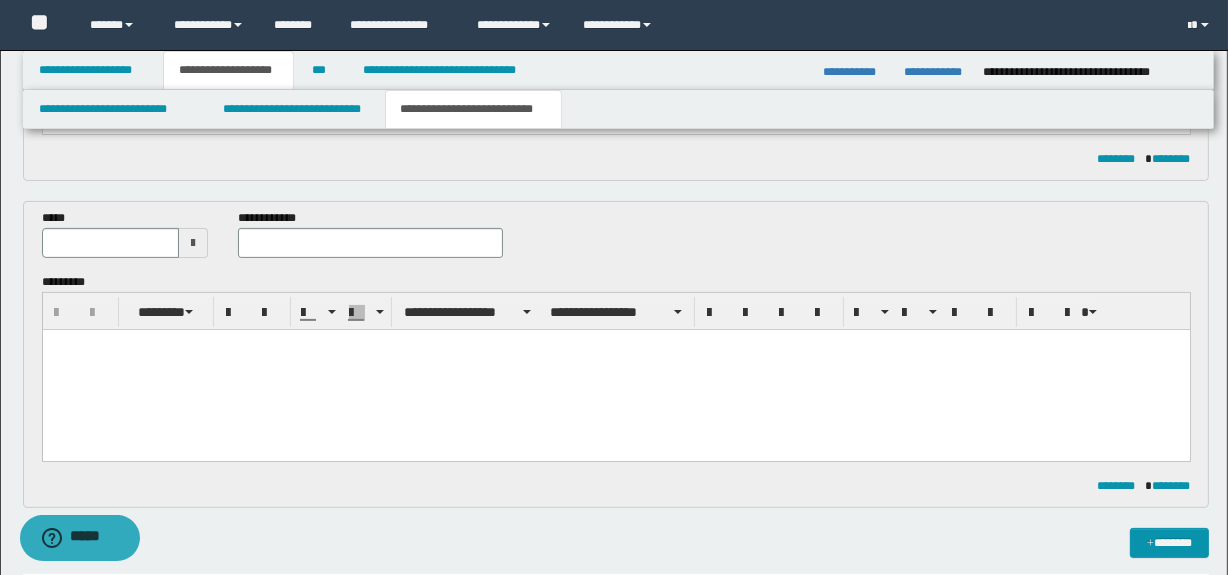 scroll, scrollTop: 390, scrollLeft: 0, axis: vertical 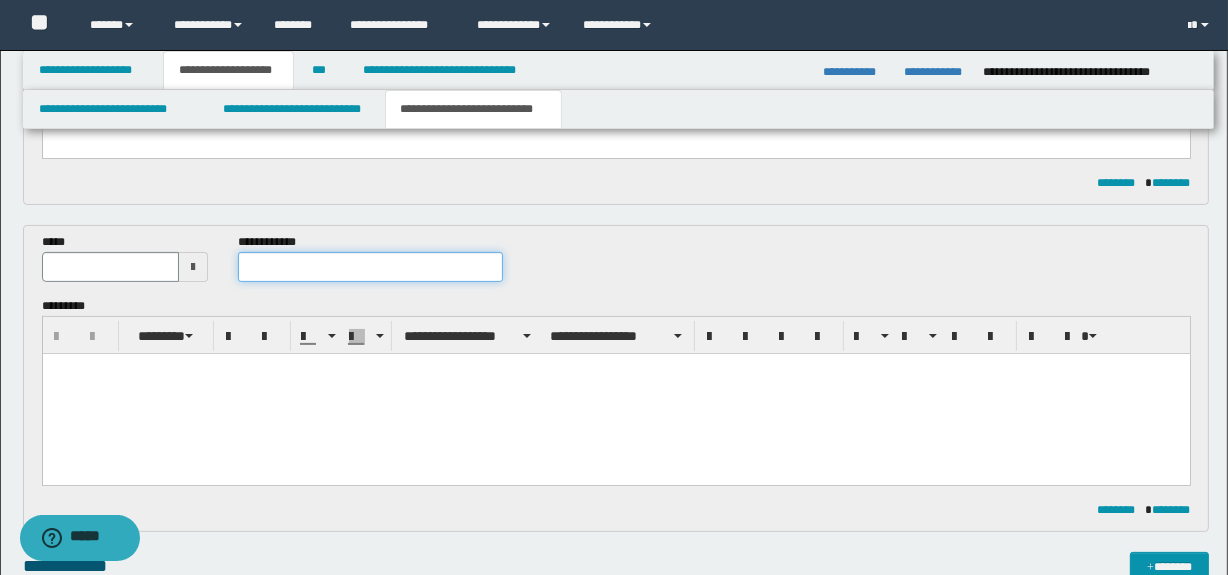 click at bounding box center [370, 267] 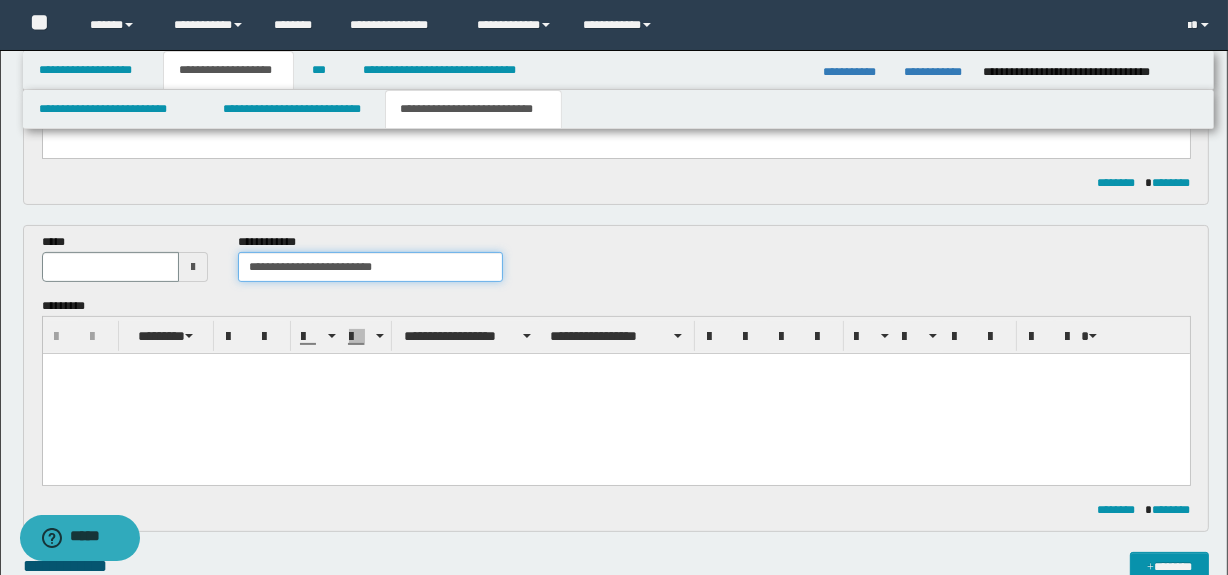 type on "**********" 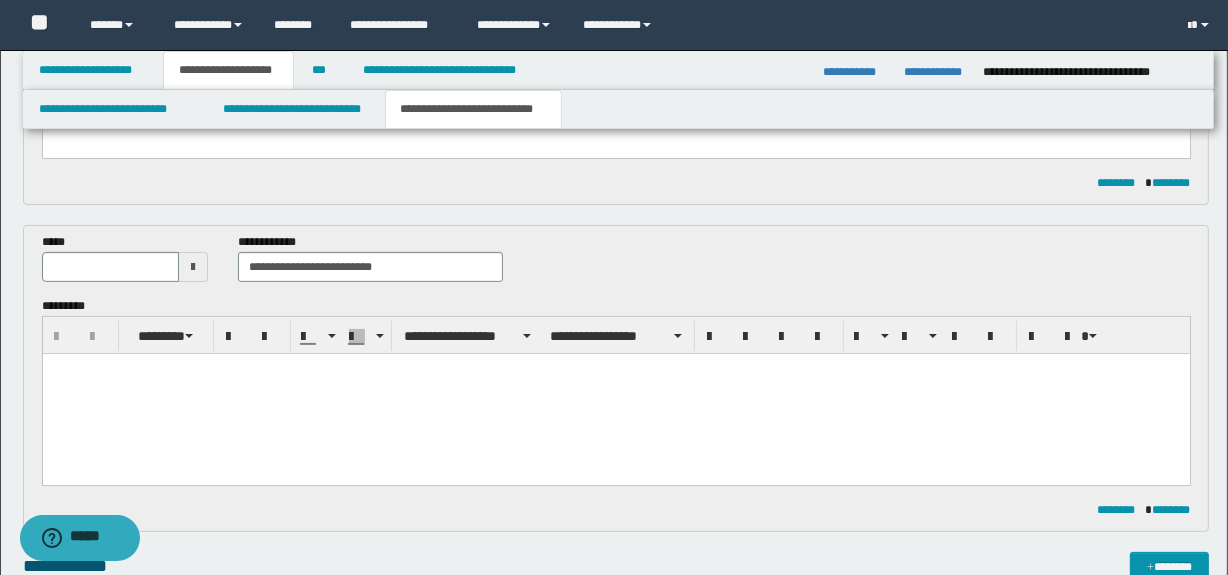 click on "*****" at bounding box center (125, 265) 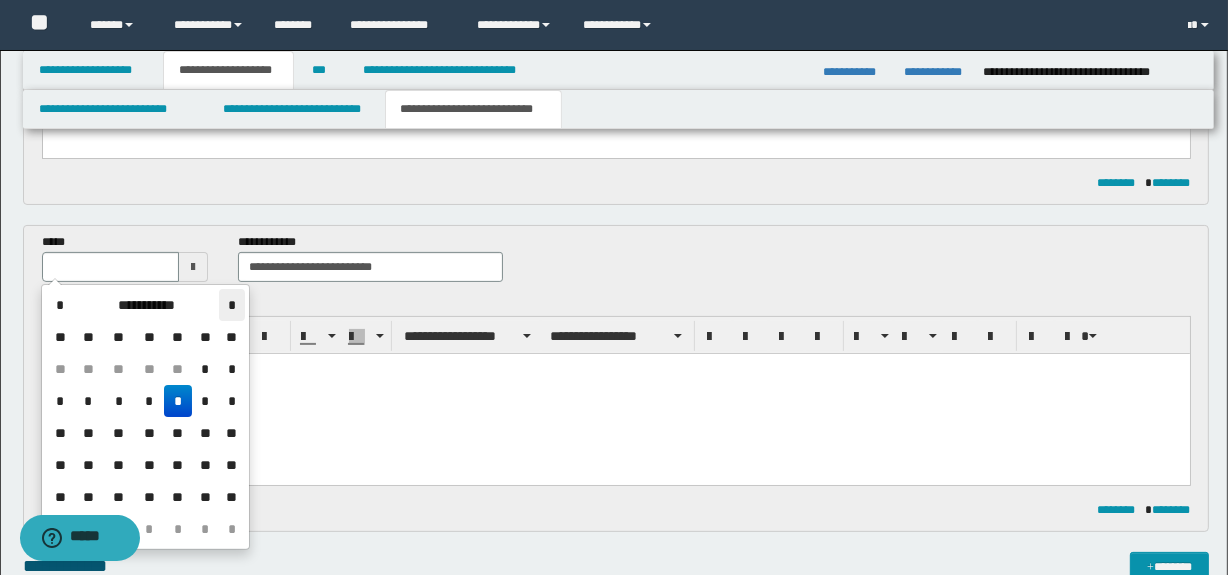 click on "*" at bounding box center [231, 305] 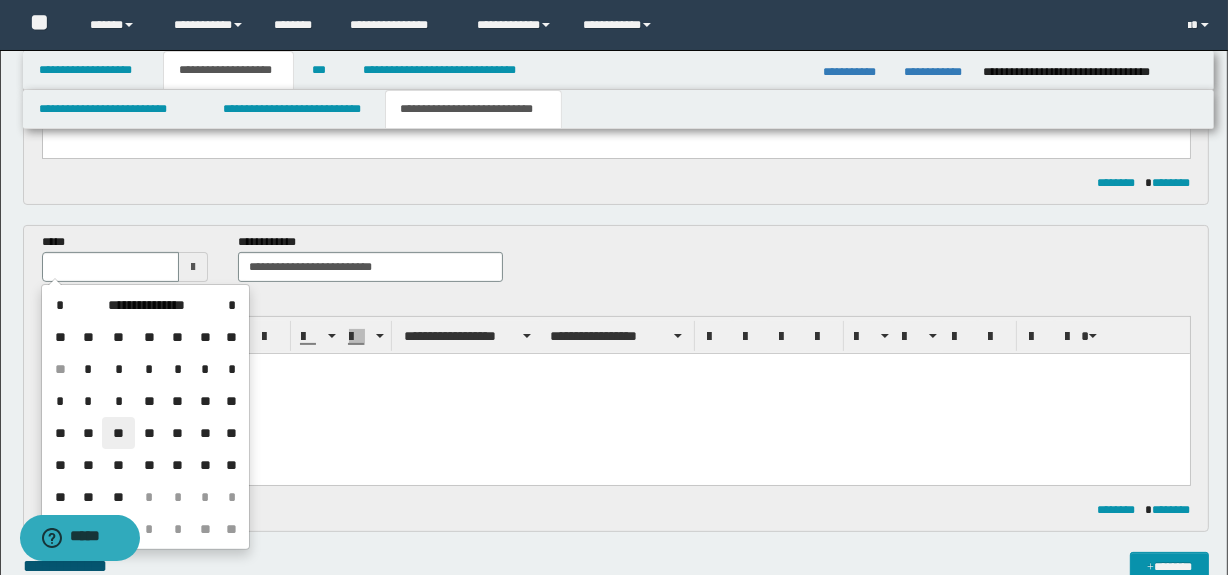 click on "**" at bounding box center (118, 433) 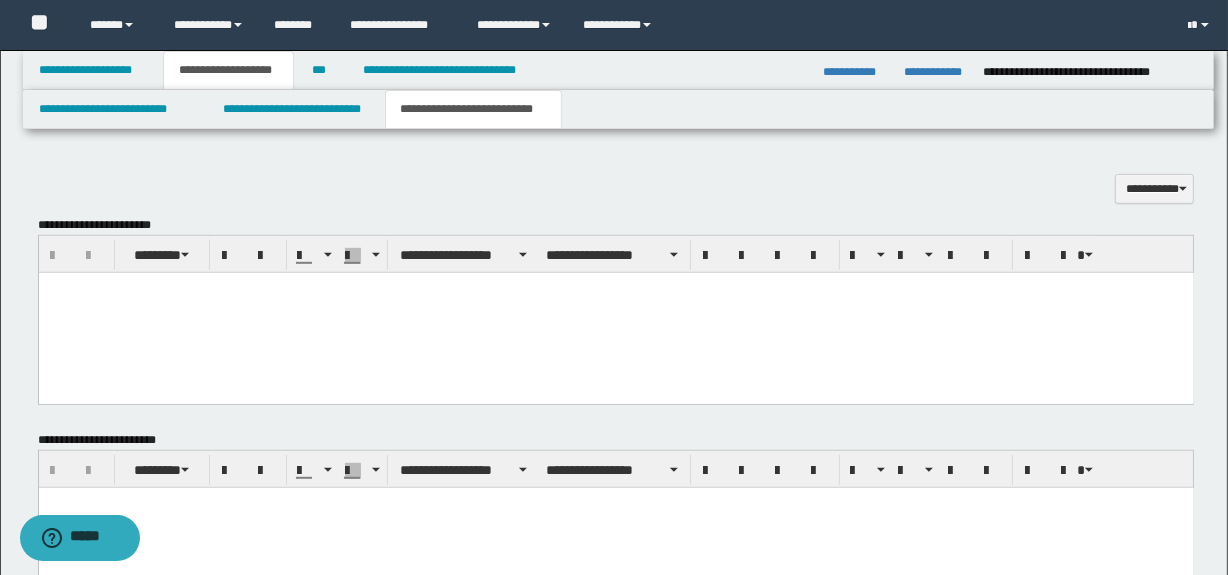 scroll, scrollTop: 1324, scrollLeft: 0, axis: vertical 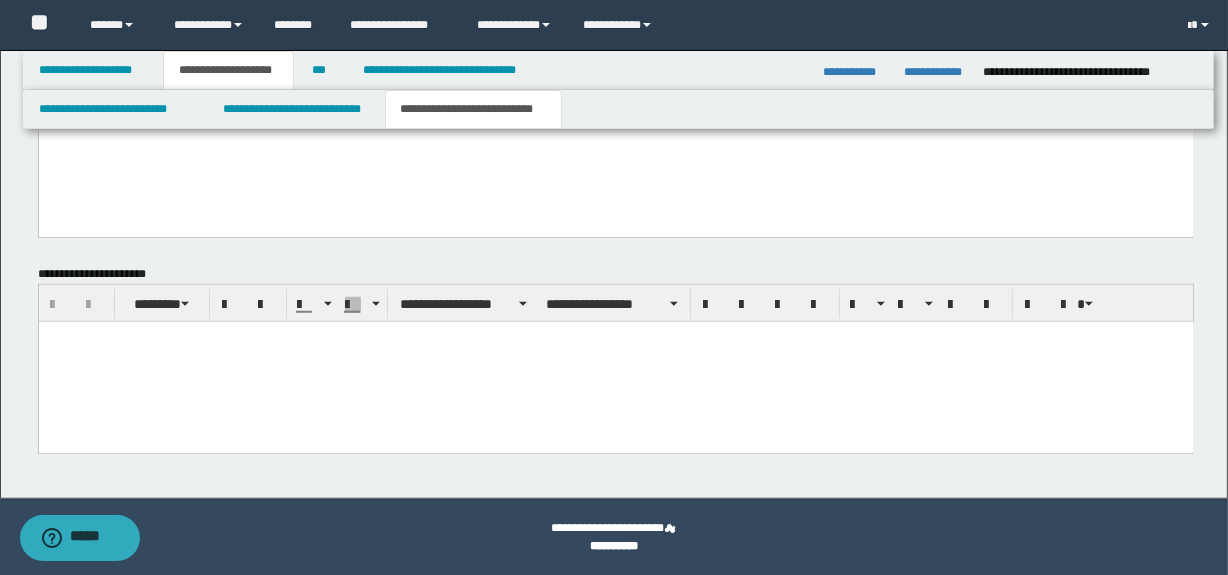 click at bounding box center [615, 361] 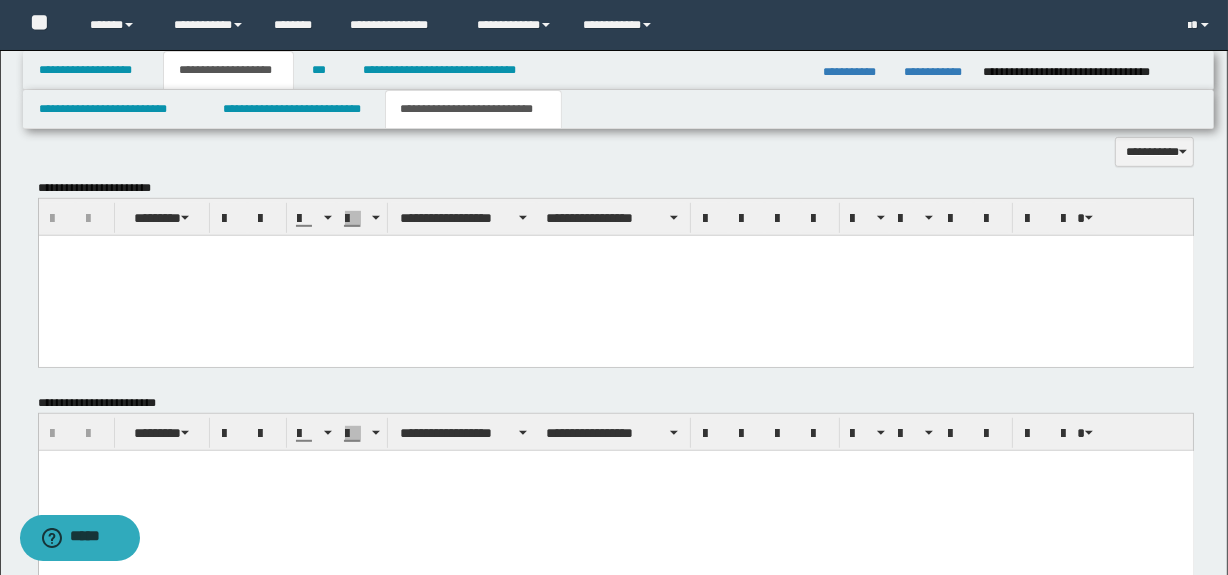 scroll, scrollTop: 930, scrollLeft: 0, axis: vertical 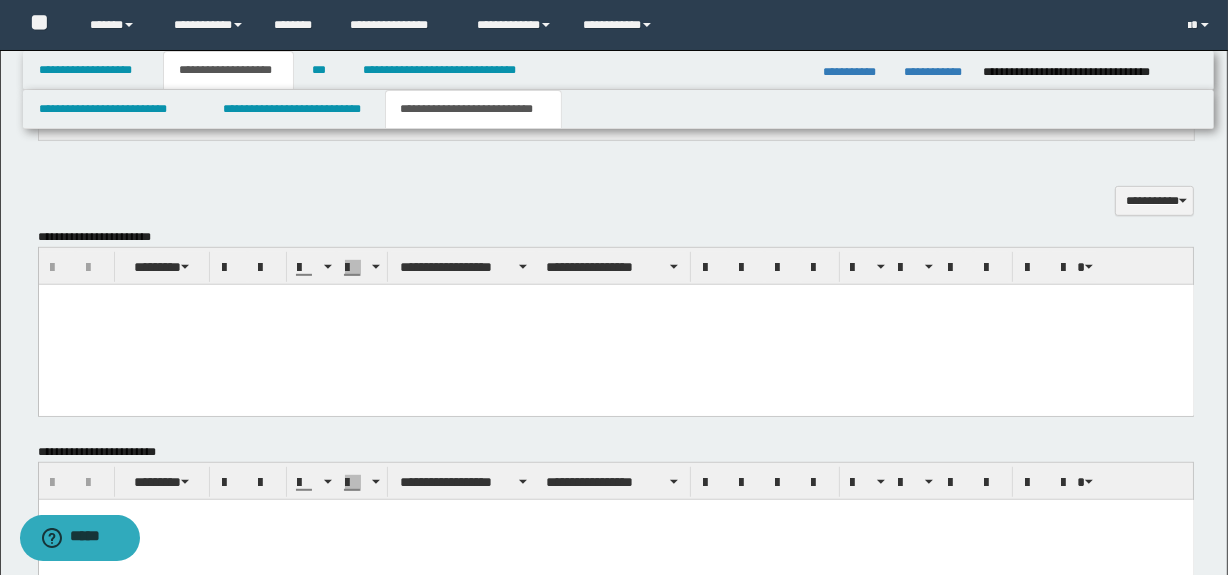 click at bounding box center (615, 324) 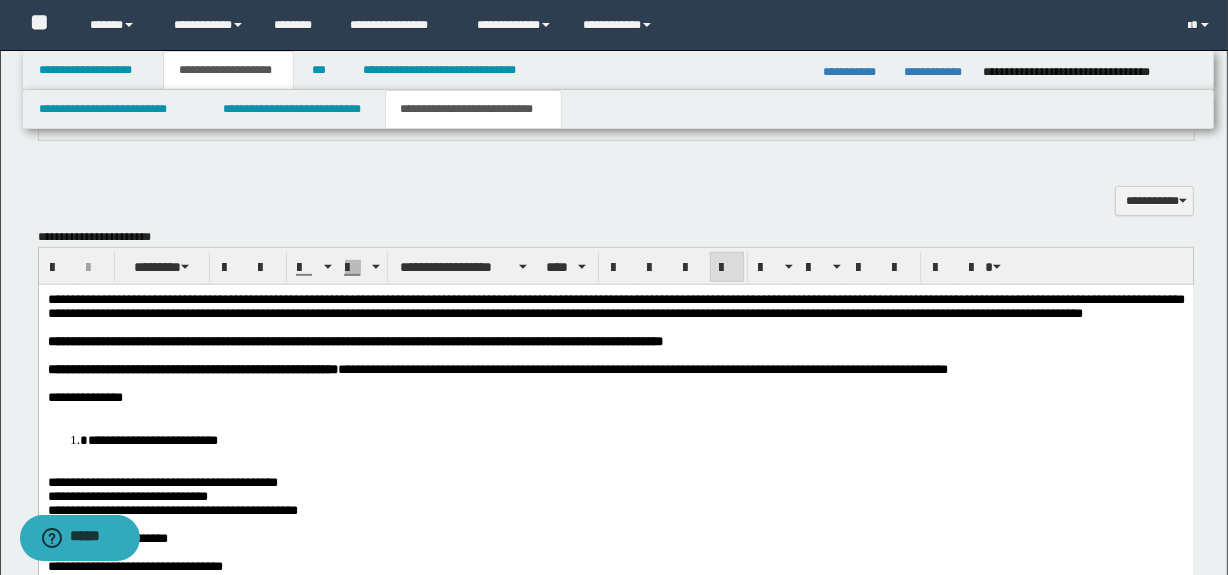 click at bounding box center (615, 411) 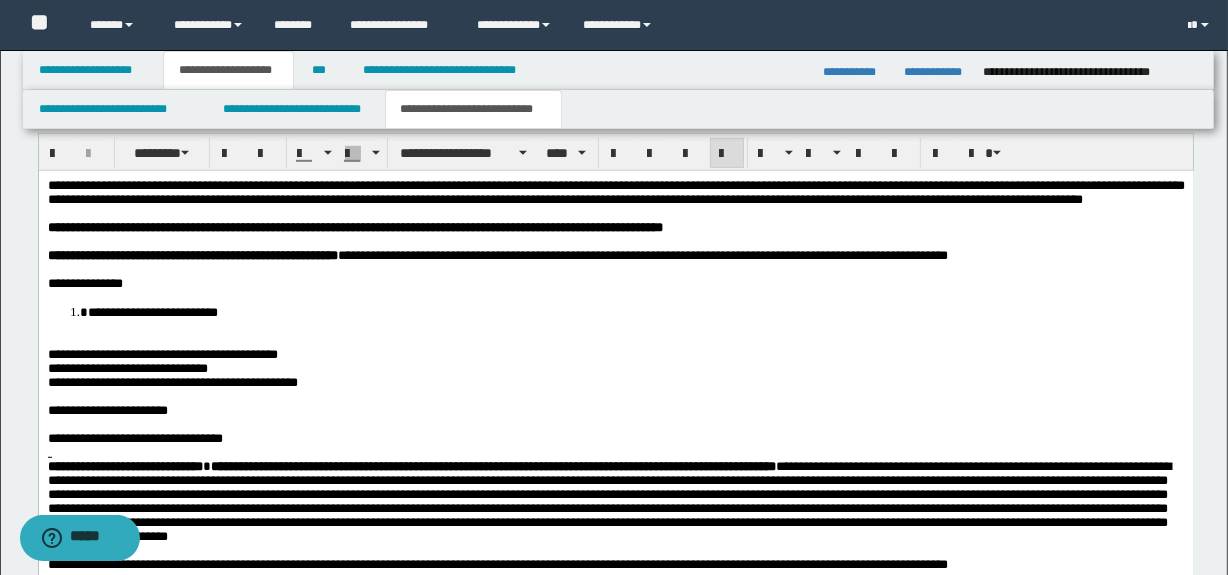 scroll, scrollTop: 1051, scrollLeft: 0, axis: vertical 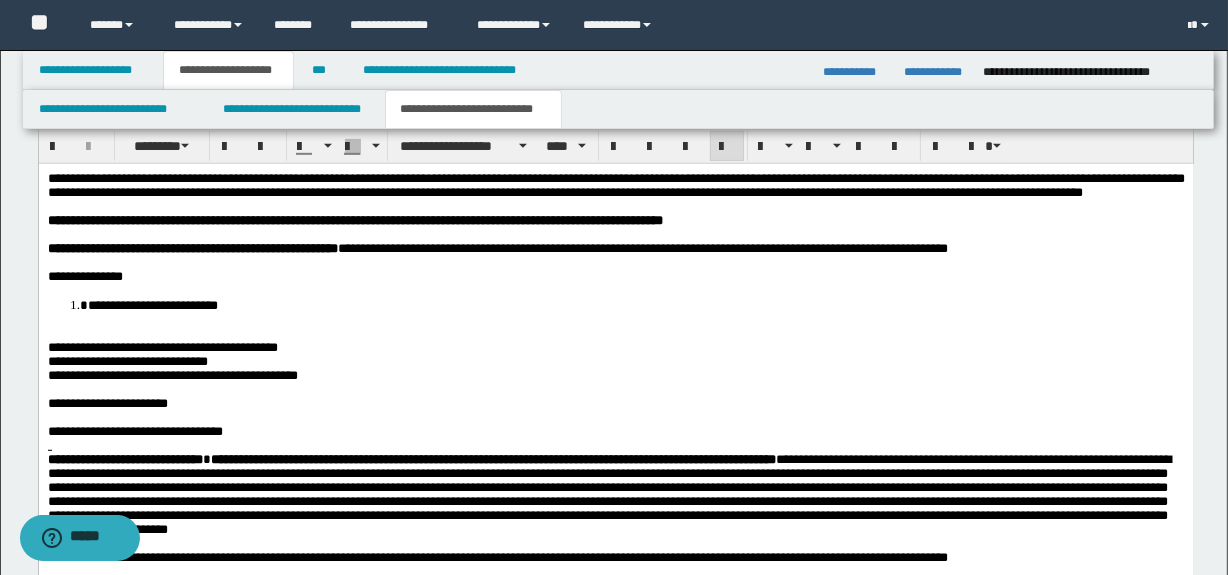 click at bounding box center [615, 333] 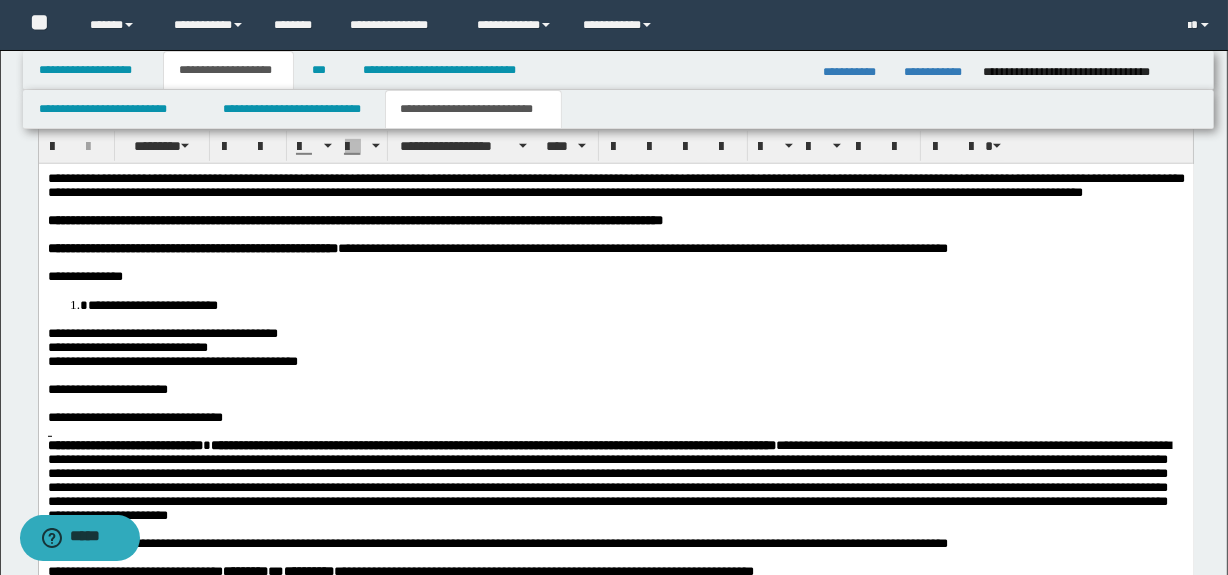click on "**********" at bounding box center (162, 332) 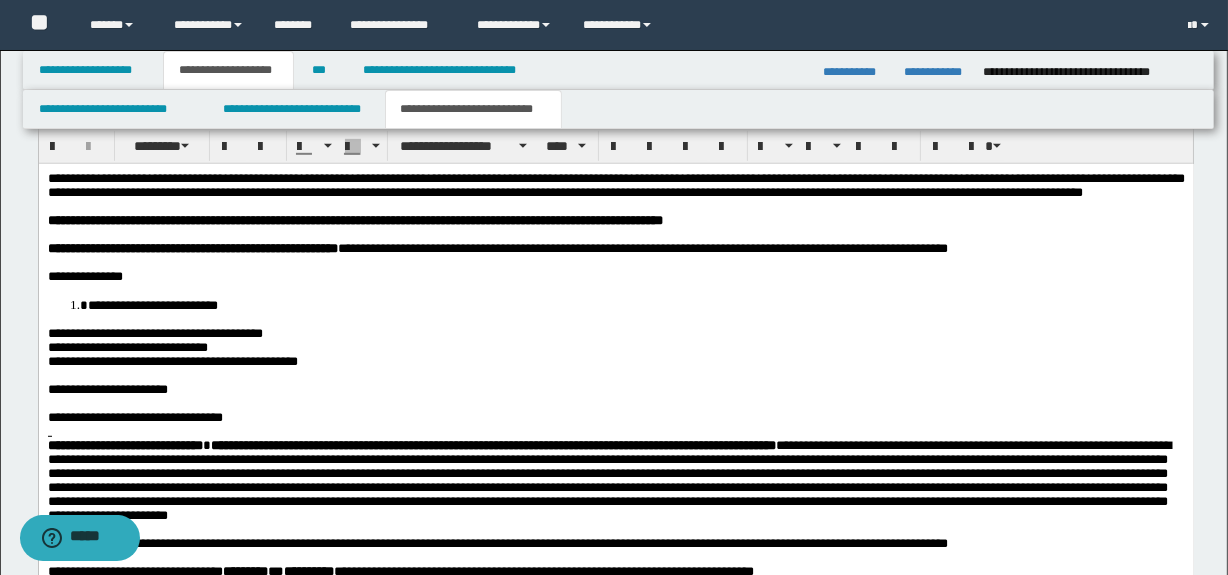 click on "**********" at bounding box center [172, 360] 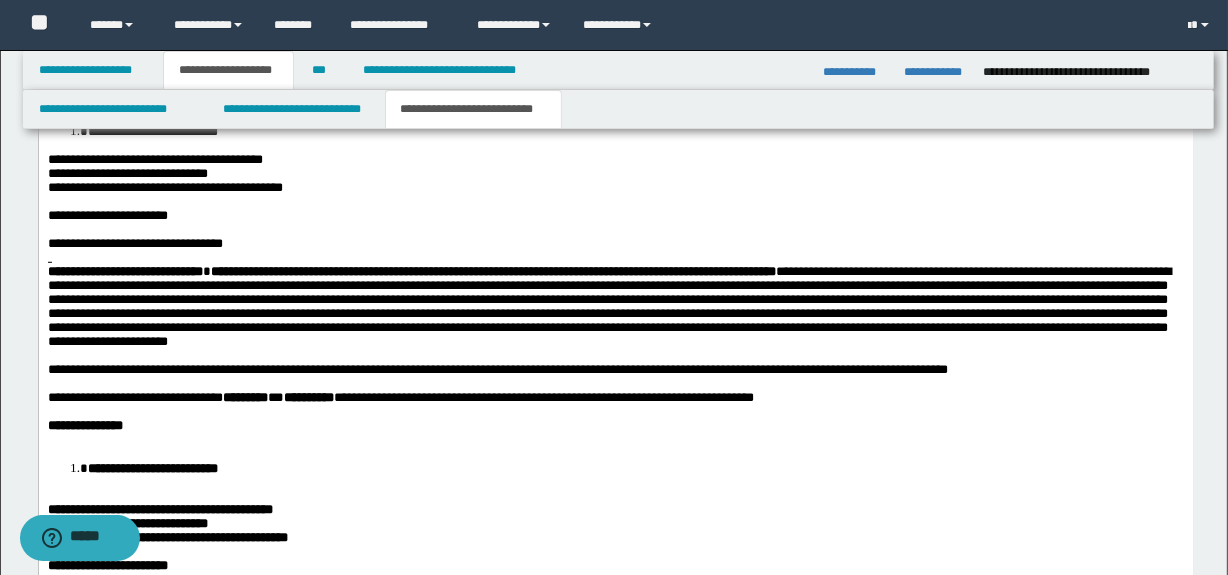 scroll, scrollTop: 1233, scrollLeft: 0, axis: vertical 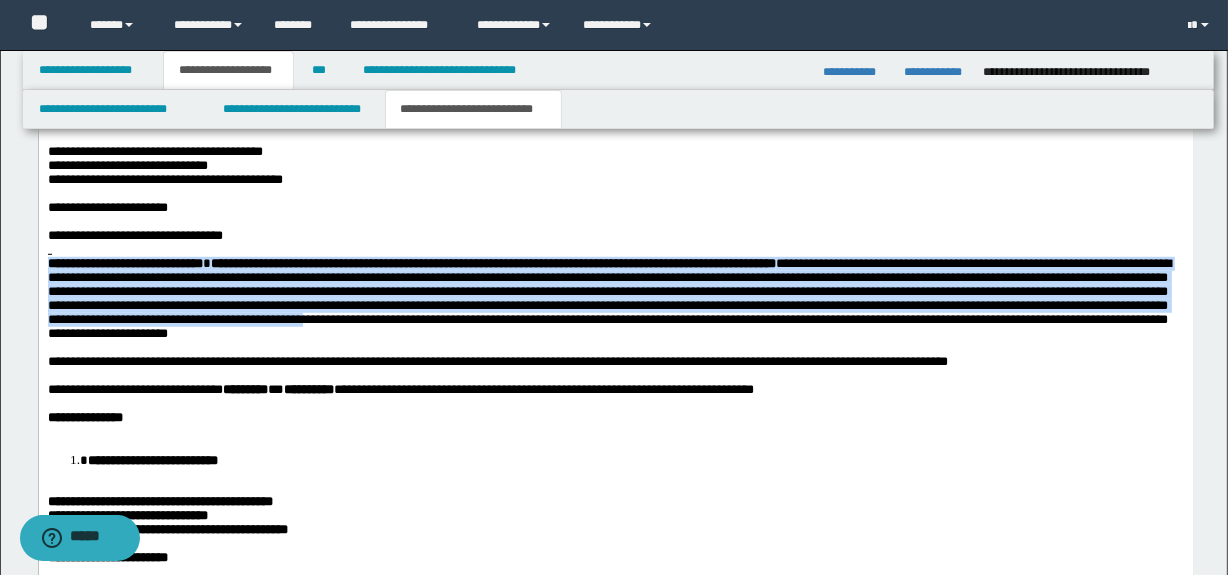 drag, startPoint x: 985, startPoint y: 368, endPoint x: 909, endPoint y: 287, distance: 111.07205 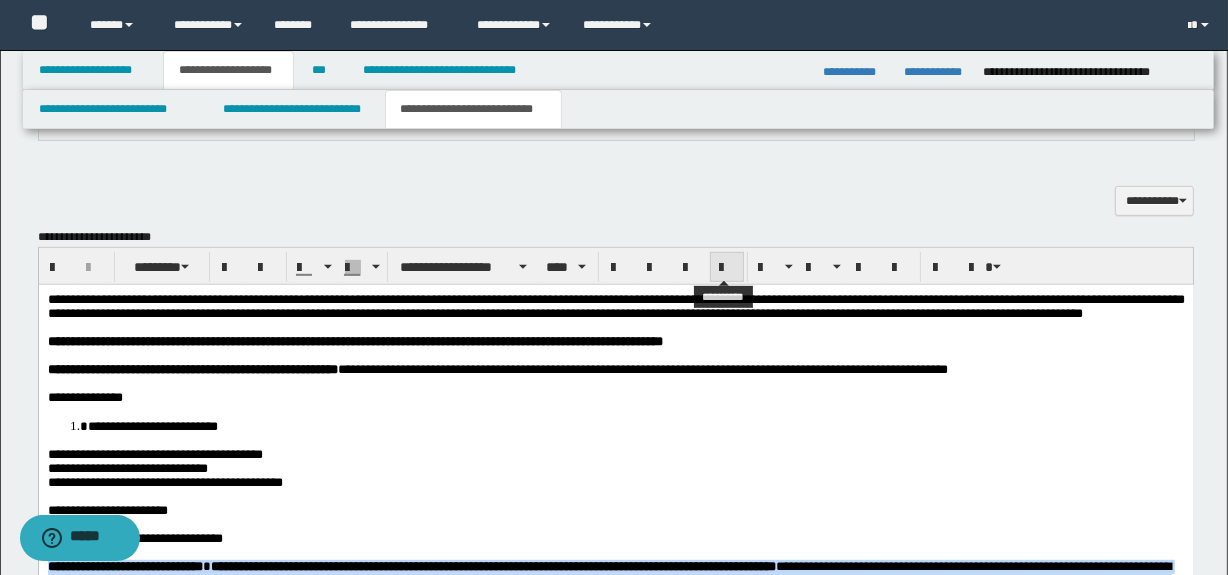 click at bounding box center (727, 268) 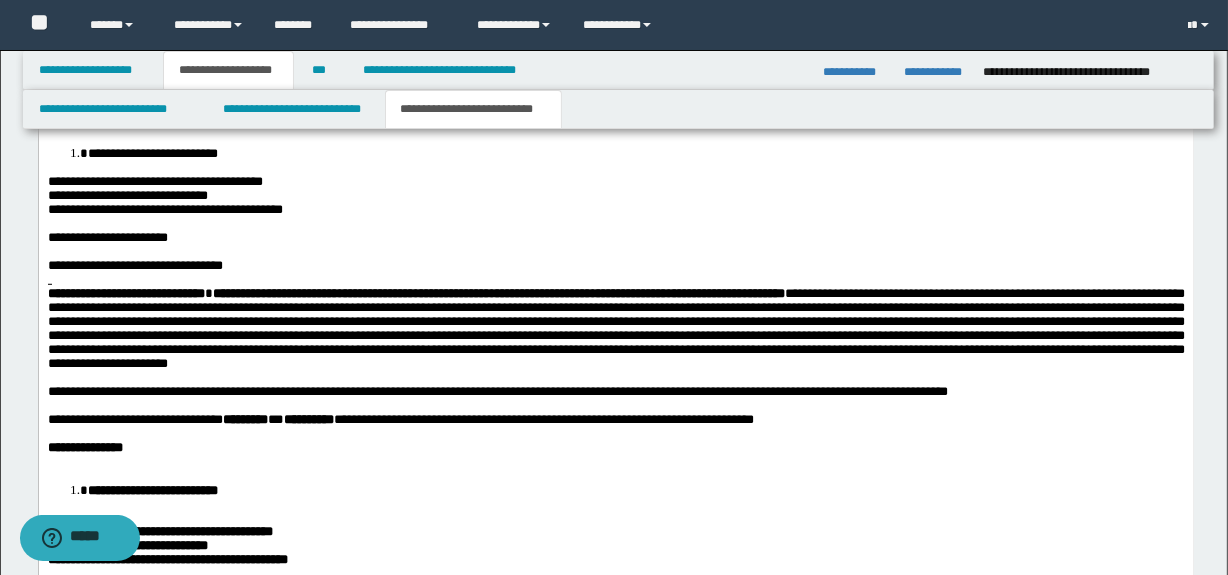 click at bounding box center [615, 377] 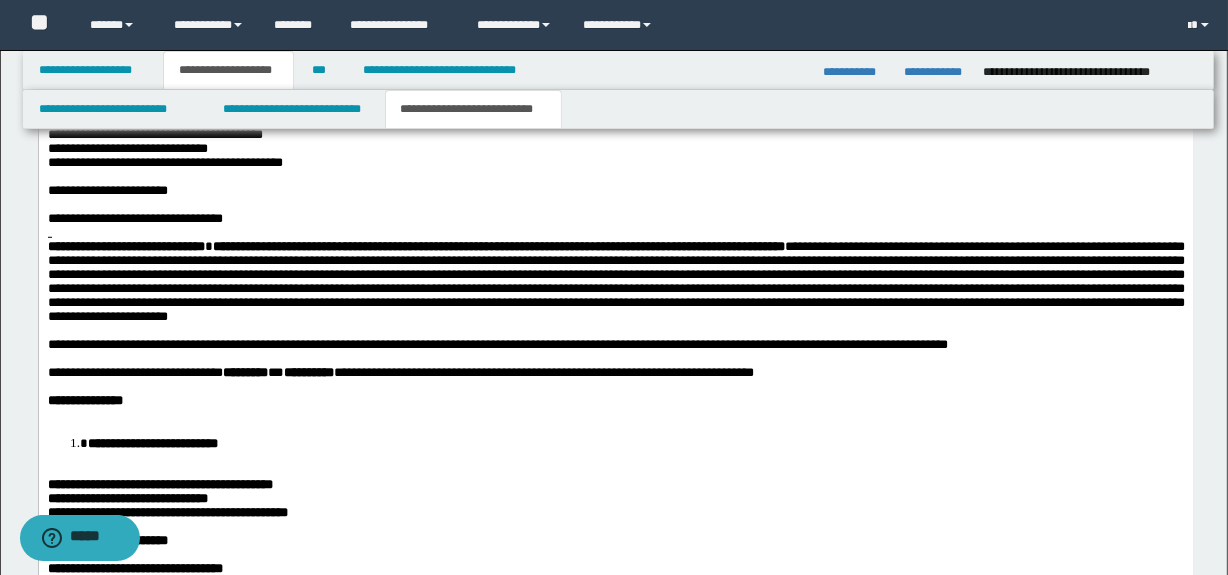 scroll, scrollTop: 1354, scrollLeft: 0, axis: vertical 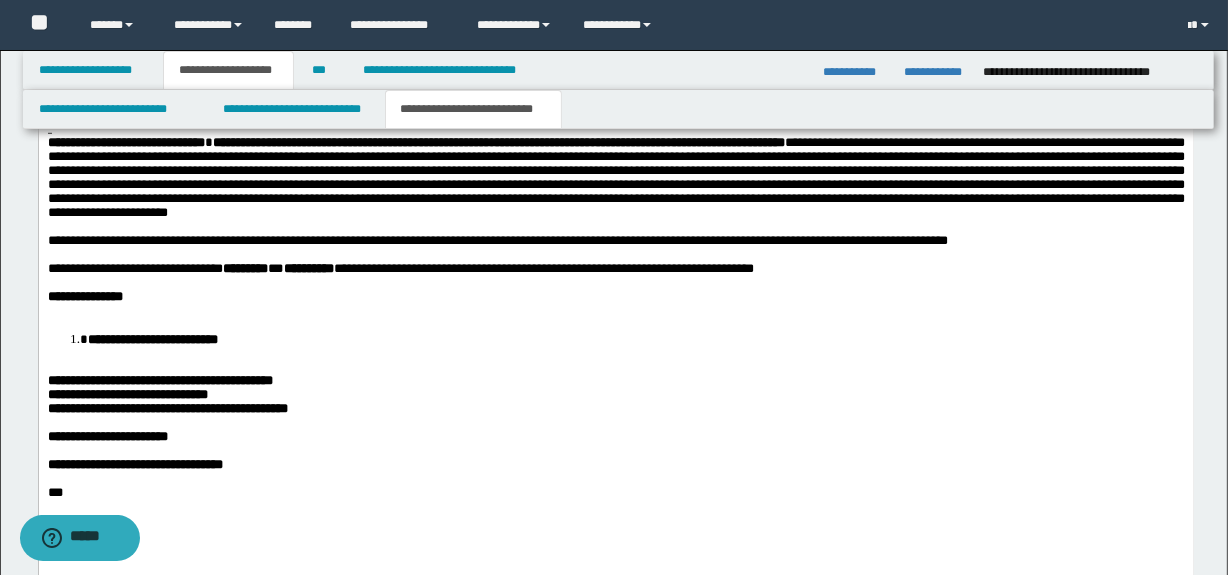 click at bounding box center [615, 129] 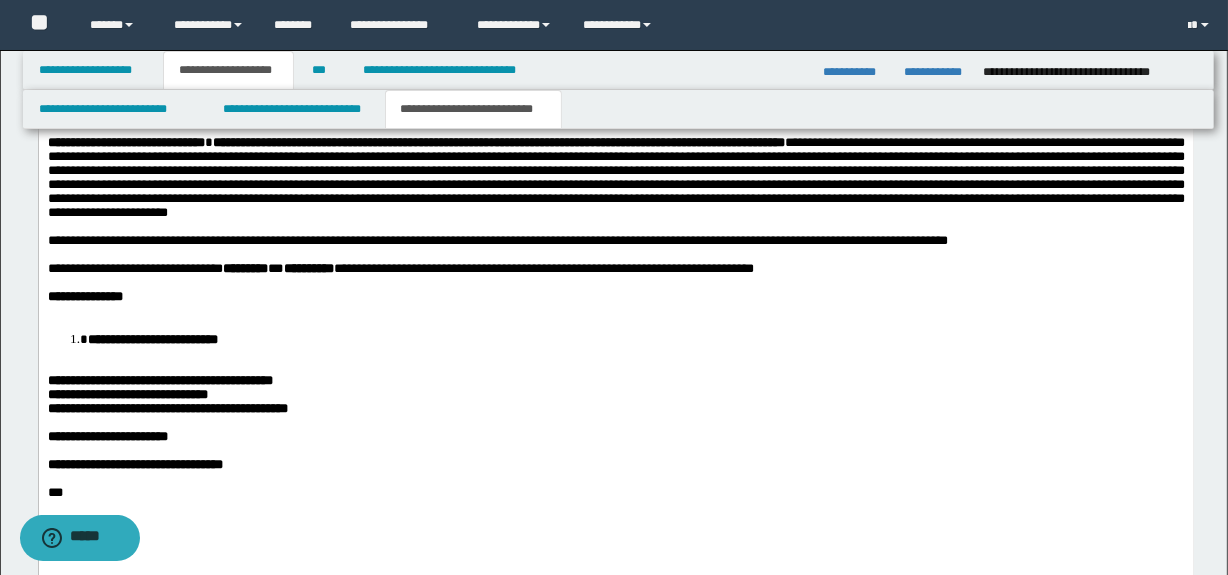 click at bounding box center [615, 311] 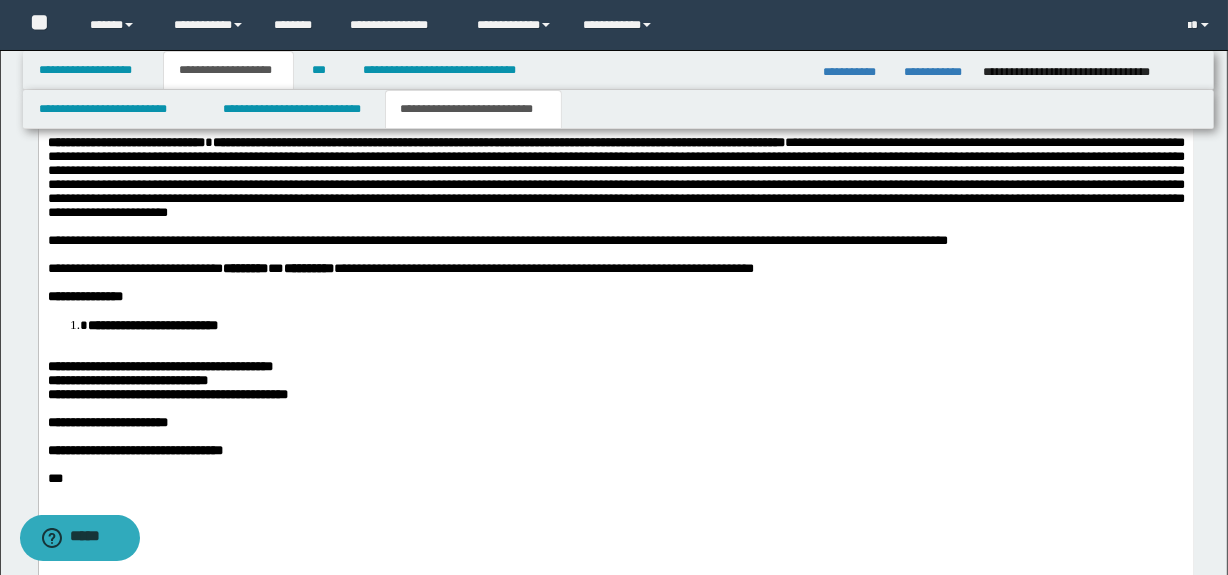 click at bounding box center (615, 353) 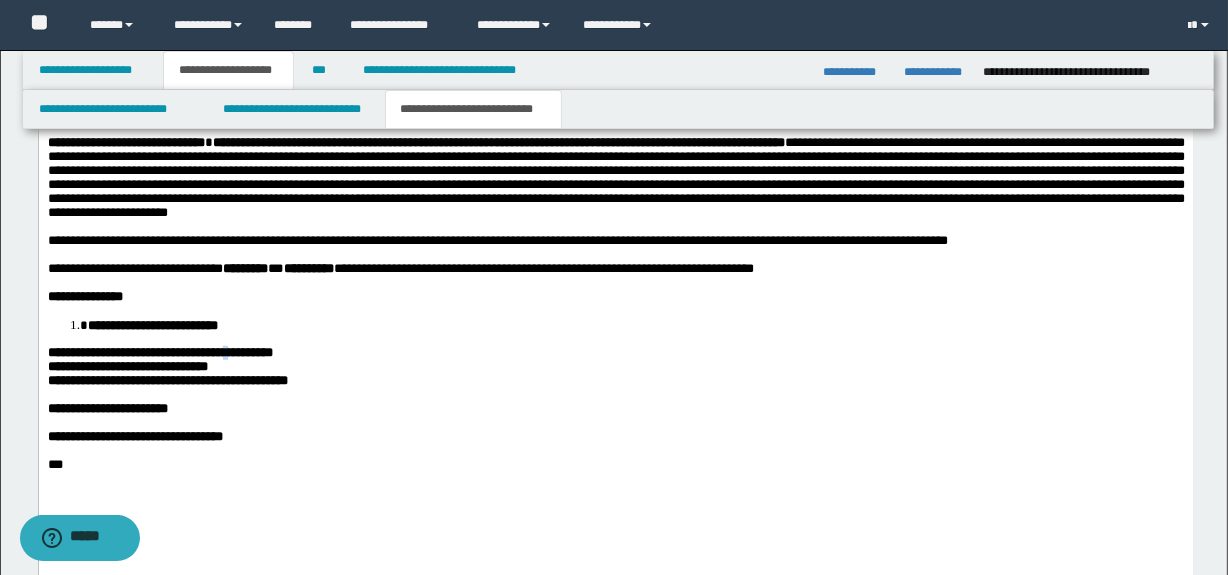 click on "**********" at bounding box center [159, 352] 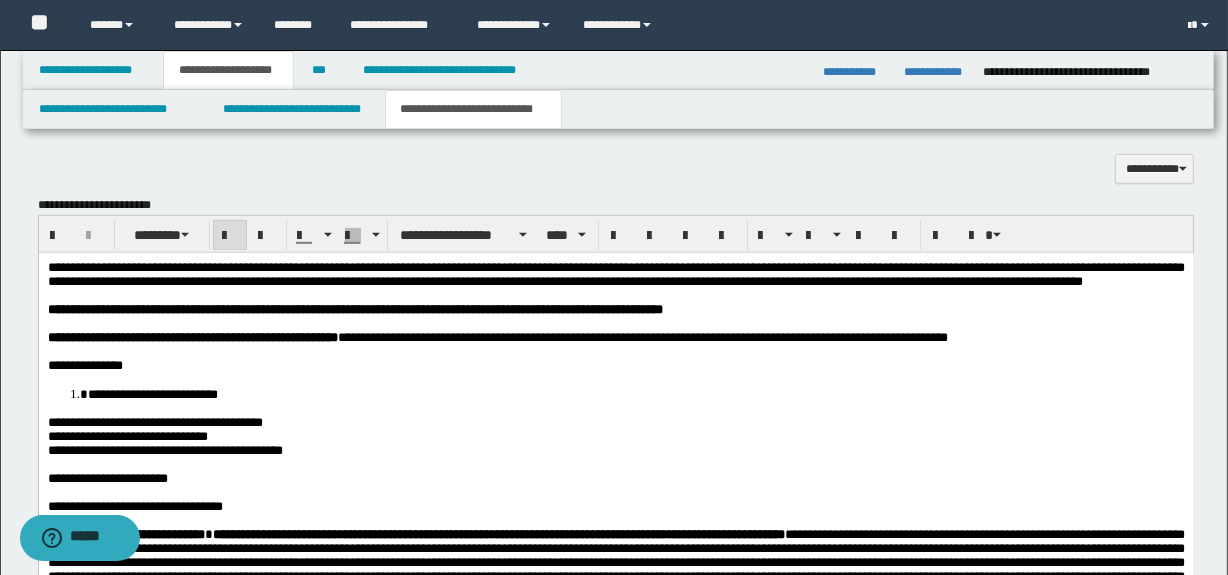 scroll, scrollTop: 870, scrollLeft: 0, axis: vertical 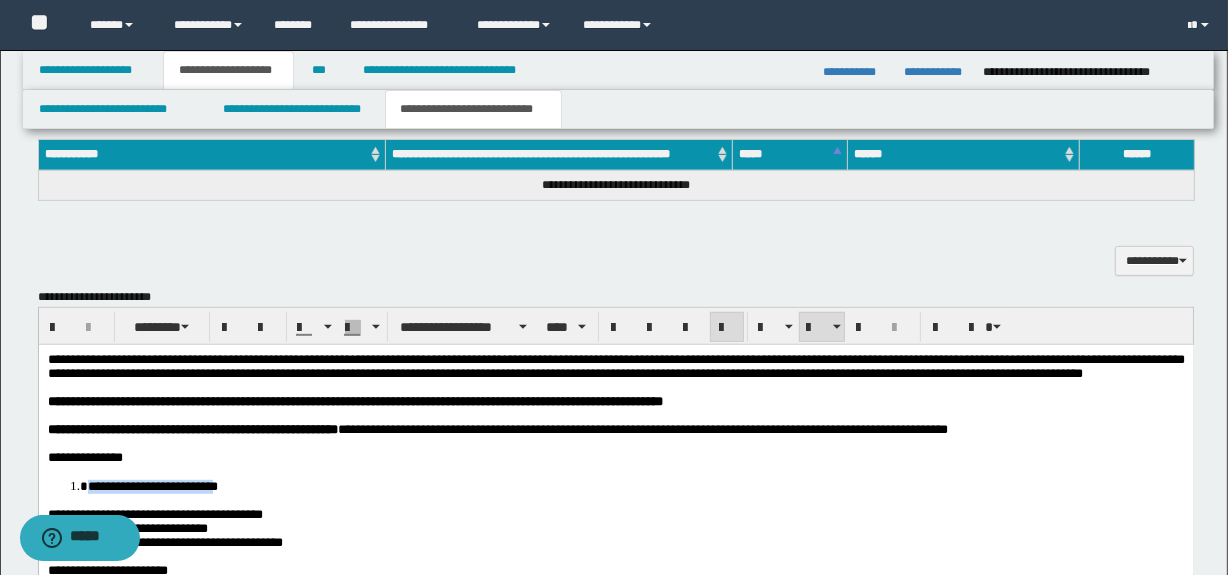 drag, startPoint x: 282, startPoint y: 514, endPoint x: 91, endPoint y: 508, distance: 191.09422 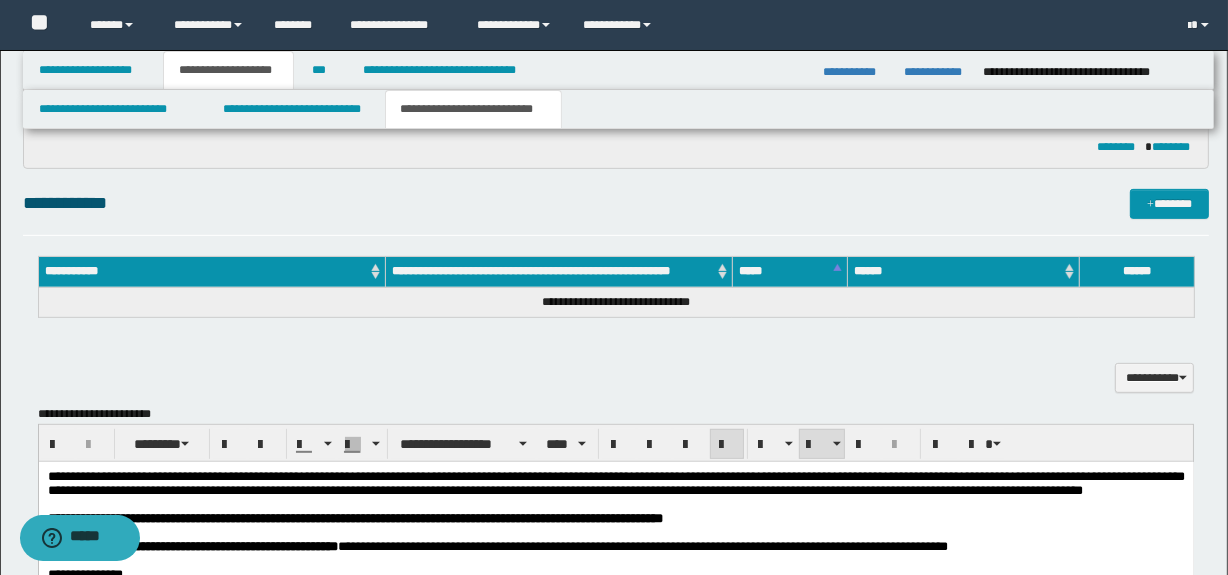 scroll, scrollTop: 749, scrollLeft: 0, axis: vertical 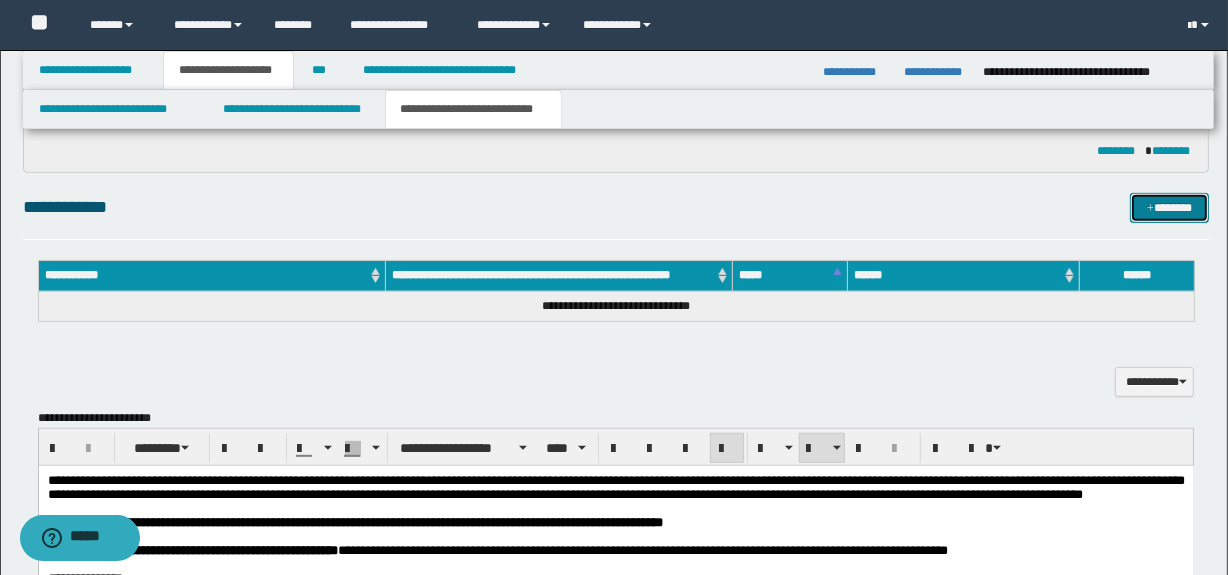 click on "*******" at bounding box center [1170, 208] 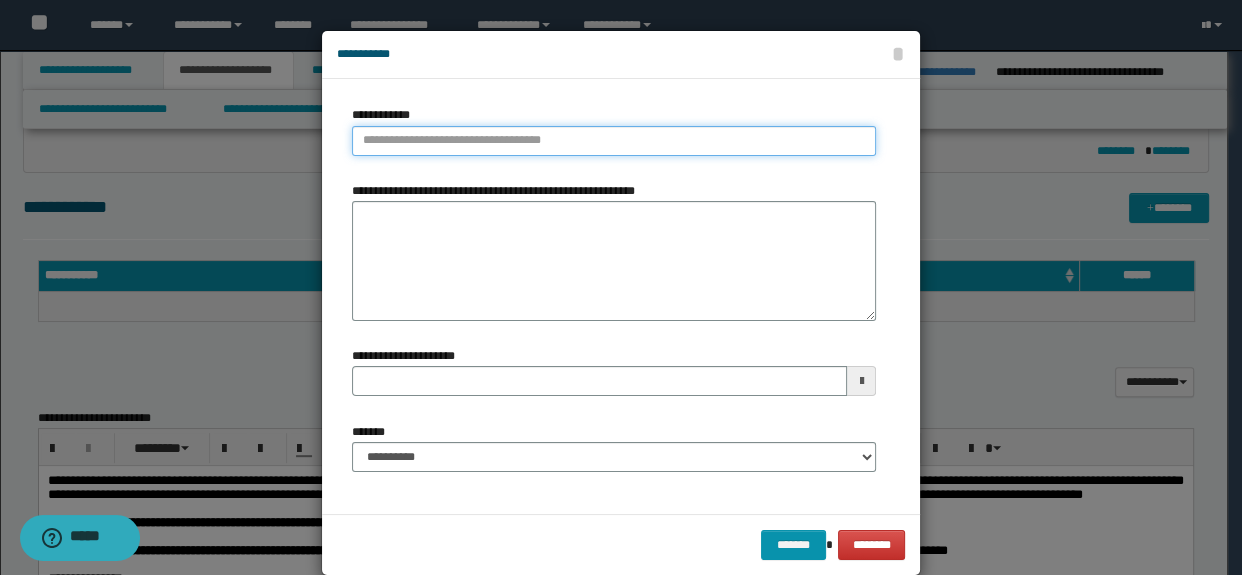 click on "**********" at bounding box center [614, 141] 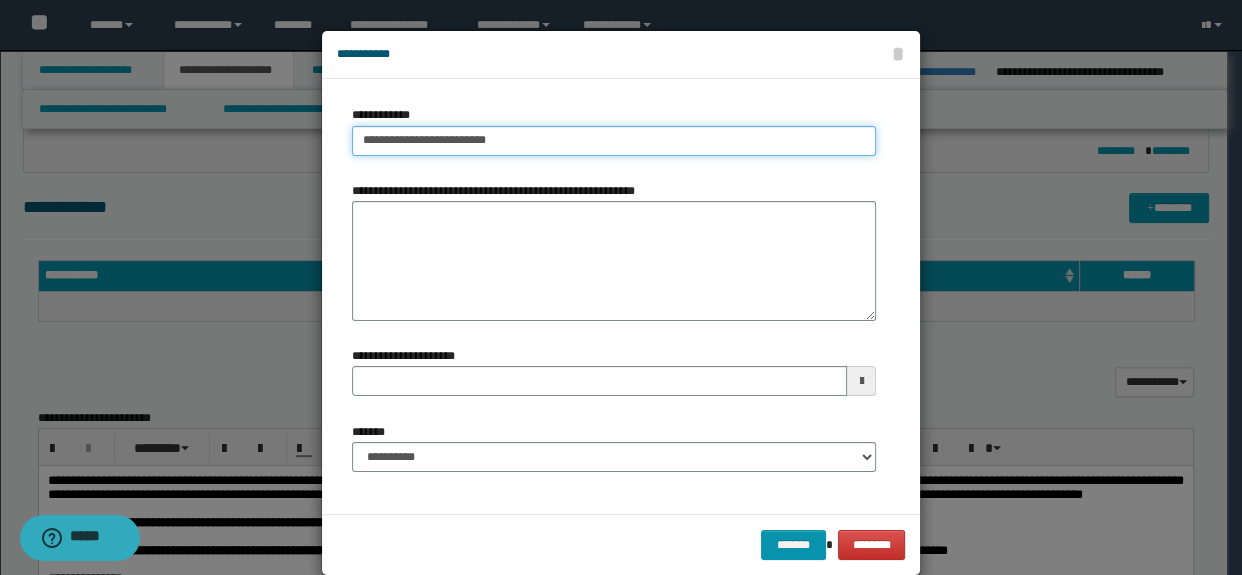 type on "**********" 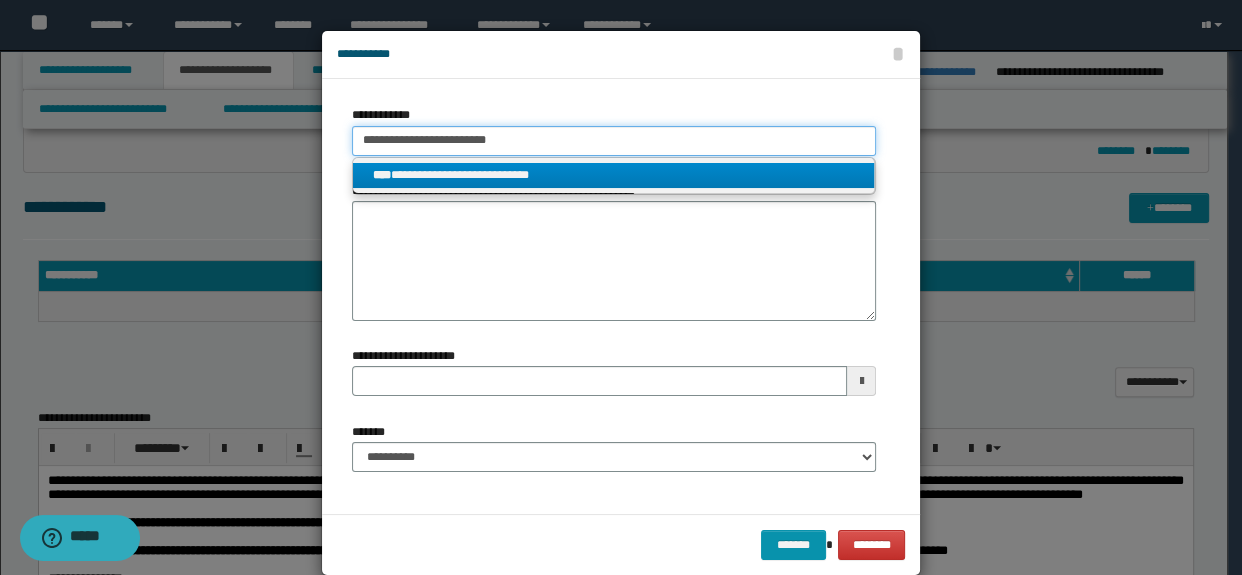 type on "**********" 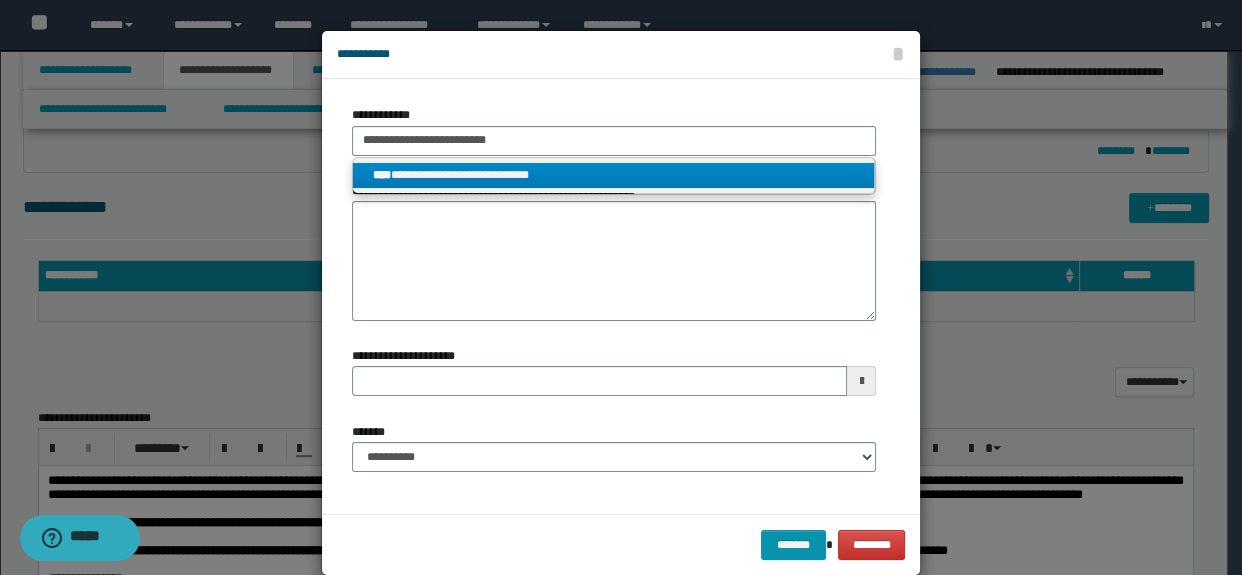 click on "**********" at bounding box center [614, 175] 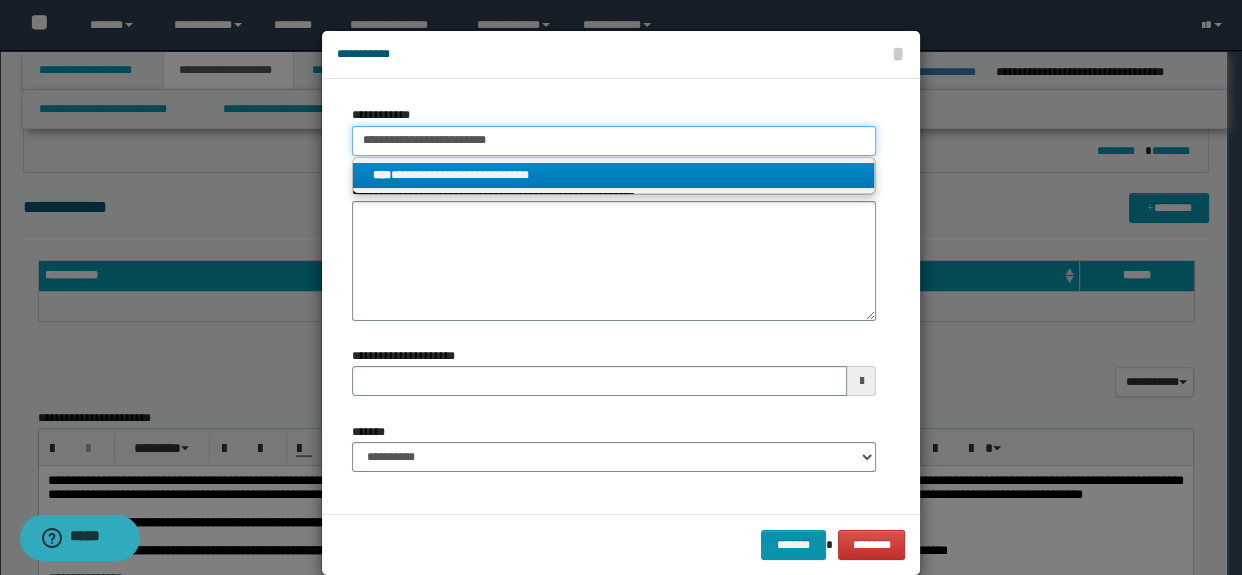 type 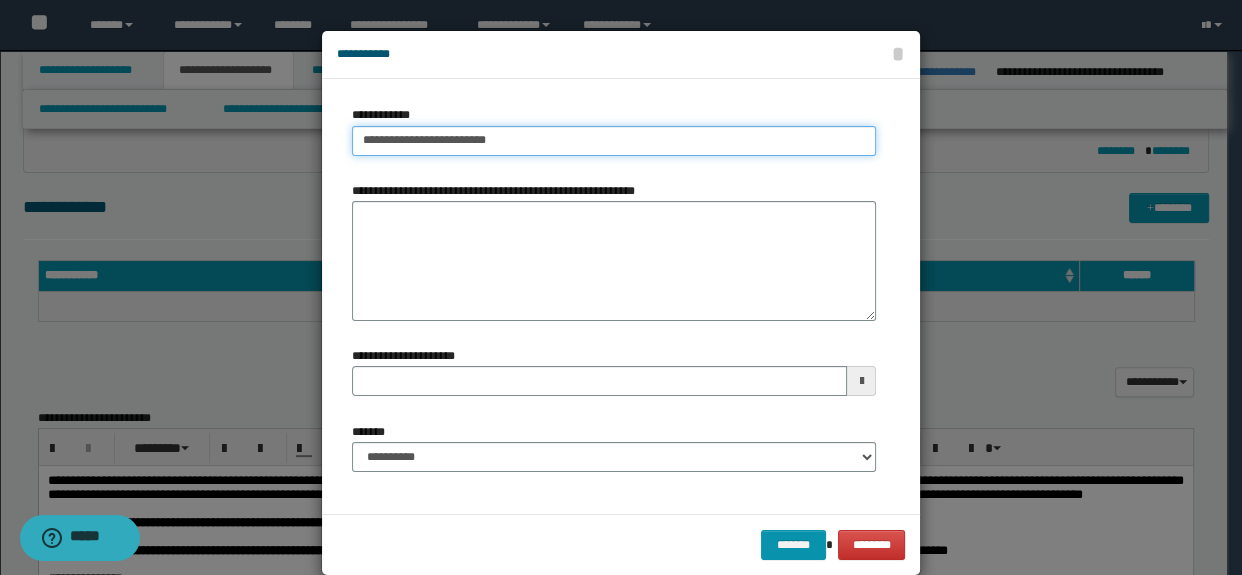 type 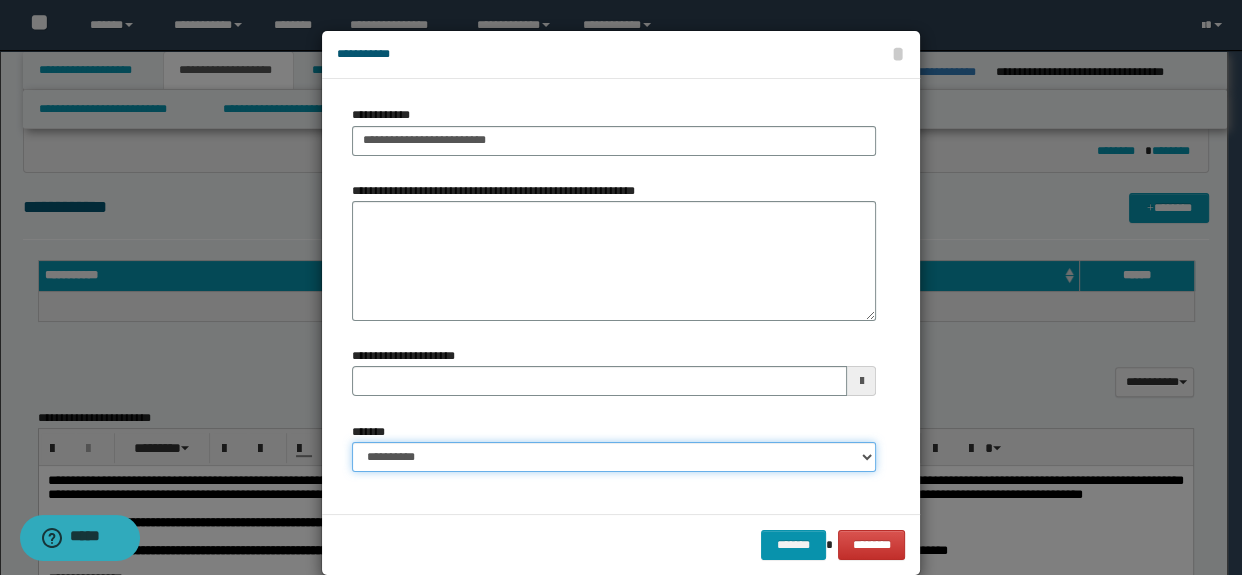 click on "**********" at bounding box center (614, 457) 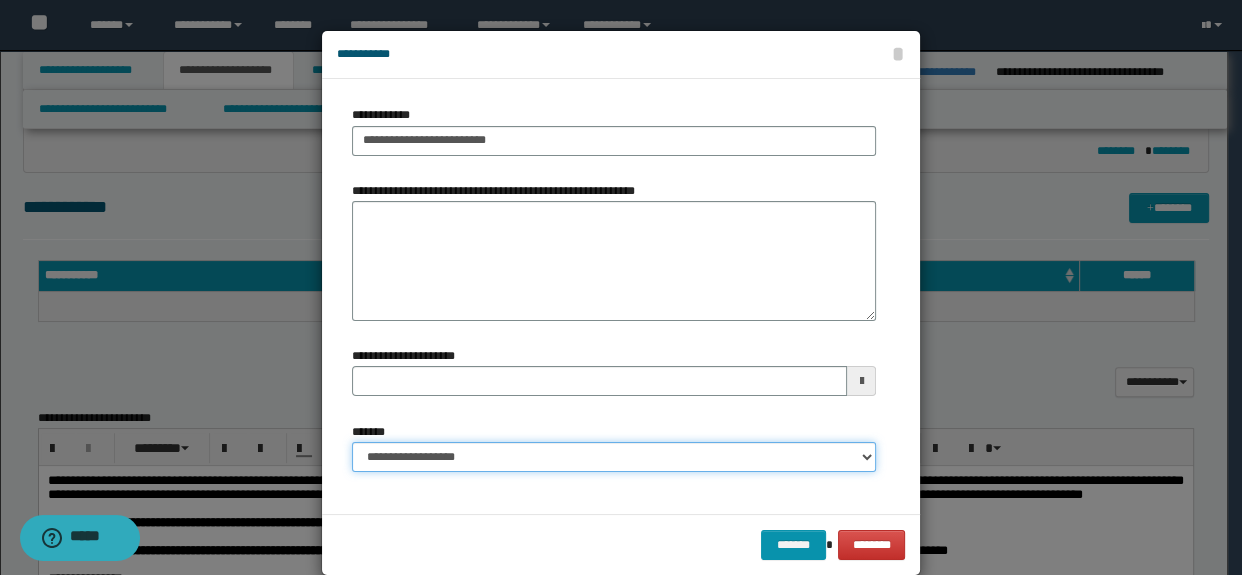 type 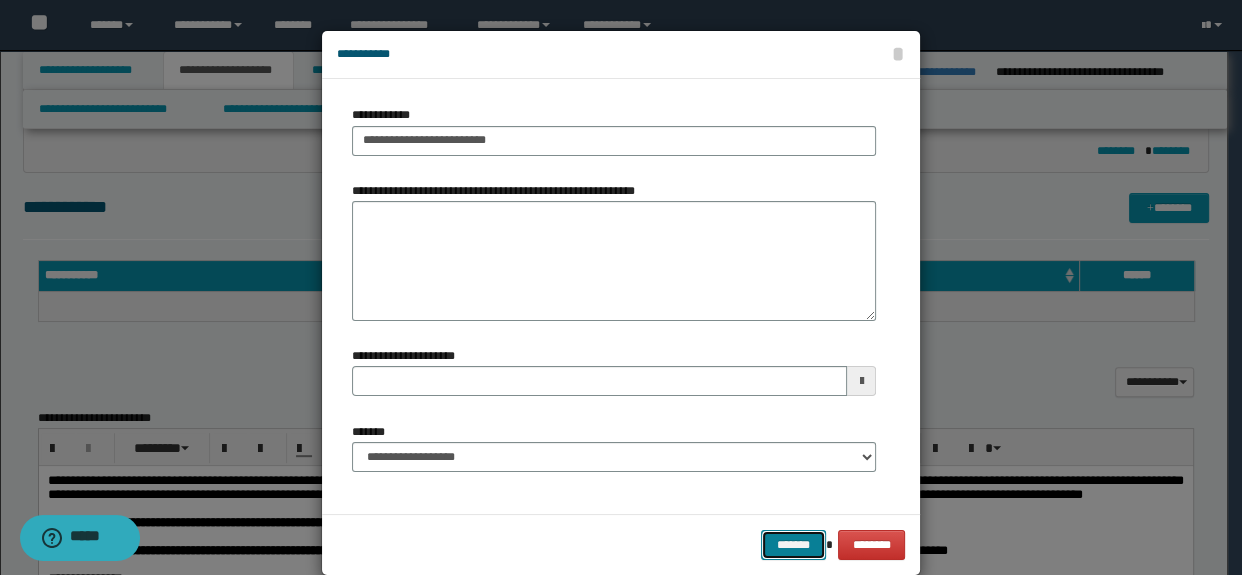 click on "*******" at bounding box center (793, 545) 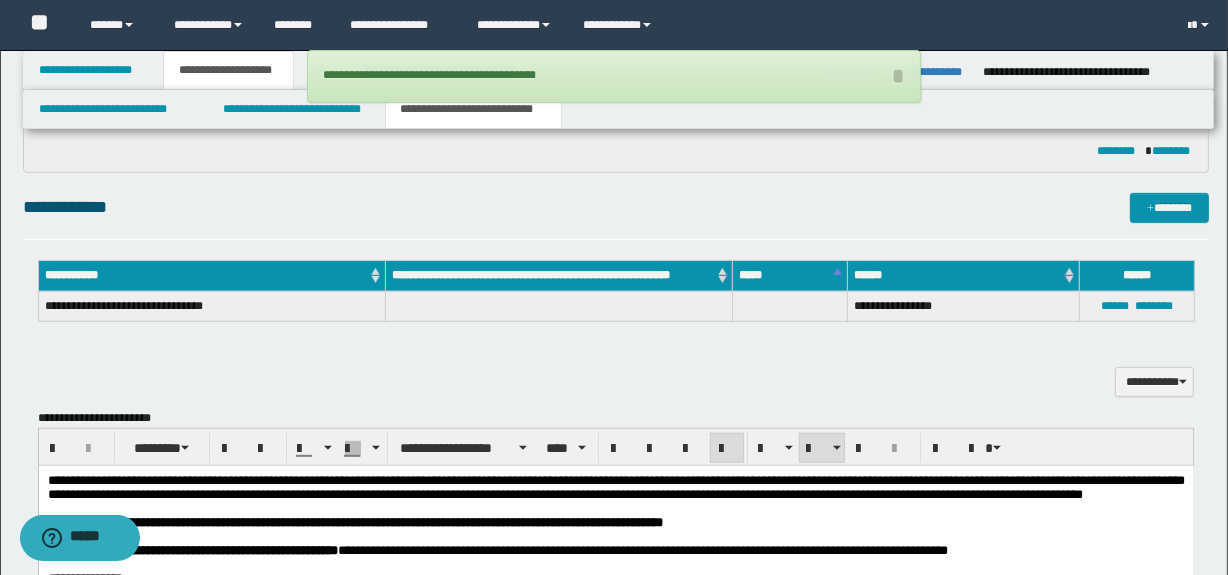 click on "**********" at bounding box center [614, 76] 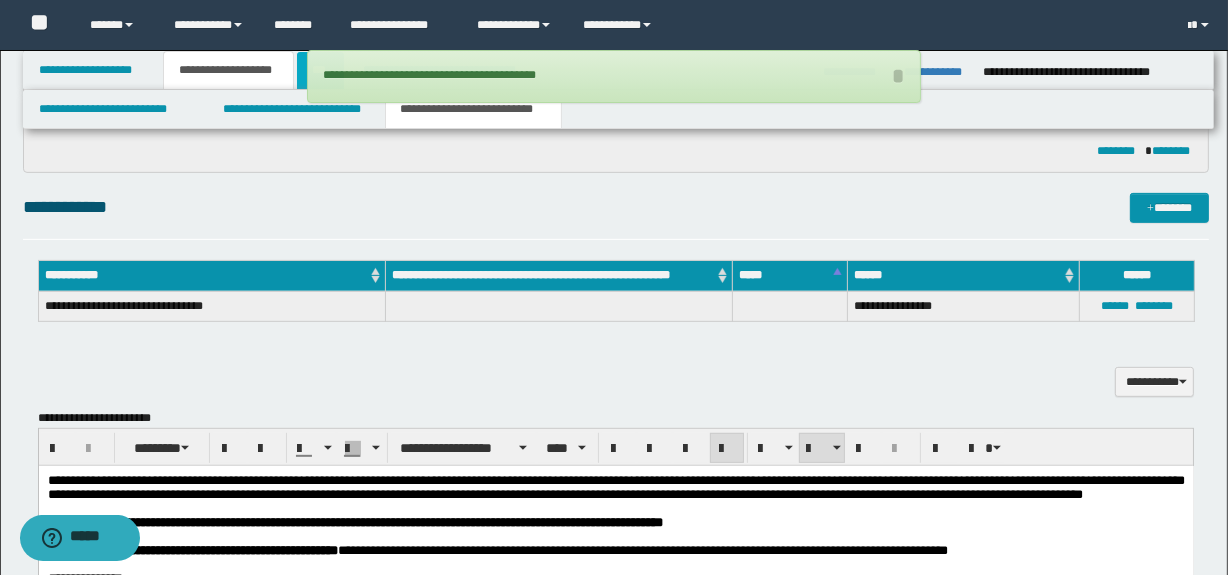 click on "***" at bounding box center [320, 70] 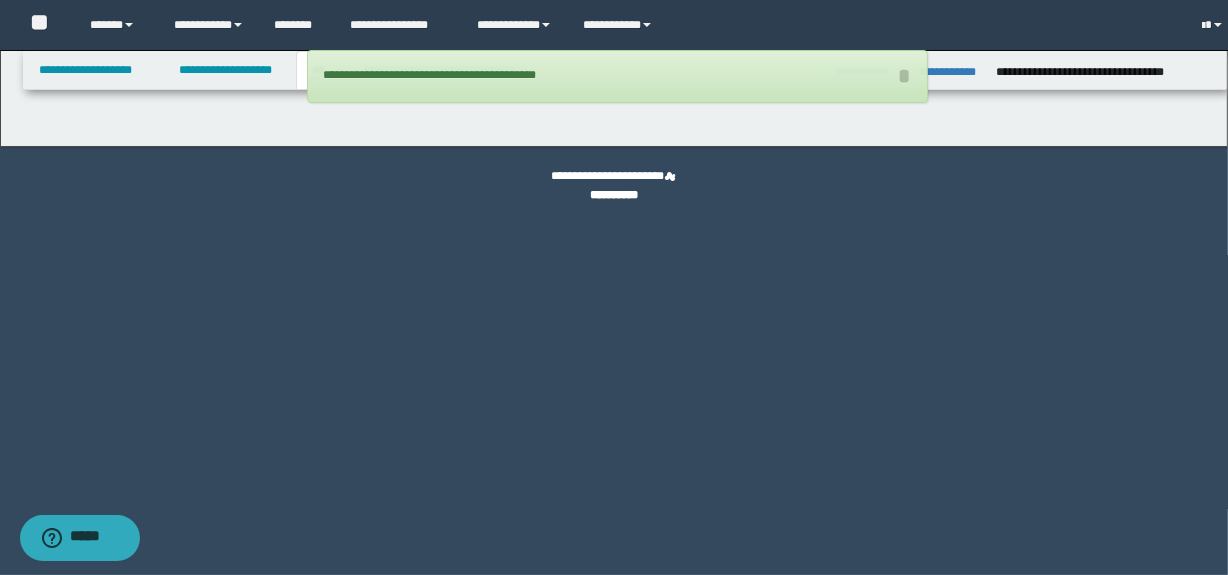 scroll, scrollTop: 0, scrollLeft: 0, axis: both 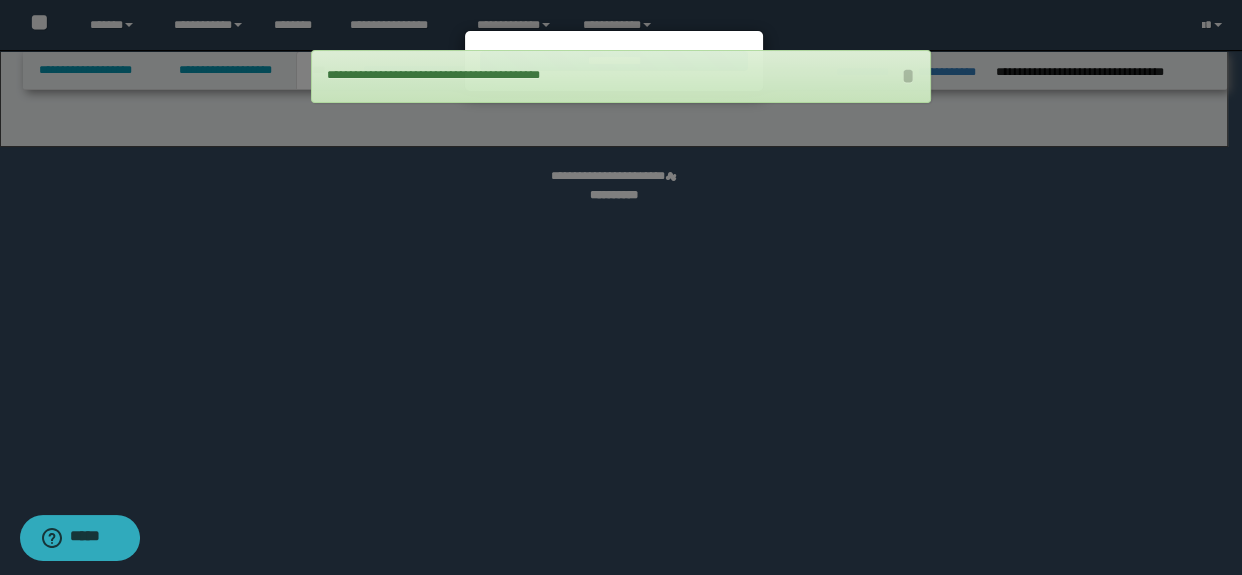 select on "***" 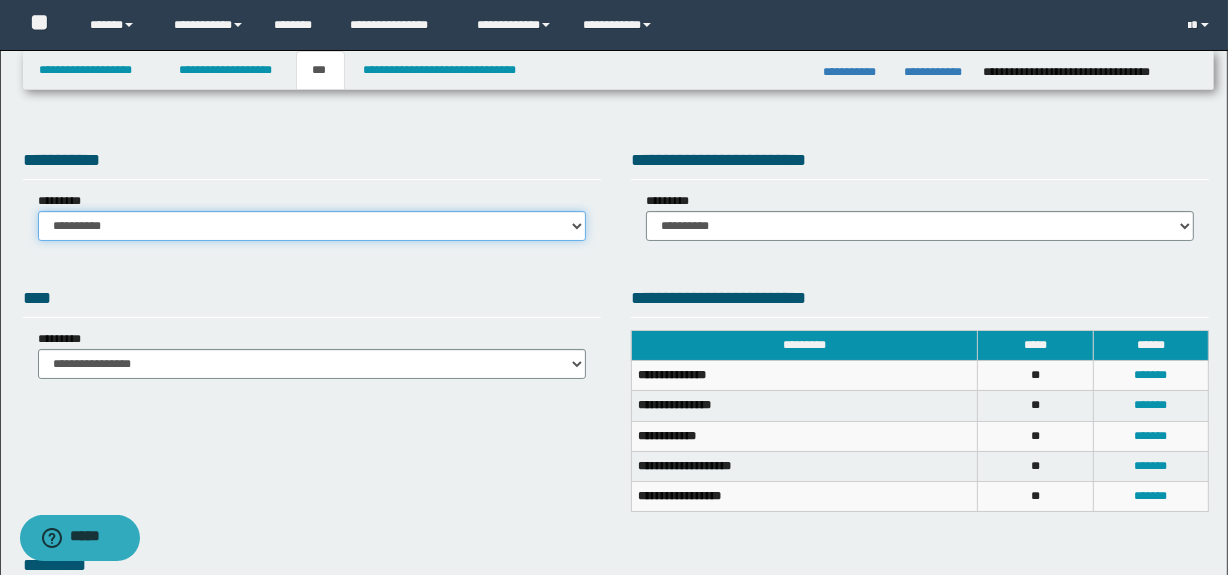 click on "**********" at bounding box center (312, 226) 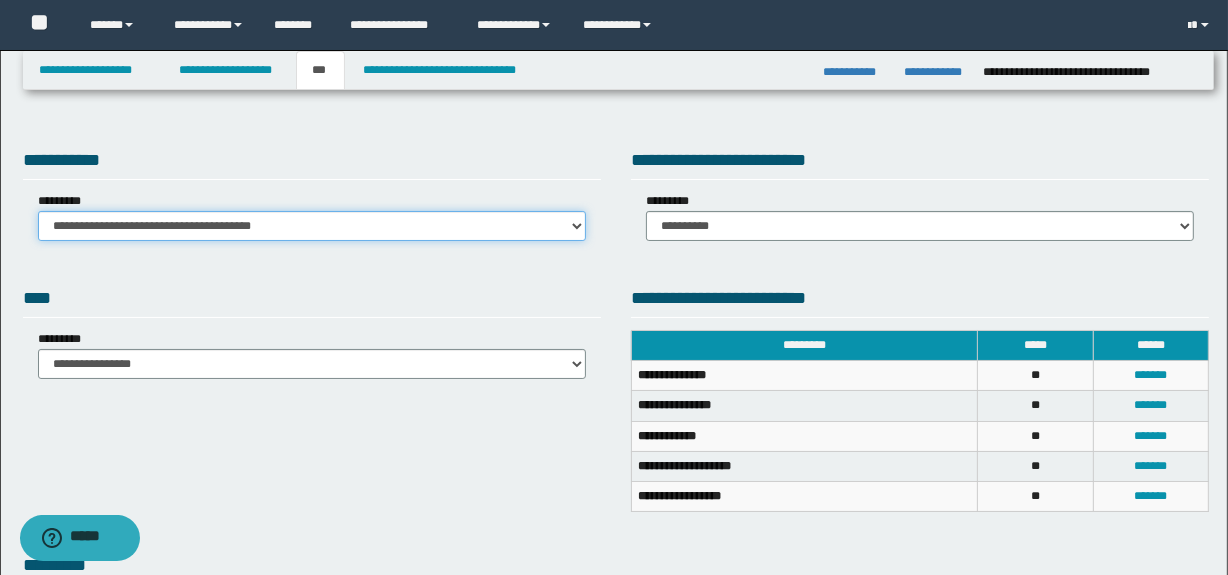 click on "**********" at bounding box center [312, 226] 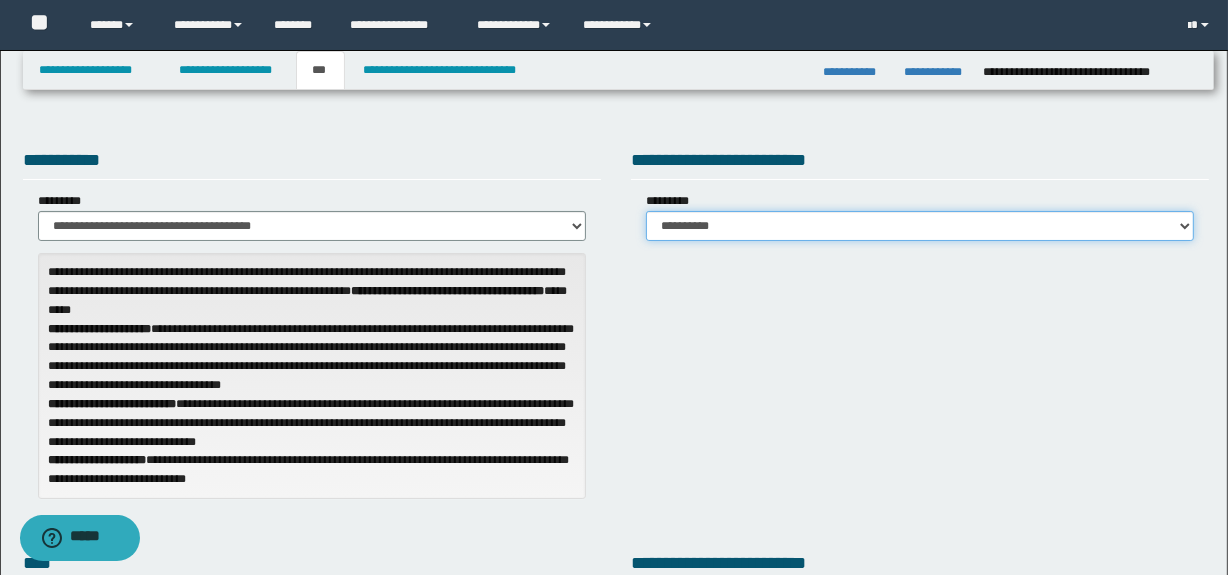 click on "**********" at bounding box center [920, 226] 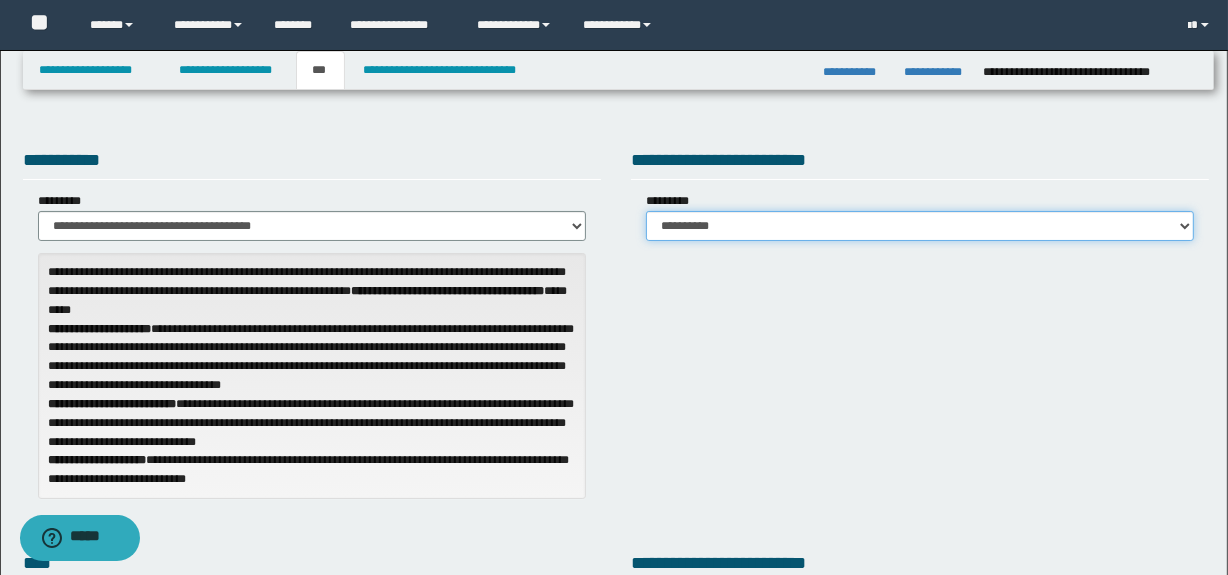 select on "*" 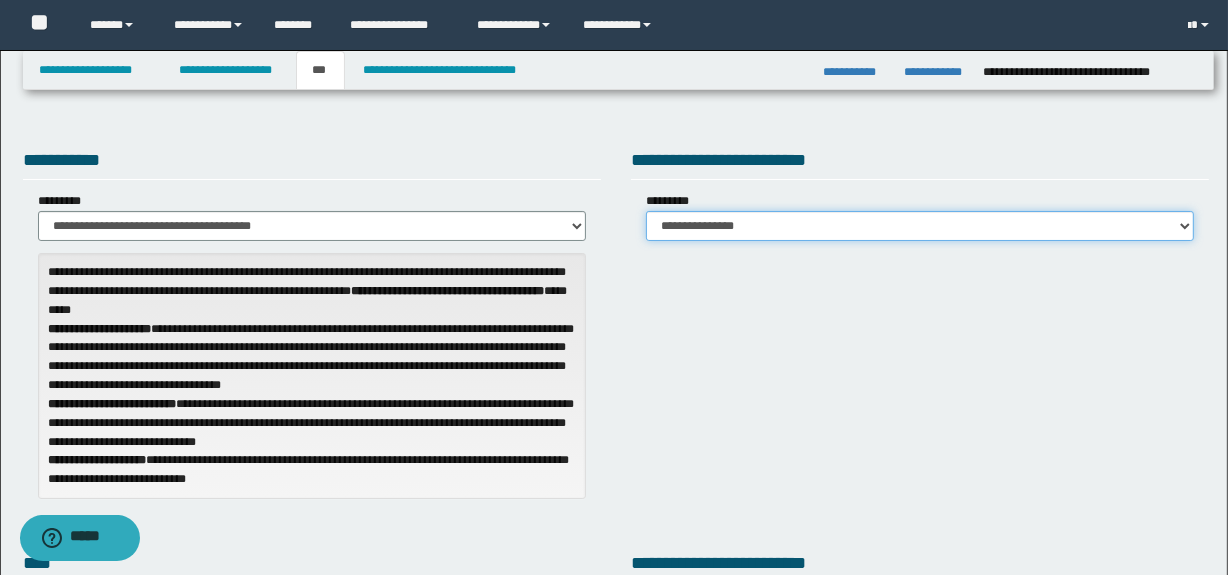 click on "**********" at bounding box center [920, 226] 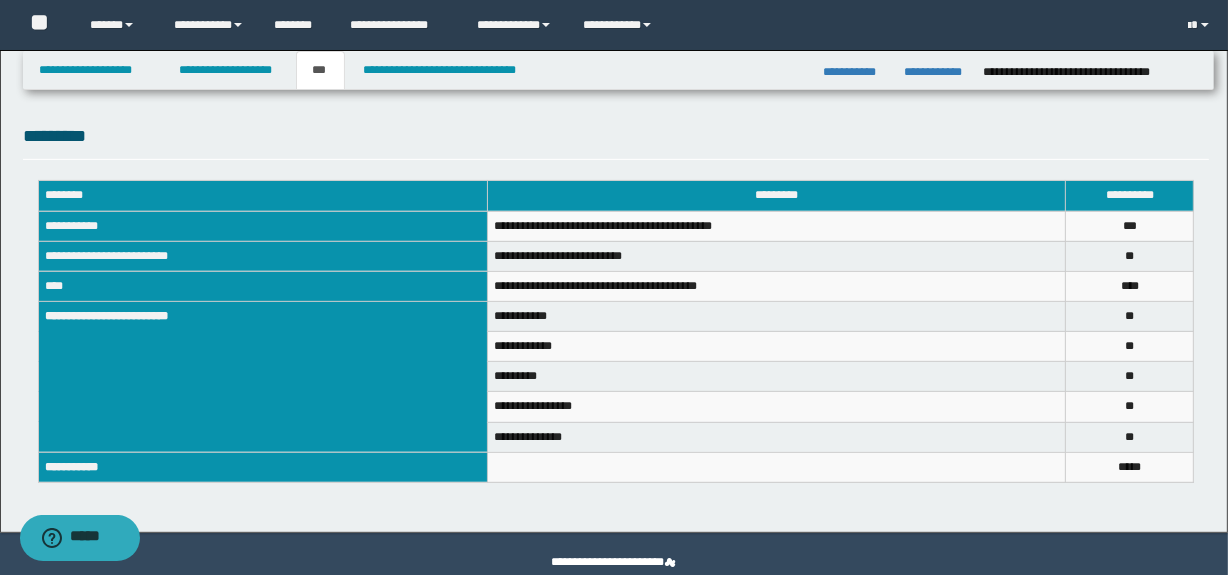 scroll, scrollTop: 729, scrollLeft: 0, axis: vertical 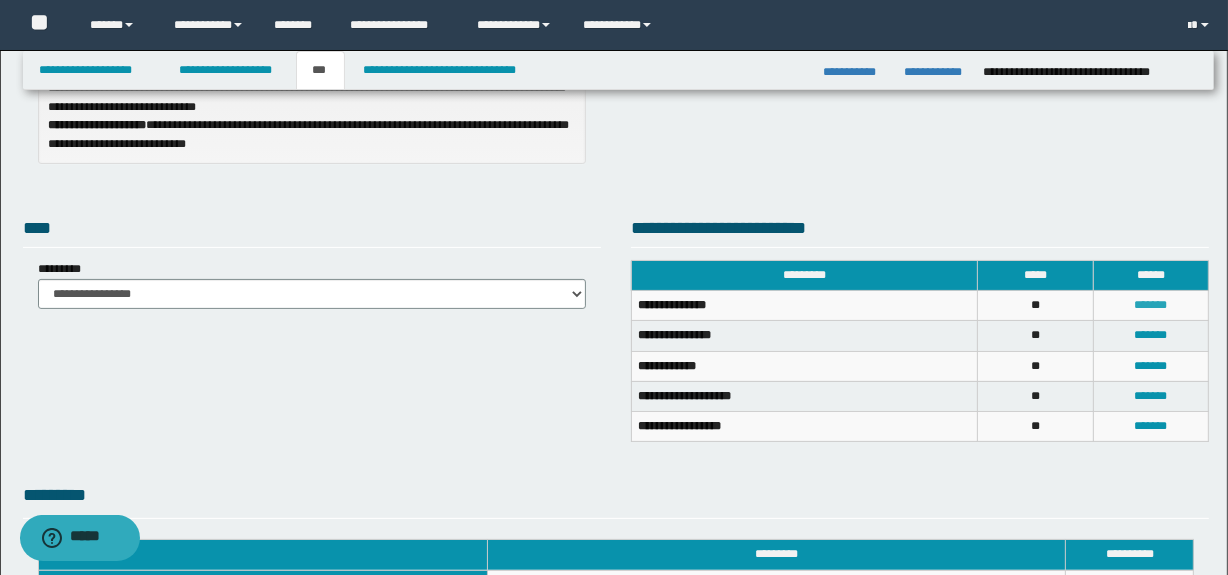 click on "*******" at bounding box center (1151, 305) 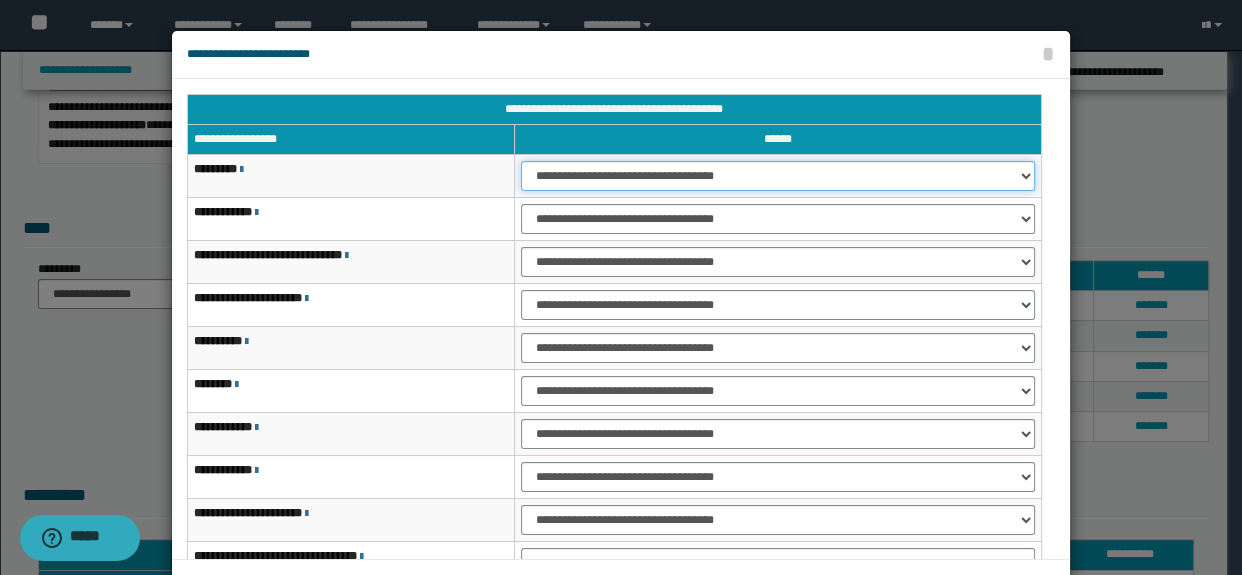 click on "**********" at bounding box center [777, 176] 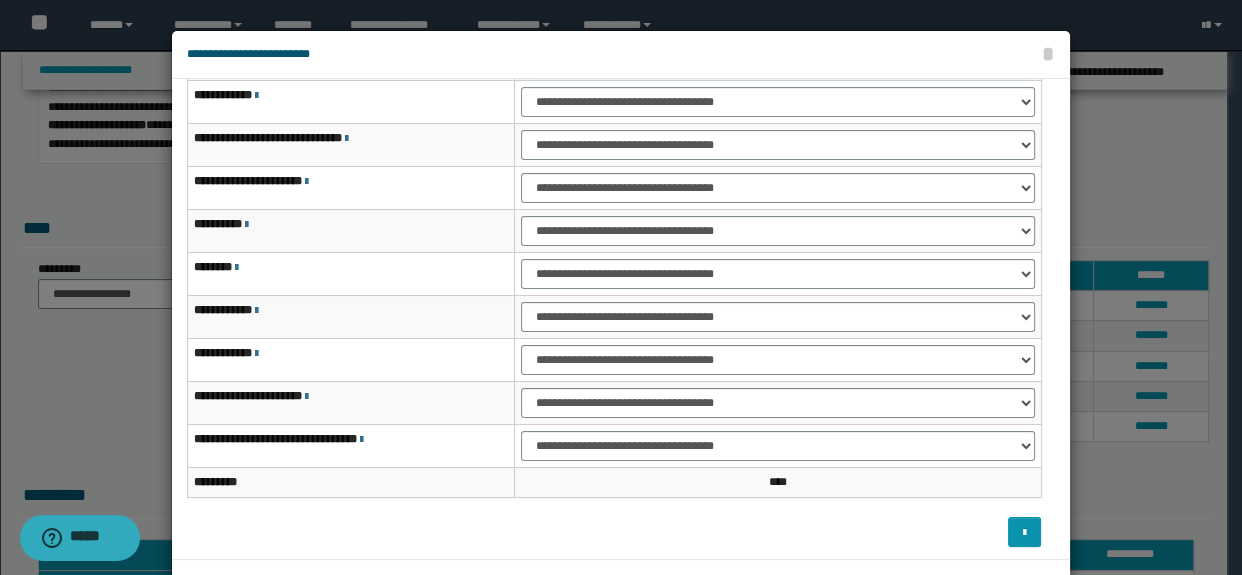 scroll, scrollTop: 120, scrollLeft: 0, axis: vertical 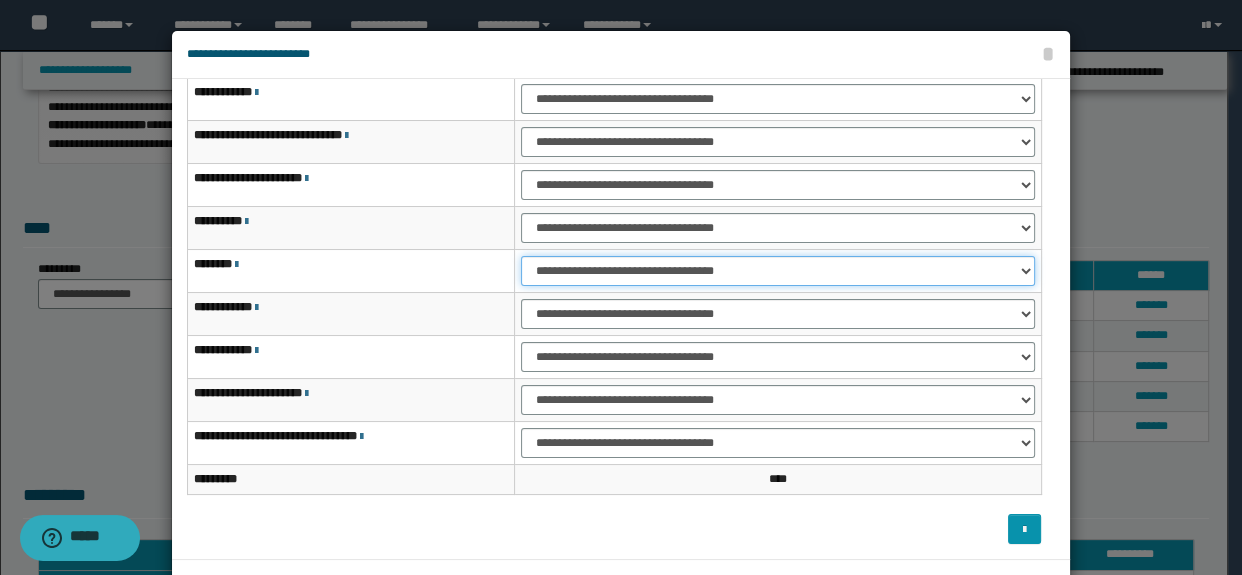 click on "**********" at bounding box center [777, 271] 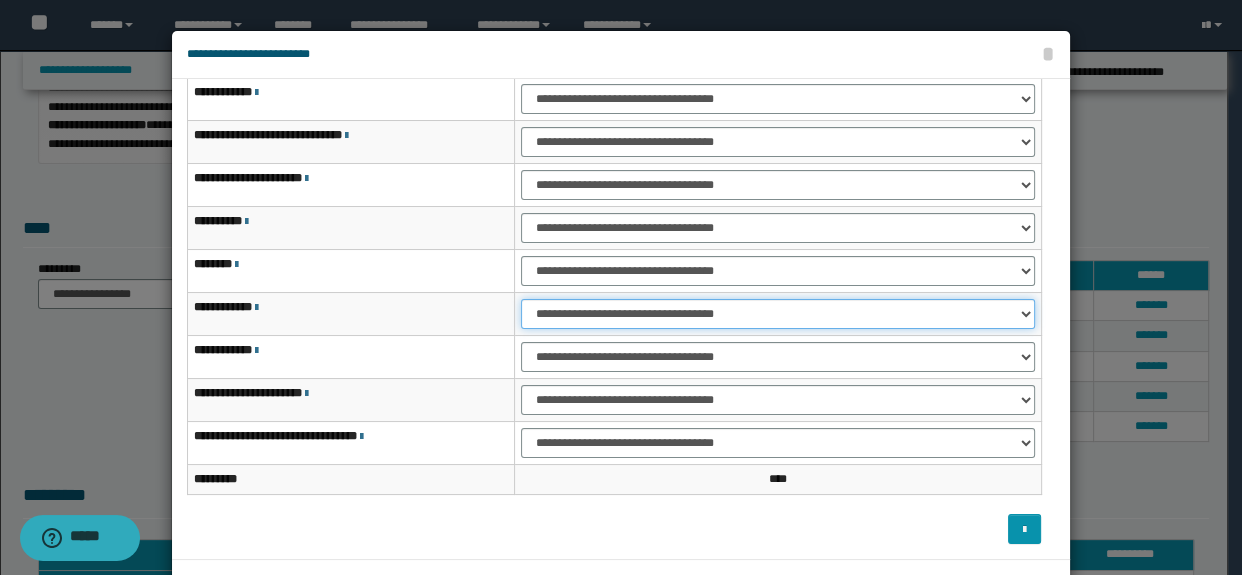 drag, startPoint x: 593, startPoint y: 305, endPoint x: 572, endPoint y: 325, distance: 29 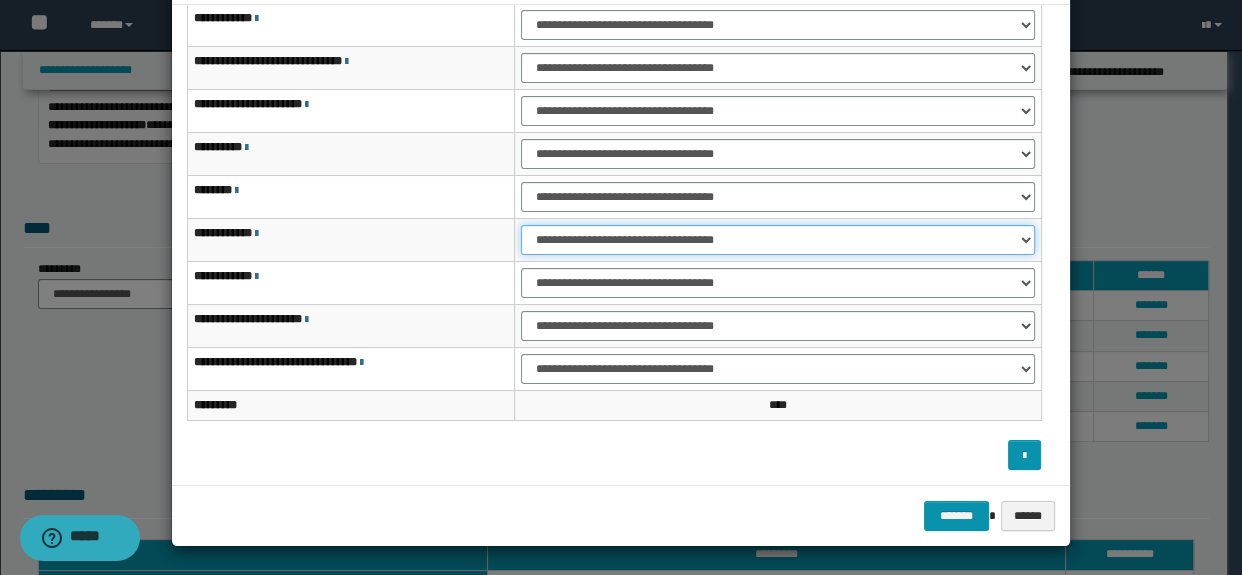 scroll, scrollTop: 75, scrollLeft: 0, axis: vertical 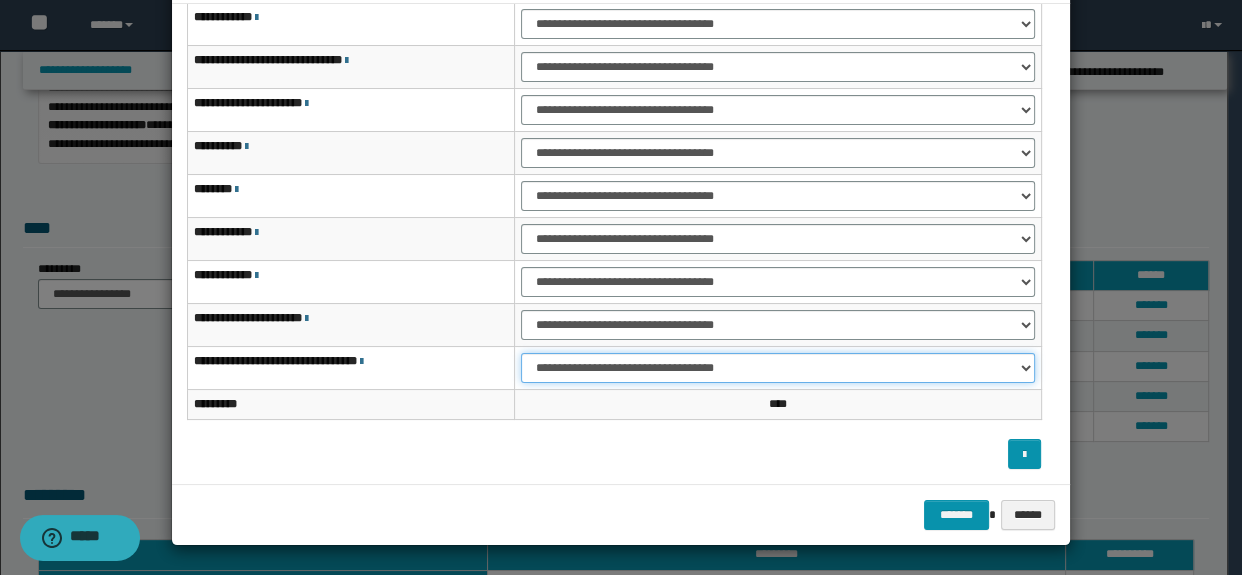 click on "**********" at bounding box center (777, 368) 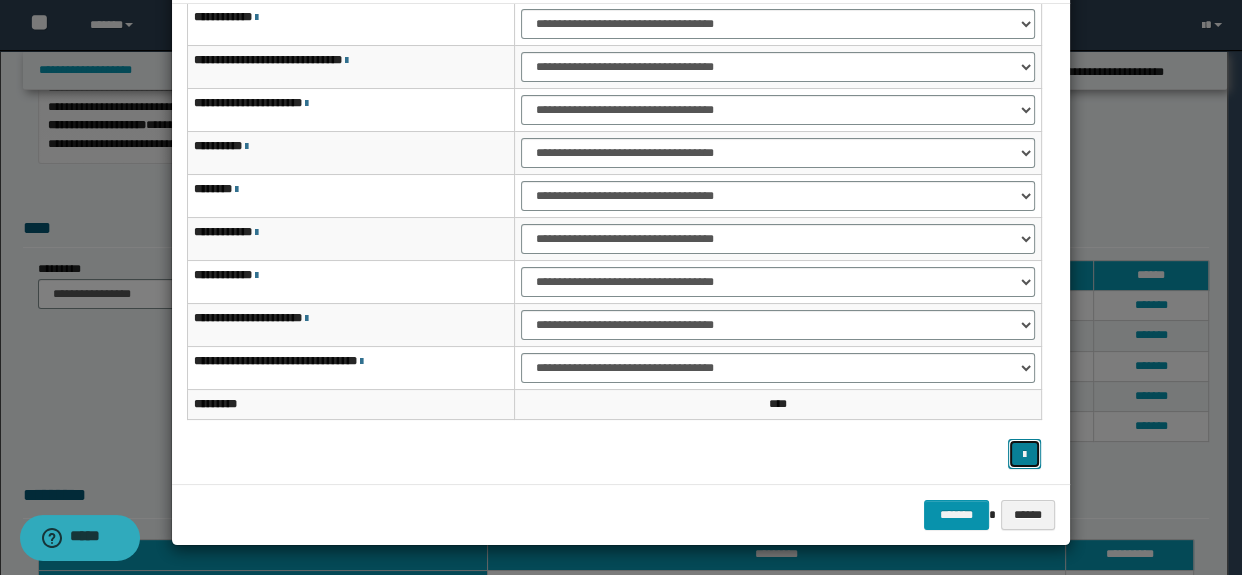 click at bounding box center [1025, 454] 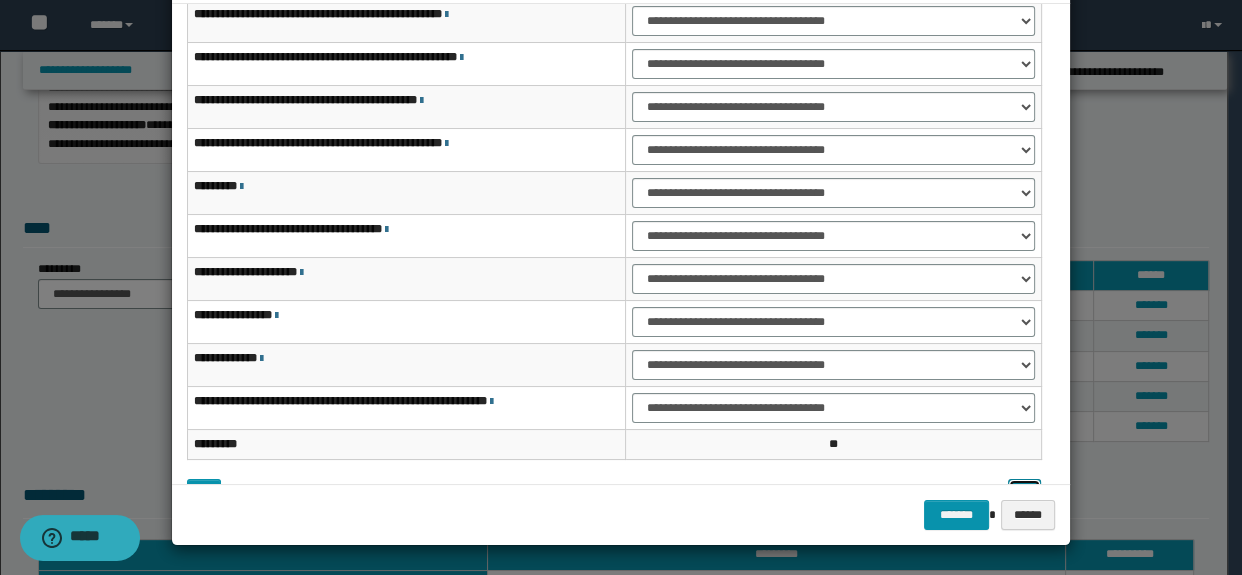type 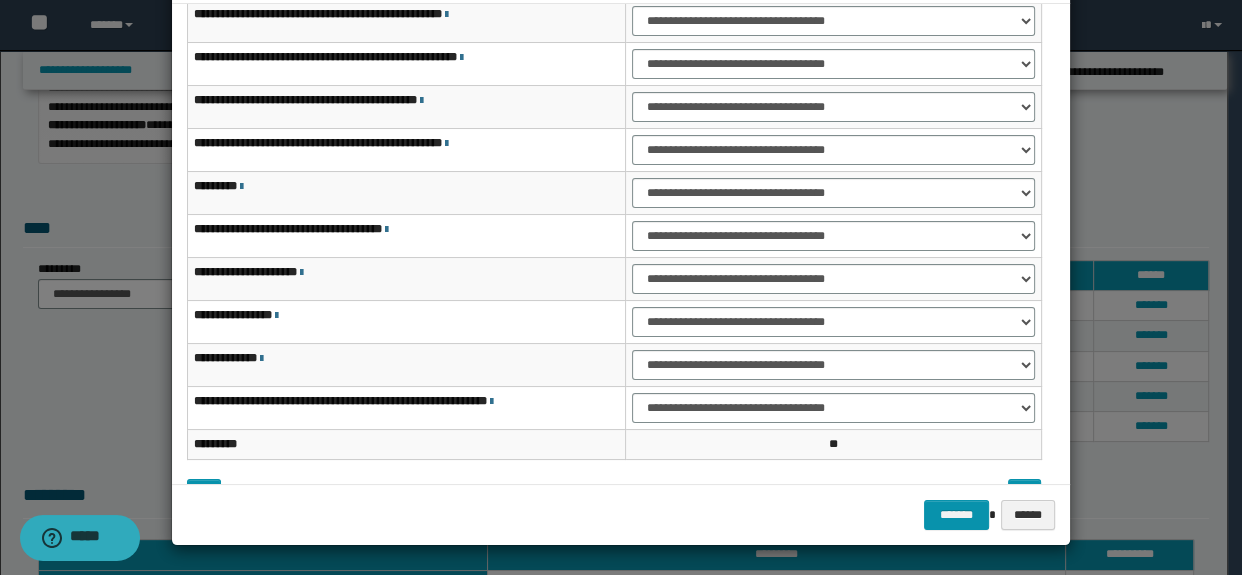scroll, scrollTop: 29, scrollLeft: 0, axis: vertical 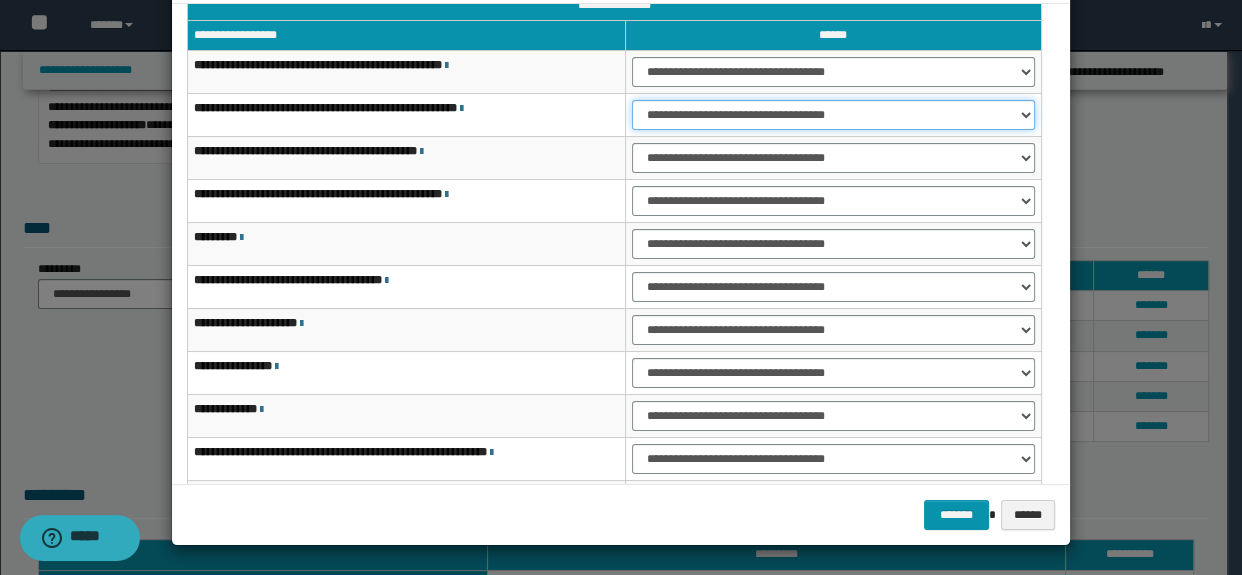 click on "**********" at bounding box center (833, 115) 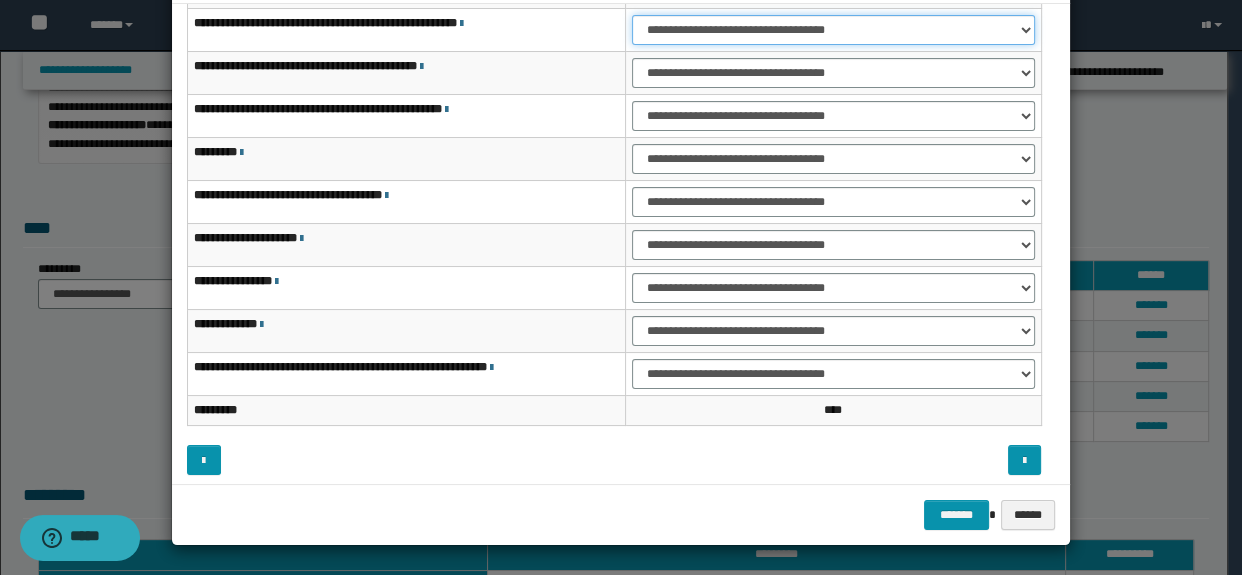 scroll, scrollTop: 120, scrollLeft: 0, axis: vertical 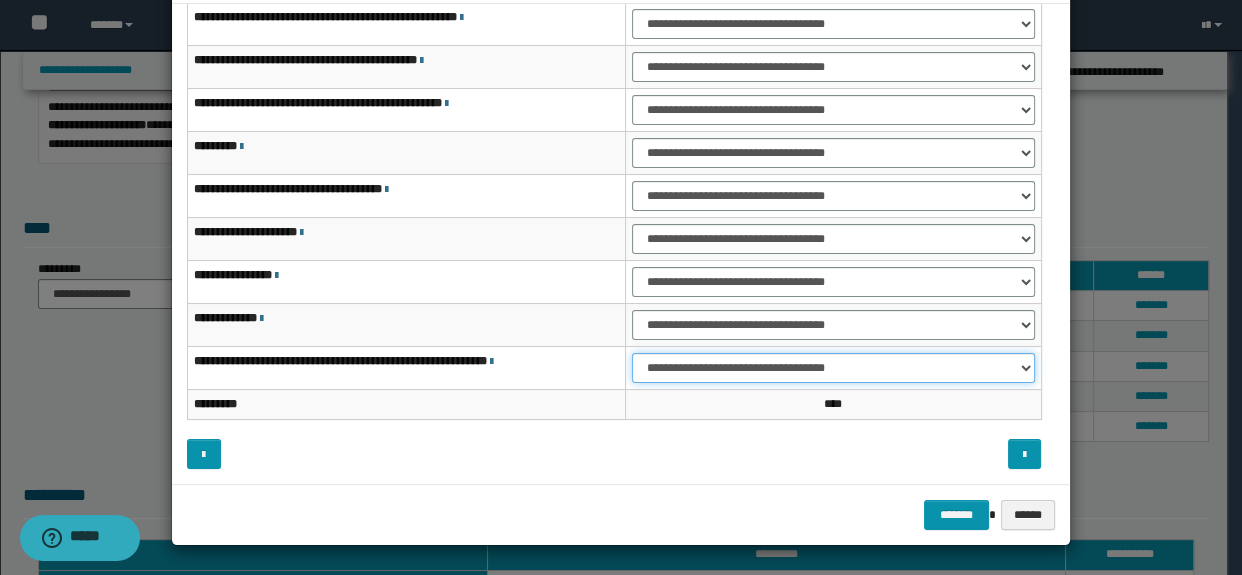 click on "**********" at bounding box center (833, 368) 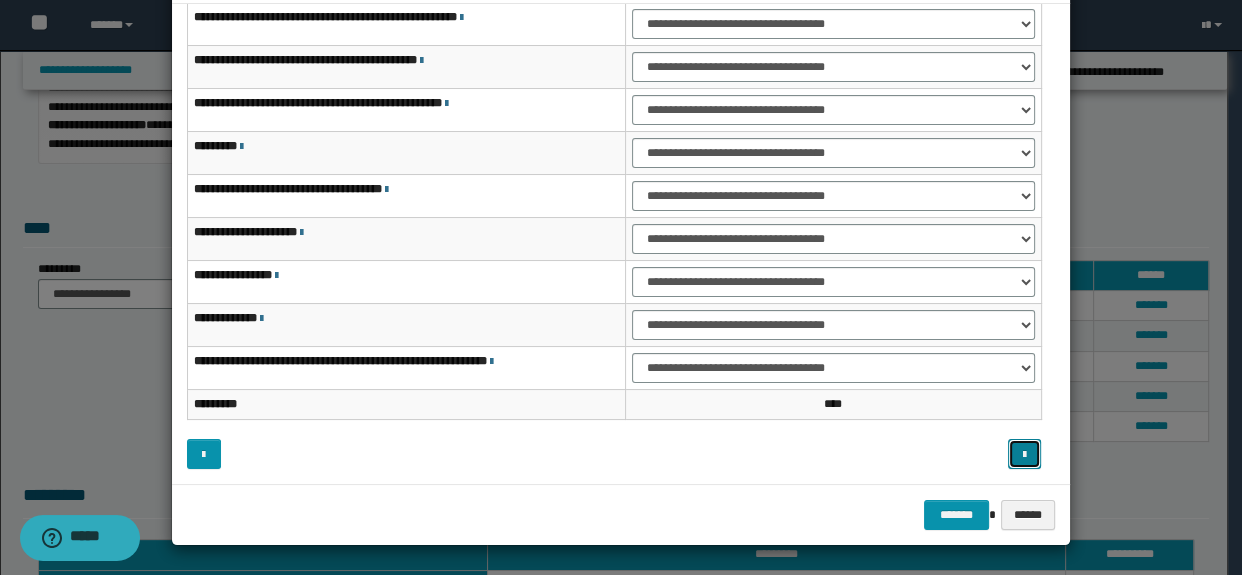 click at bounding box center (1025, 454) 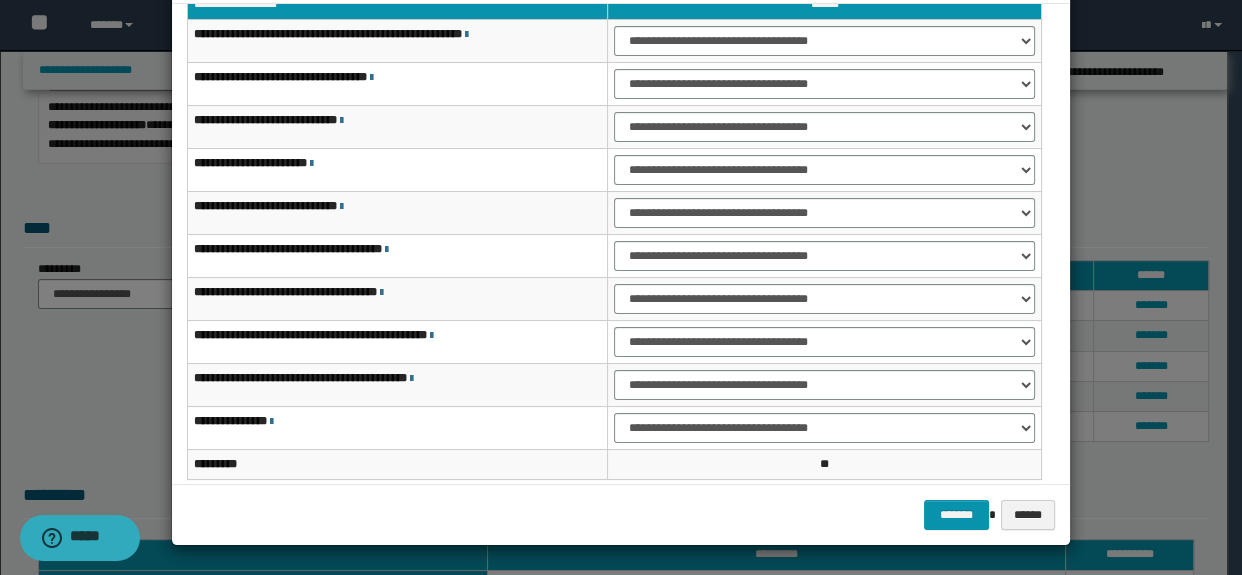 scroll, scrollTop: 59, scrollLeft: 0, axis: vertical 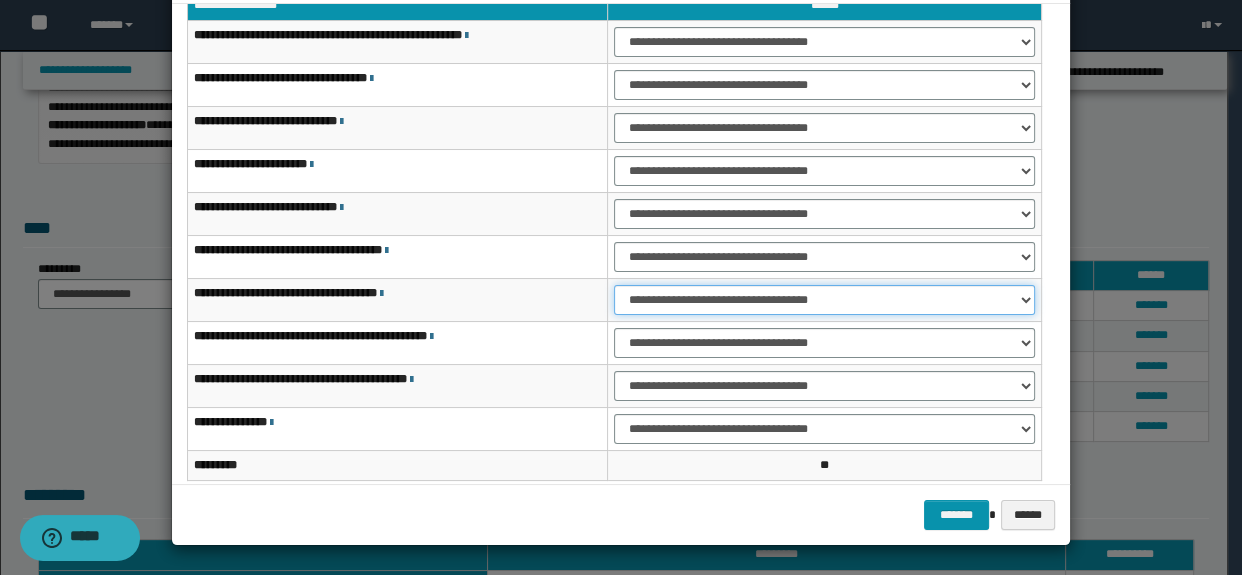 drag, startPoint x: 624, startPoint y: 291, endPoint x: 625, endPoint y: 310, distance: 19.026299 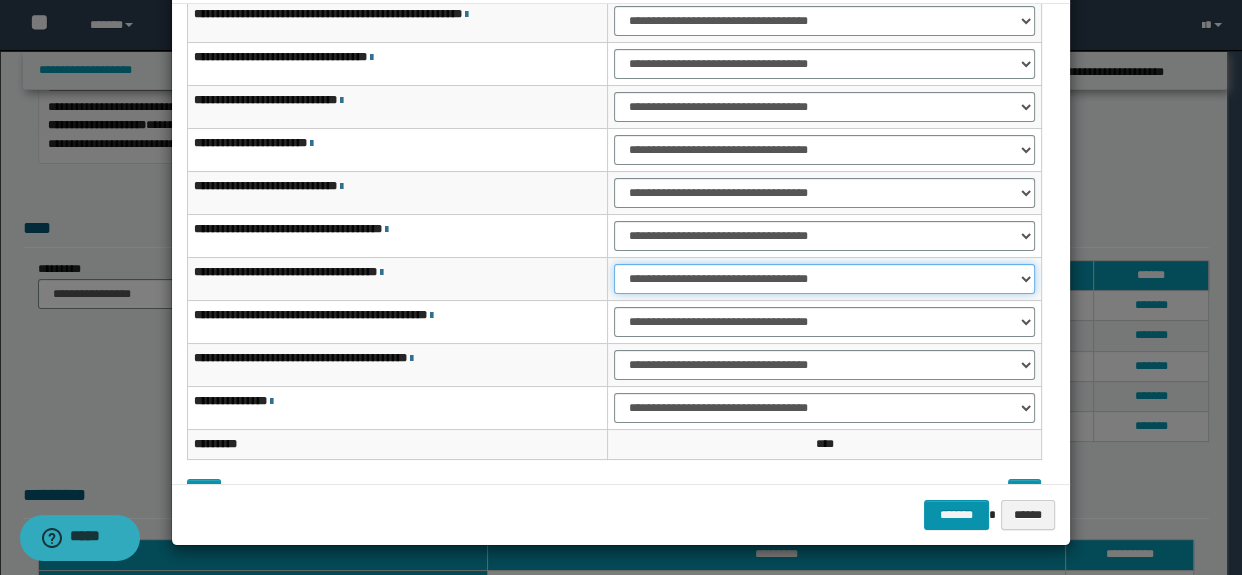 scroll, scrollTop: 120, scrollLeft: 0, axis: vertical 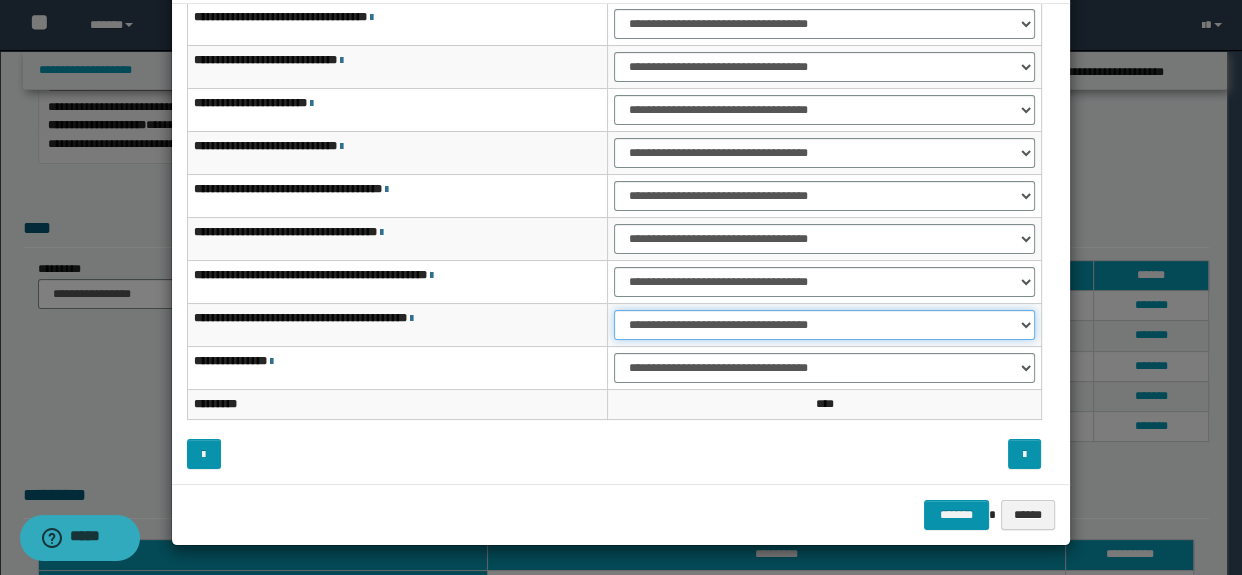 click on "**********" at bounding box center (824, 325) 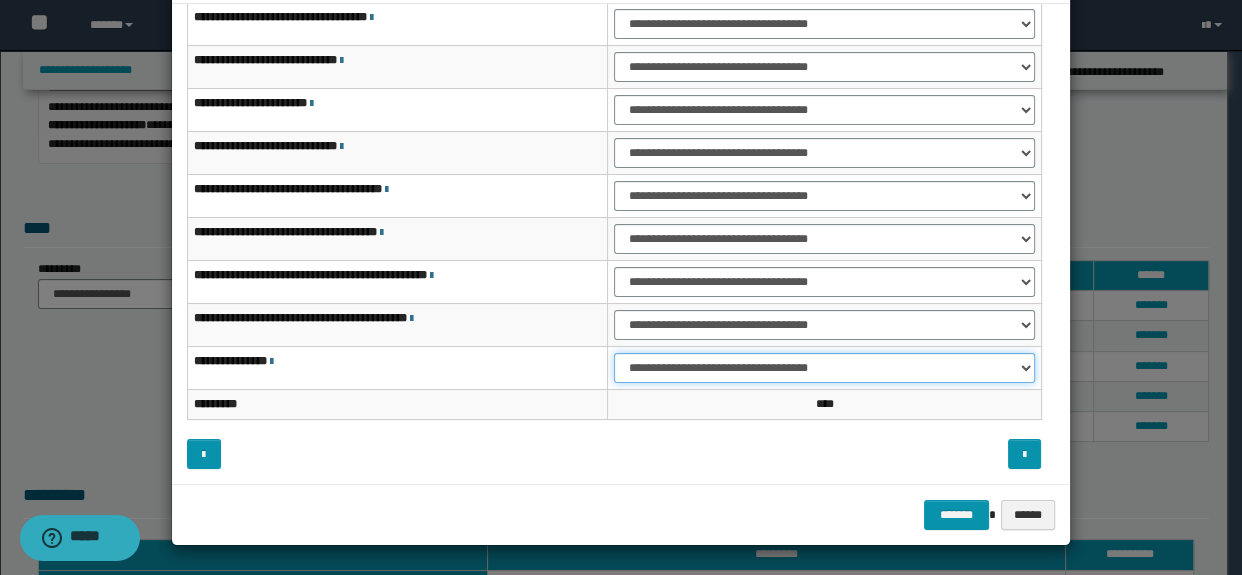 click on "**********" at bounding box center [824, 368] 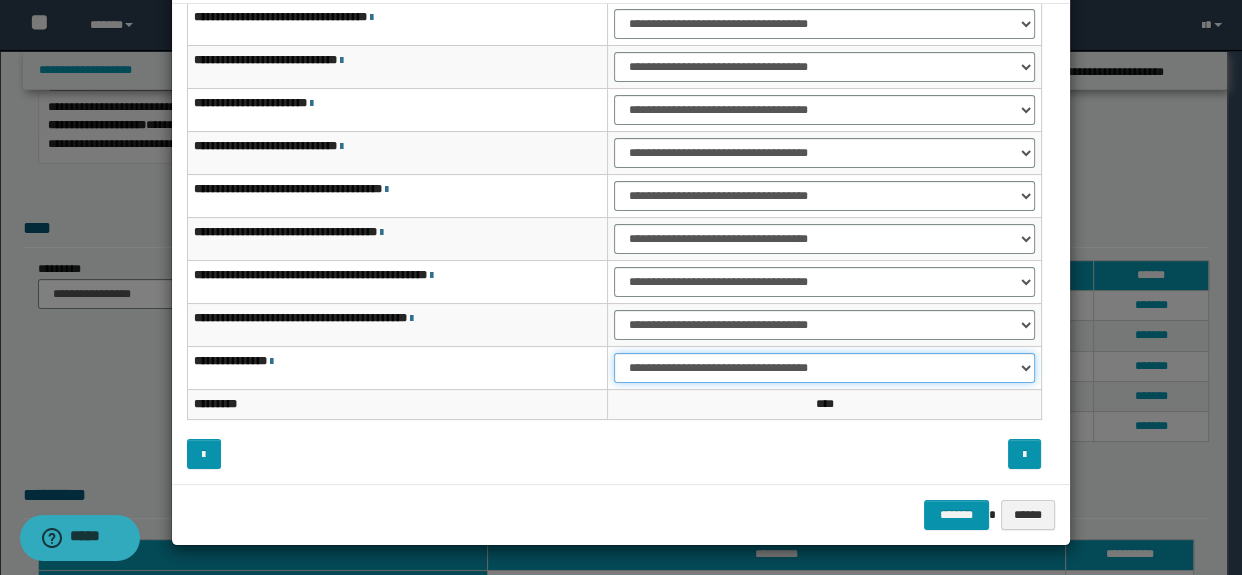 select on "***" 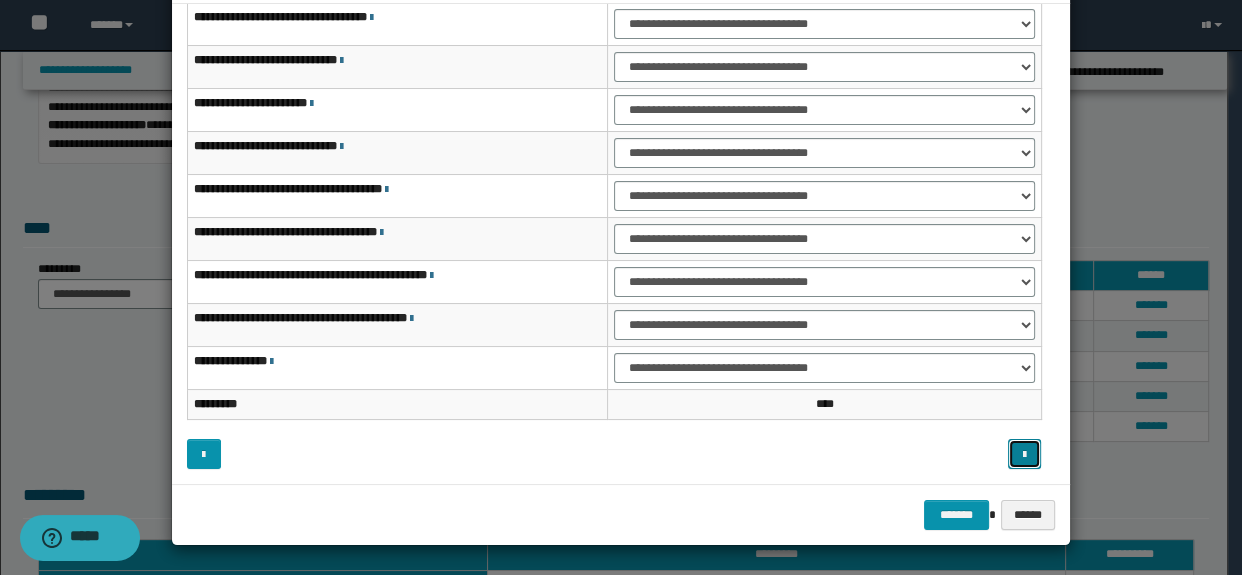 click at bounding box center [1024, 455] 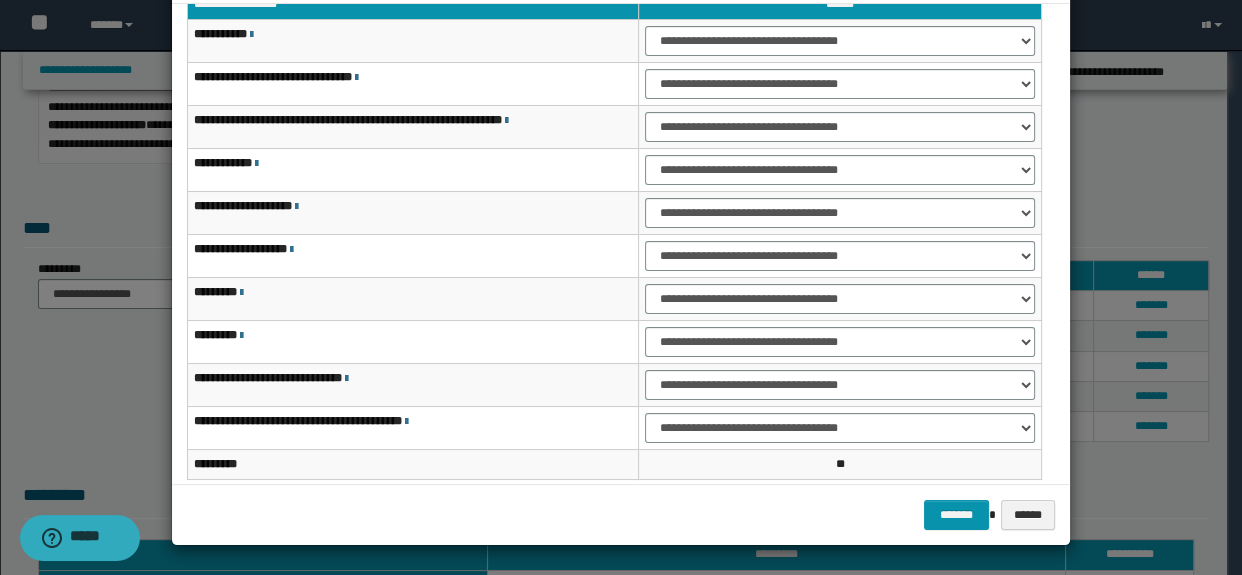 scroll, scrollTop: 59, scrollLeft: 0, axis: vertical 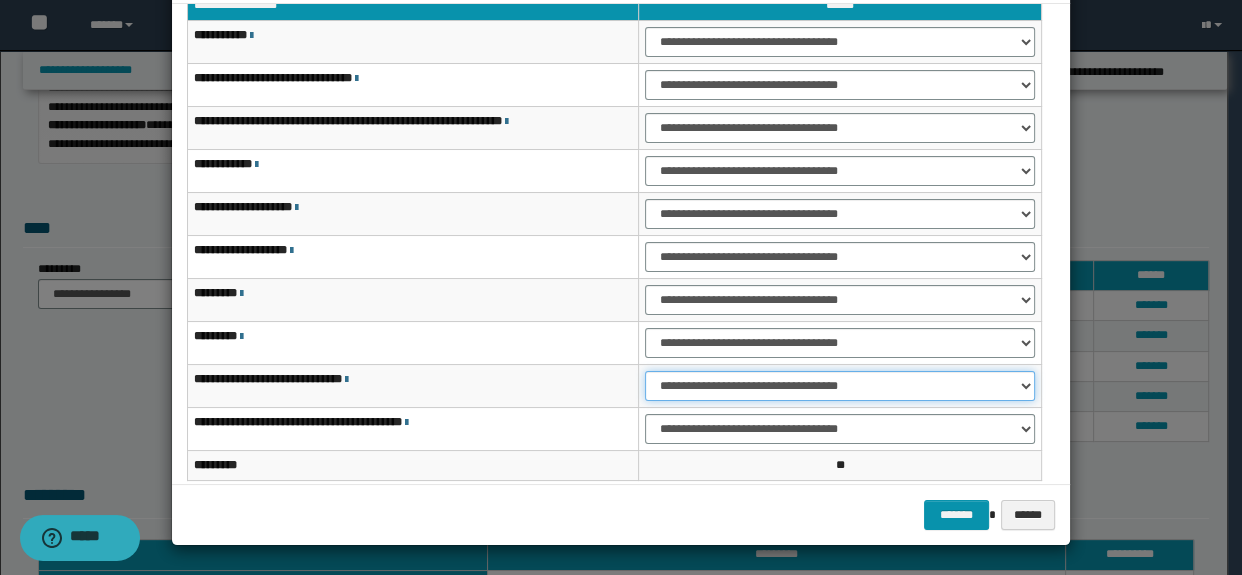 click on "**********" at bounding box center [839, 386] 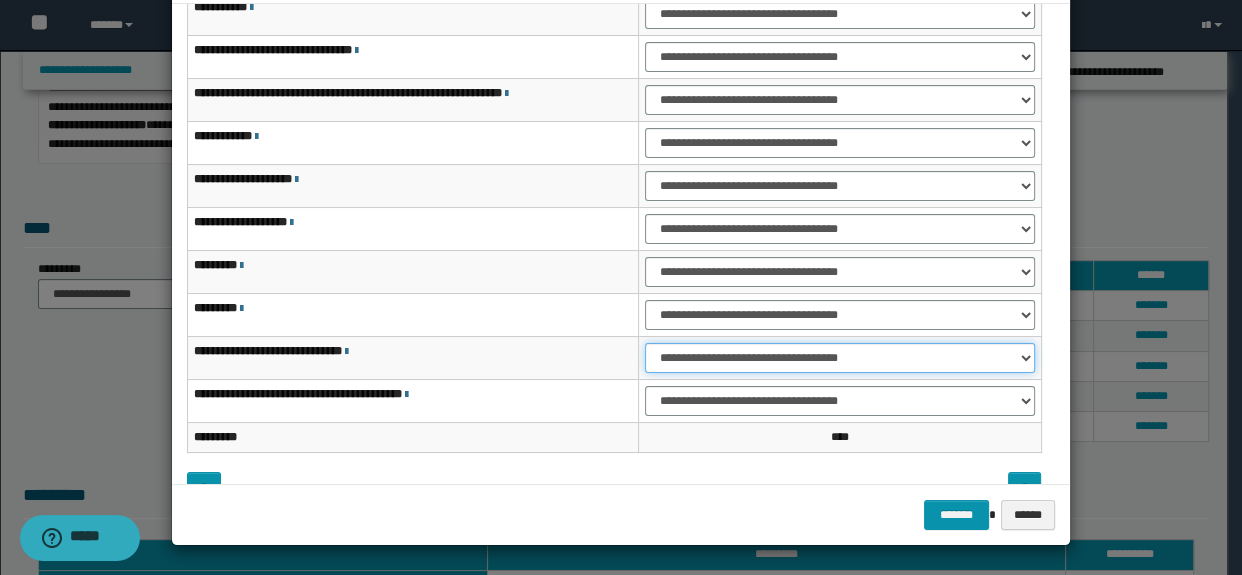 scroll, scrollTop: 120, scrollLeft: 0, axis: vertical 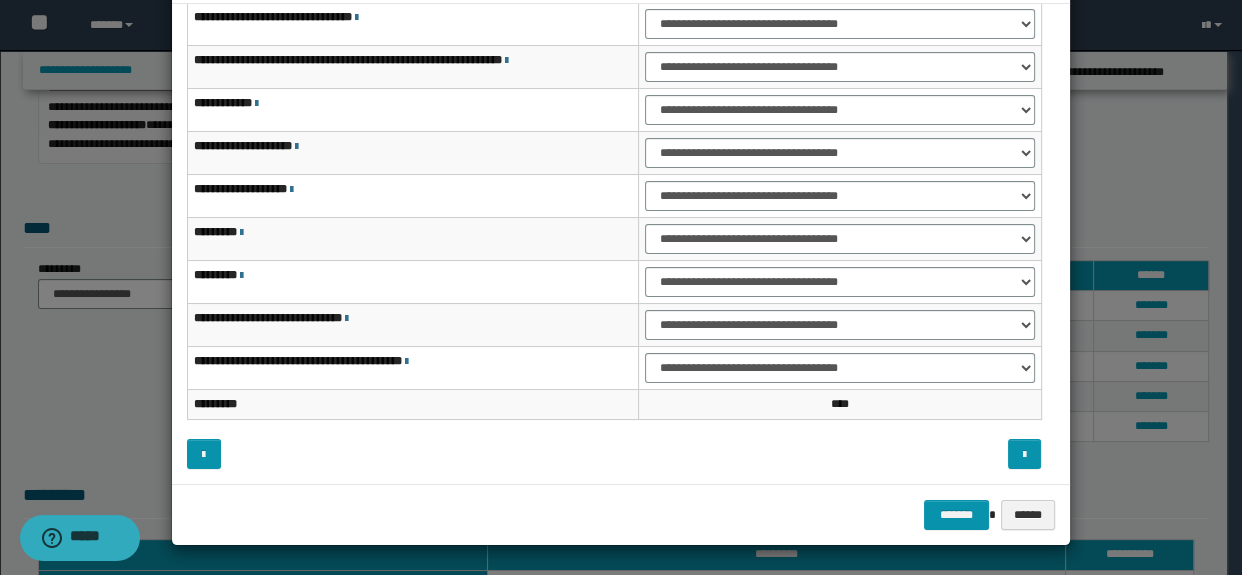 click at bounding box center (835, 454) 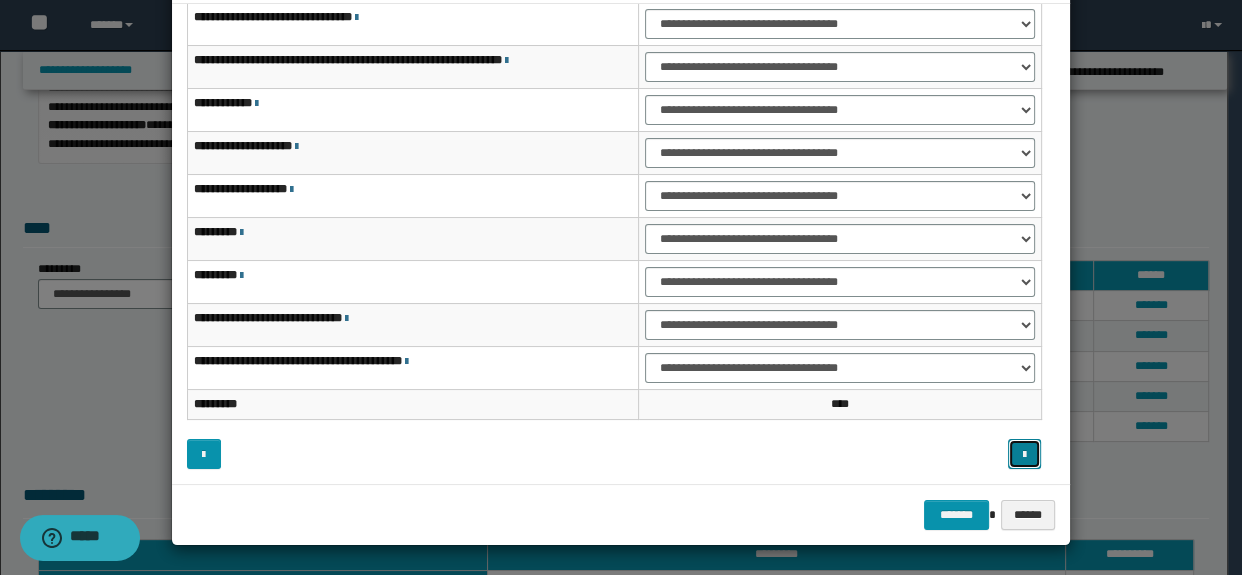 click at bounding box center (1025, 454) 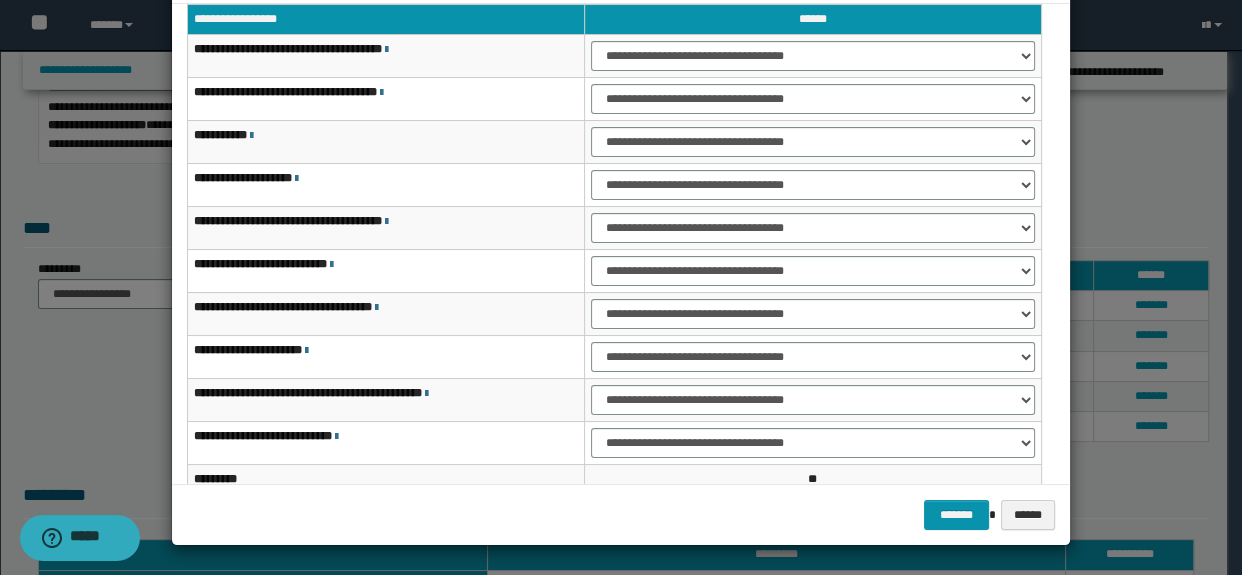 scroll, scrollTop: 29, scrollLeft: 0, axis: vertical 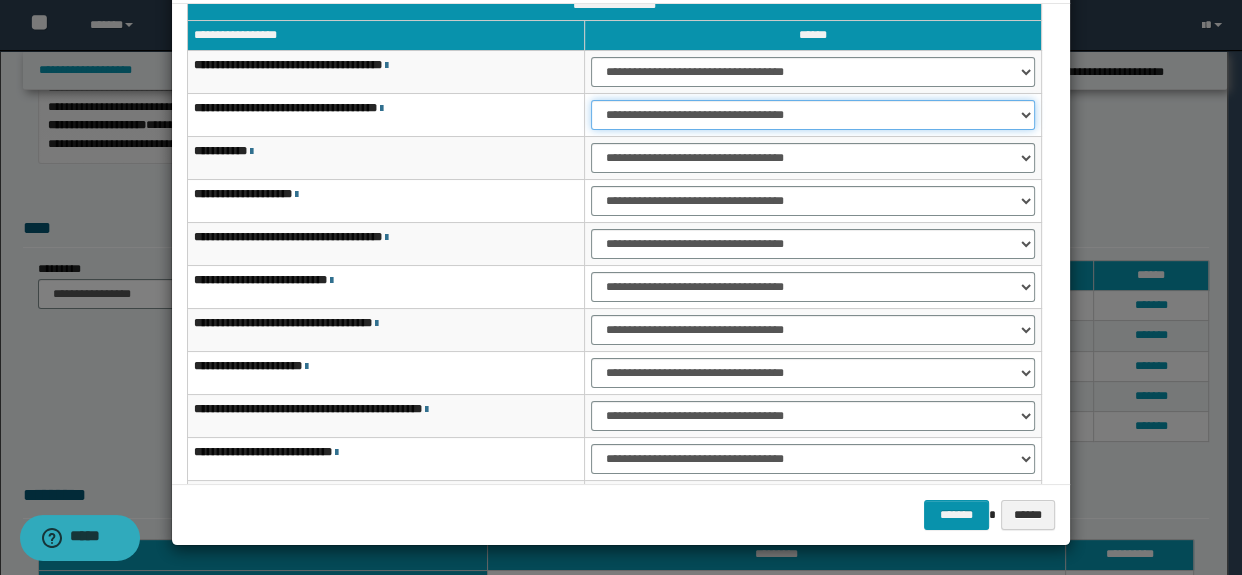 click on "**********" at bounding box center (813, 115) 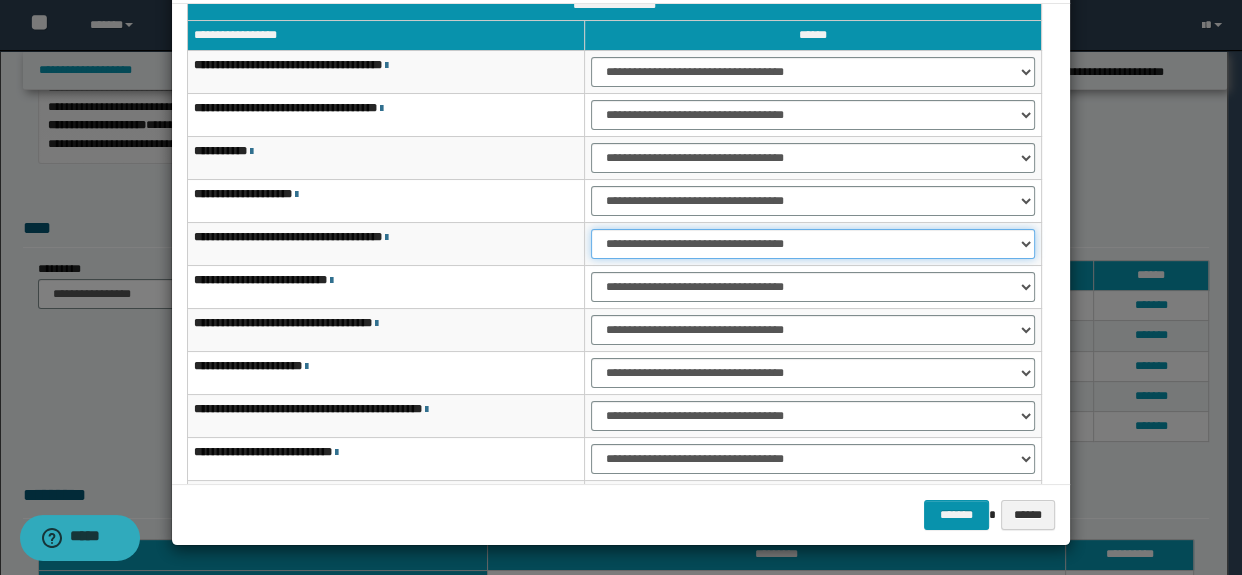 click on "**********" at bounding box center (813, 244) 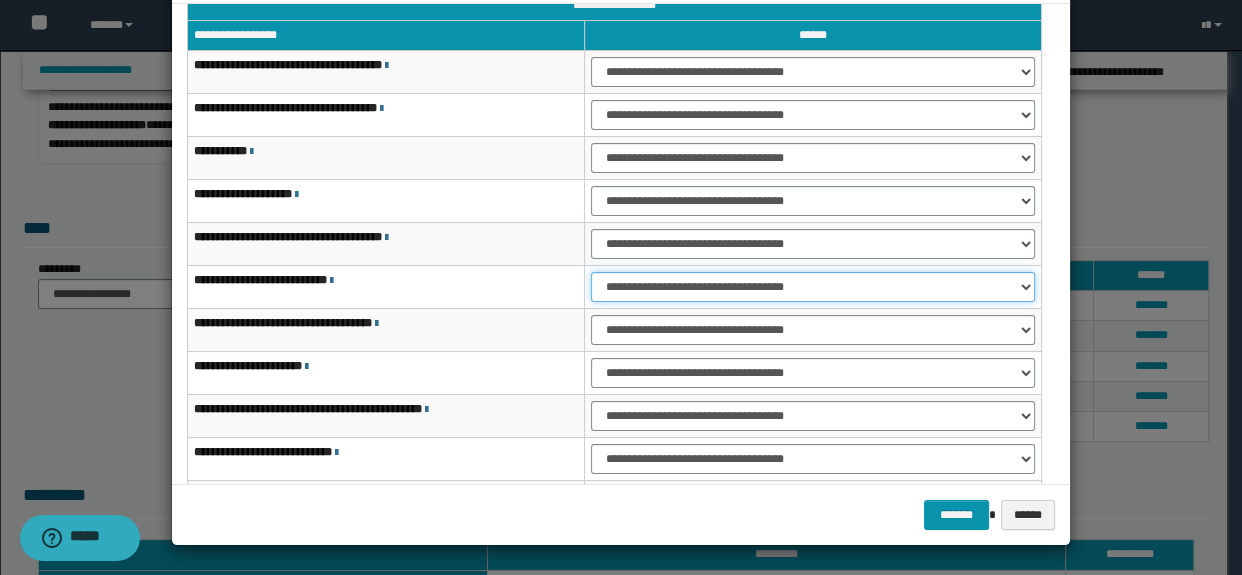 click on "**********" at bounding box center (813, 287) 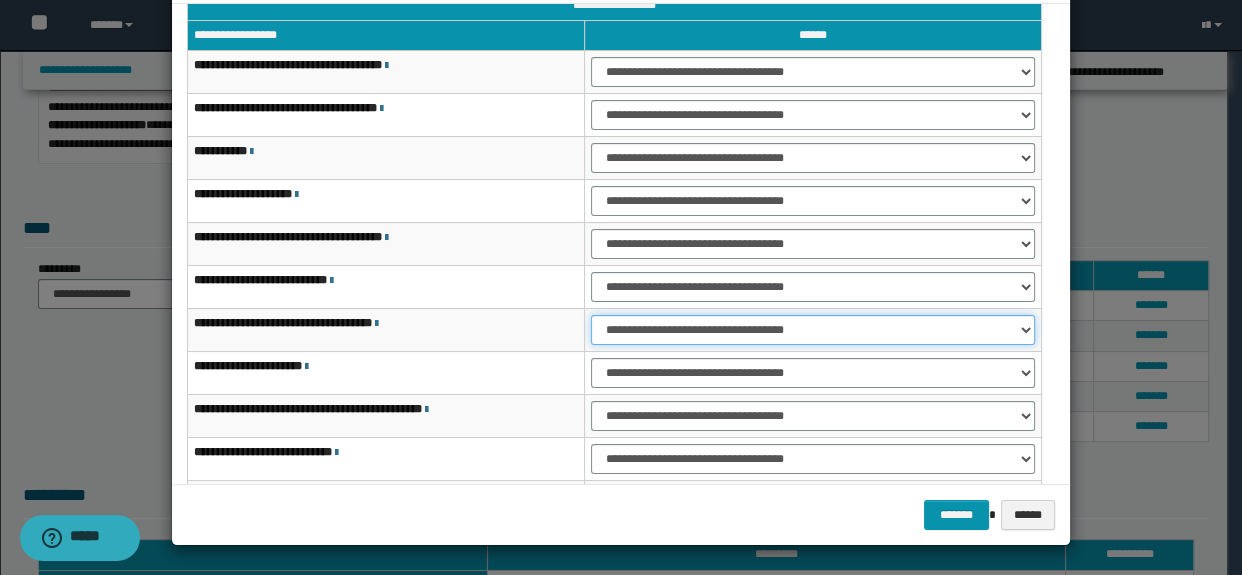 click on "**********" at bounding box center (813, 330) 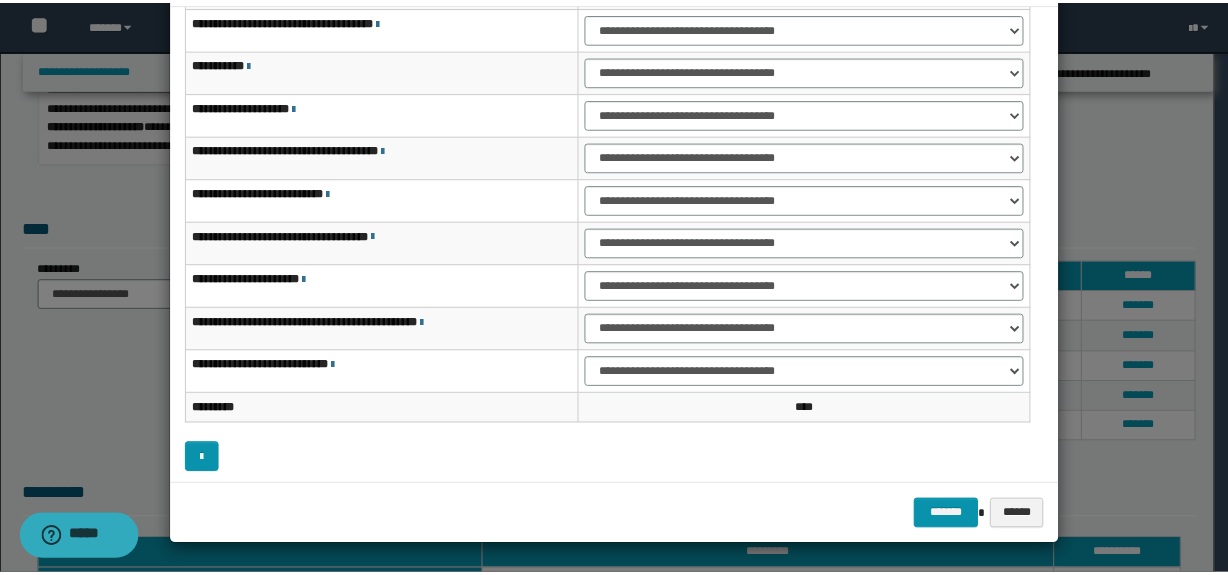 scroll, scrollTop: 120, scrollLeft: 0, axis: vertical 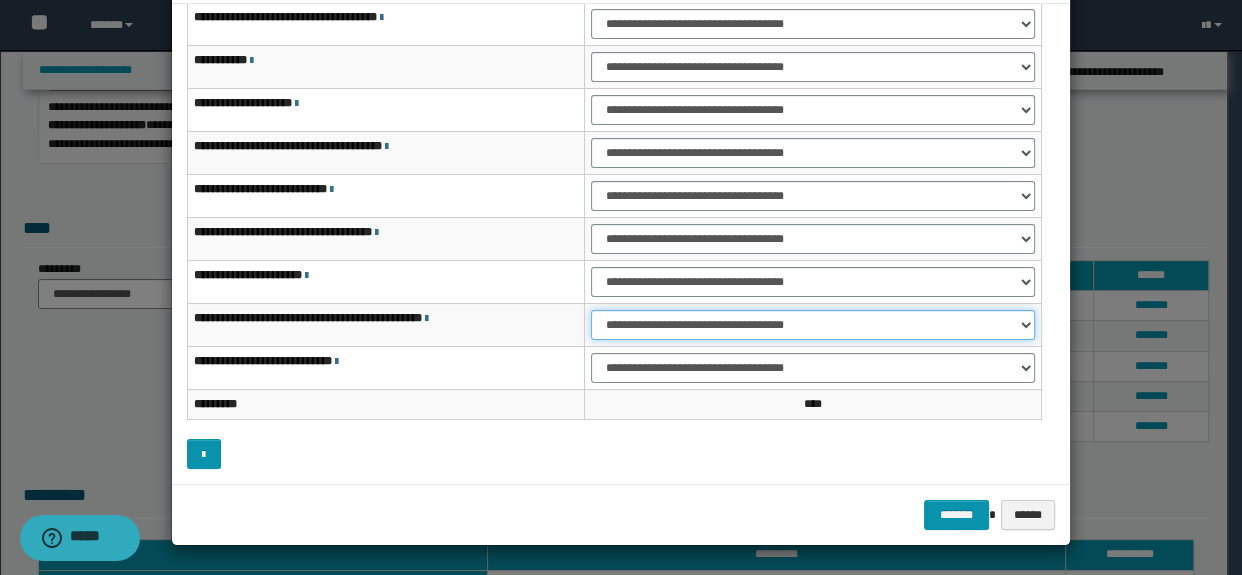 click on "**********" at bounding box center (813, 325) 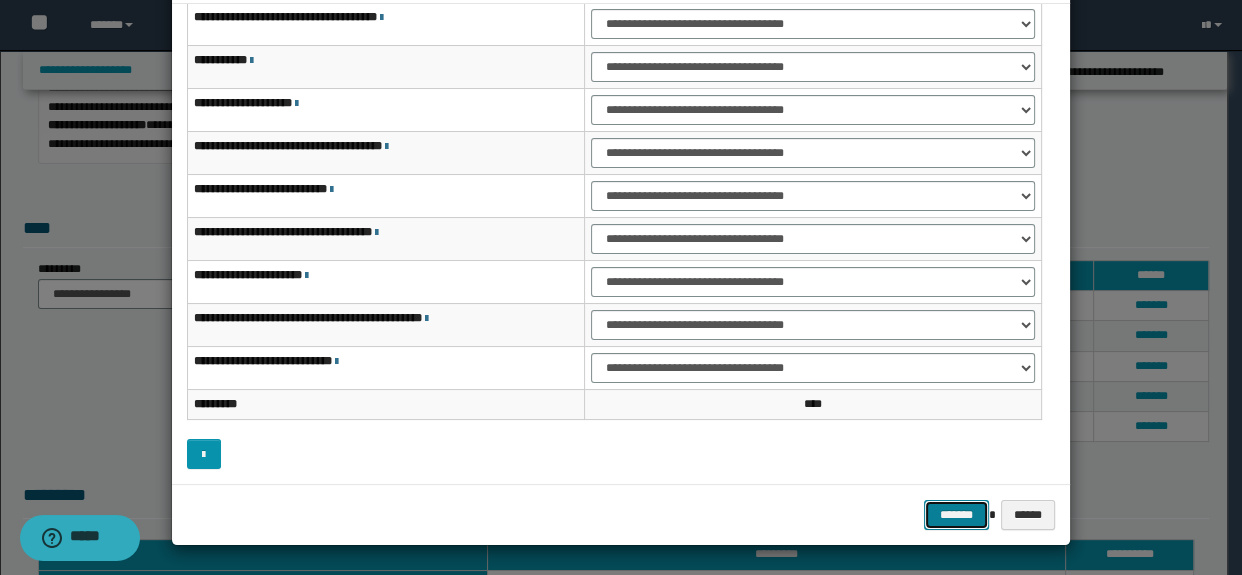 click on "*******" at bounding box center (956, 515) 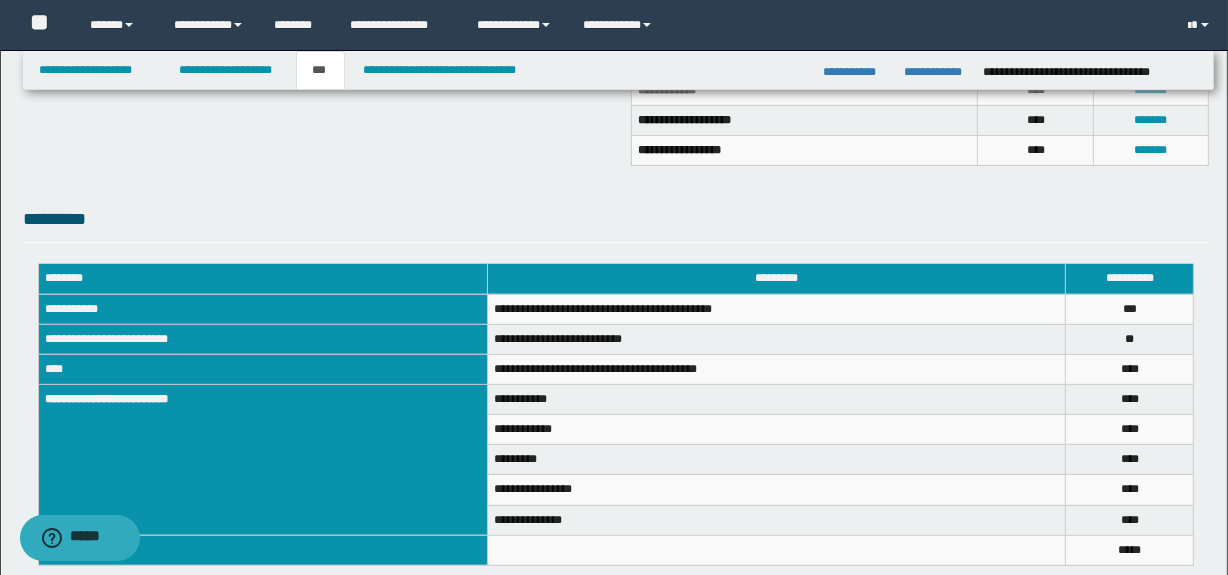 scroll, scrollTop: 668, scrollLeft: 0, axis: vertical 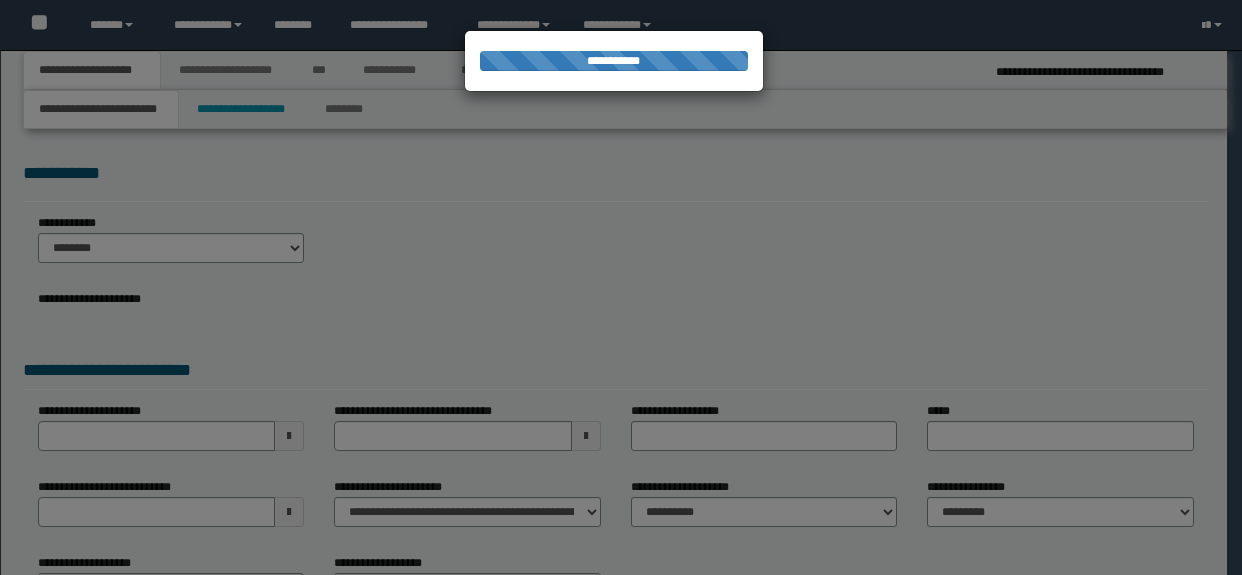 select on "*" 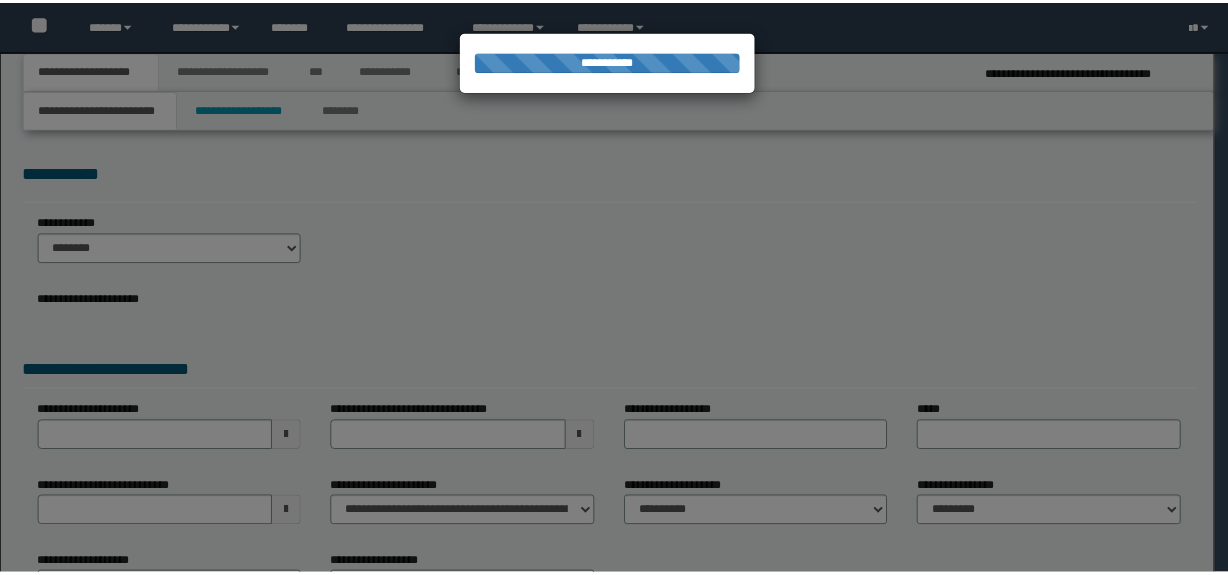 scroll, scrollTop: 0, scrollLeft: 0, axis: both 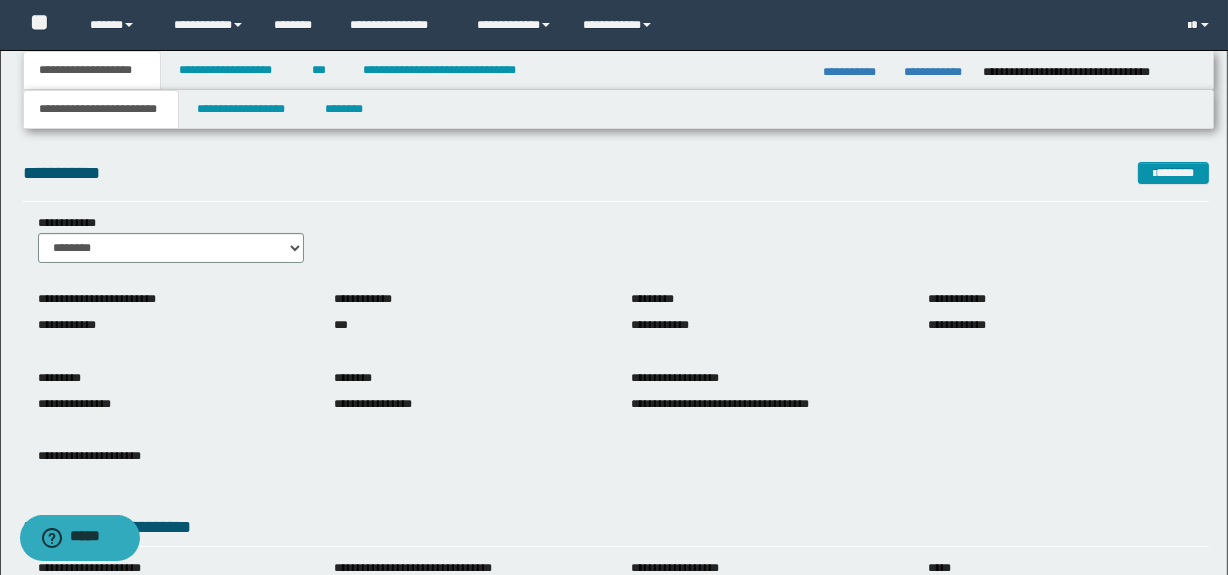 click on "**********" at bounding box center [764, 325] 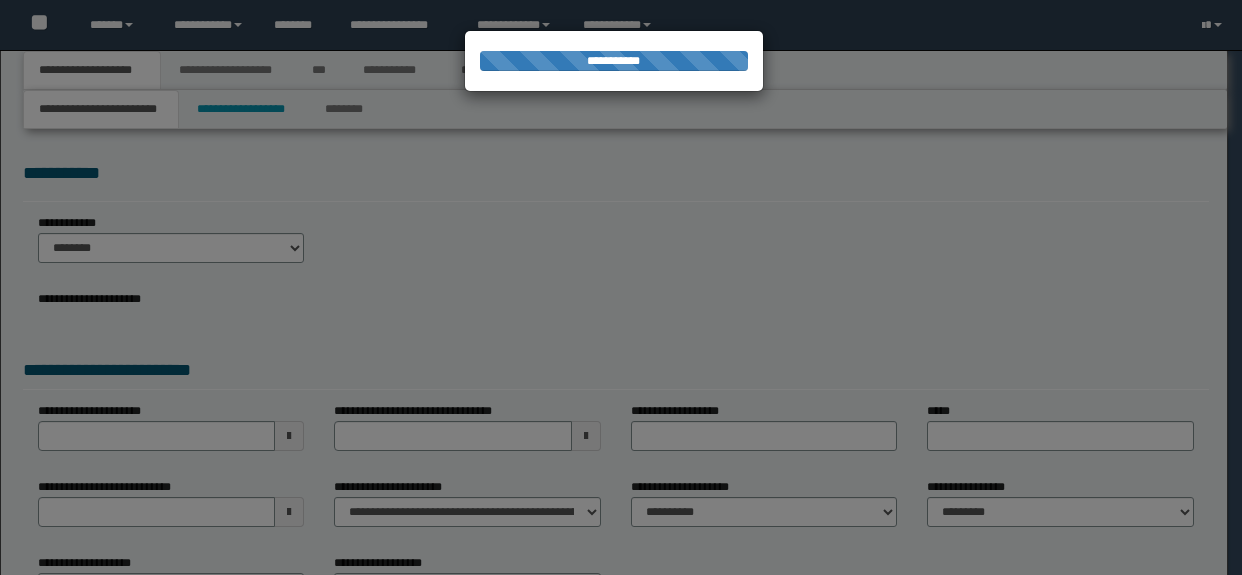 scroll, scrollTop: 0, scrollLeft: 0, axis: both 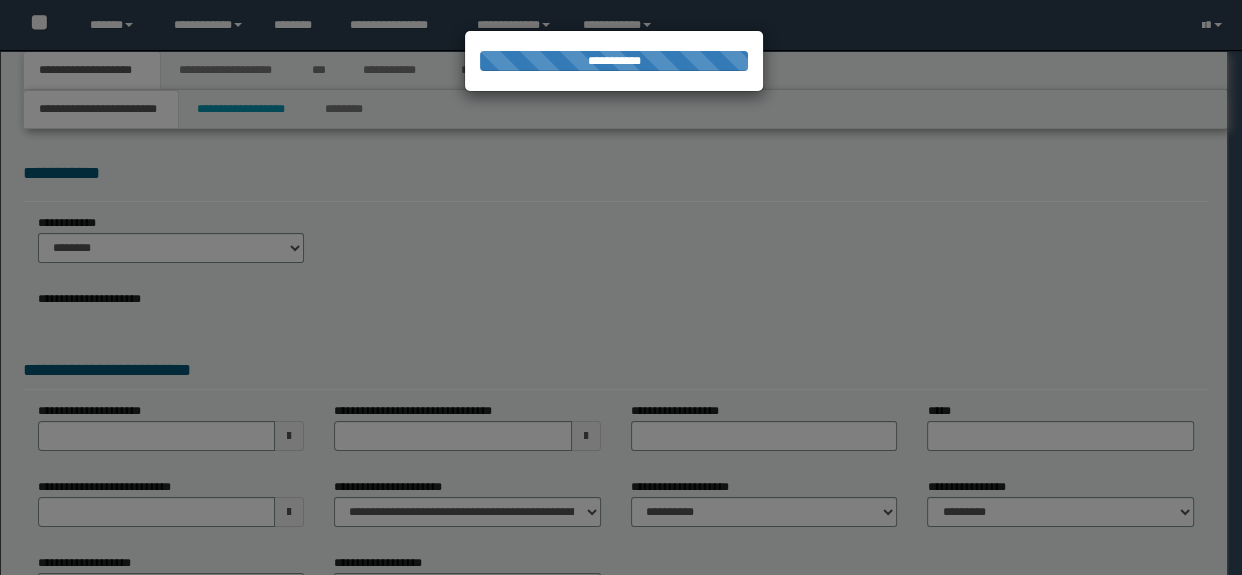 select on "*" 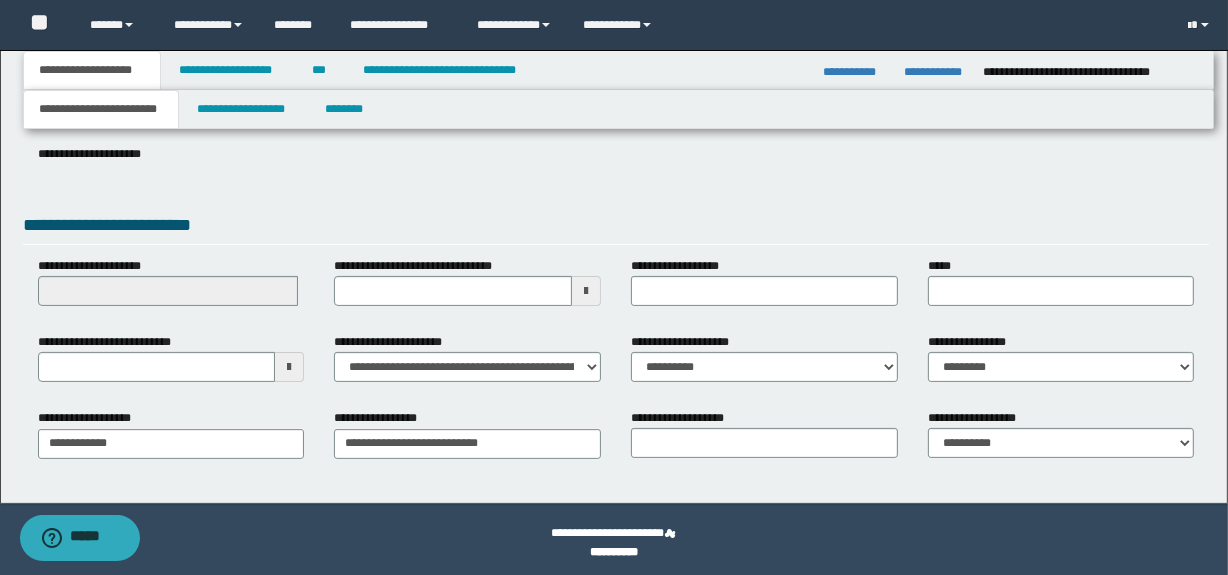 scroll, scrollTop: 308, scrollLeft: 0, axis: vertical 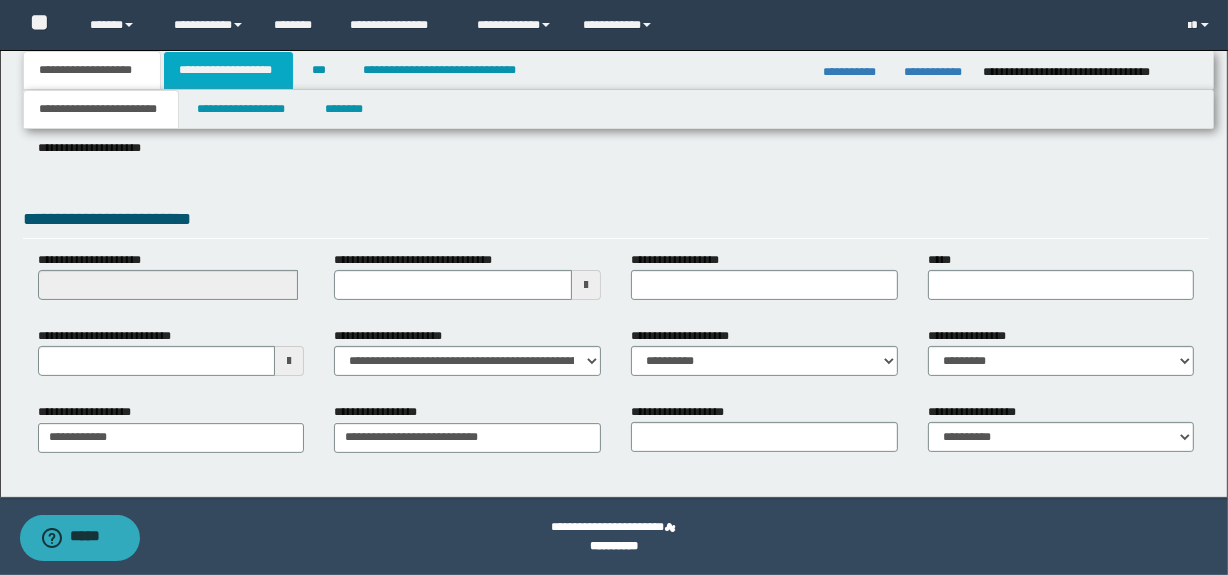 click on "**********" at bounding box center [228, 70] 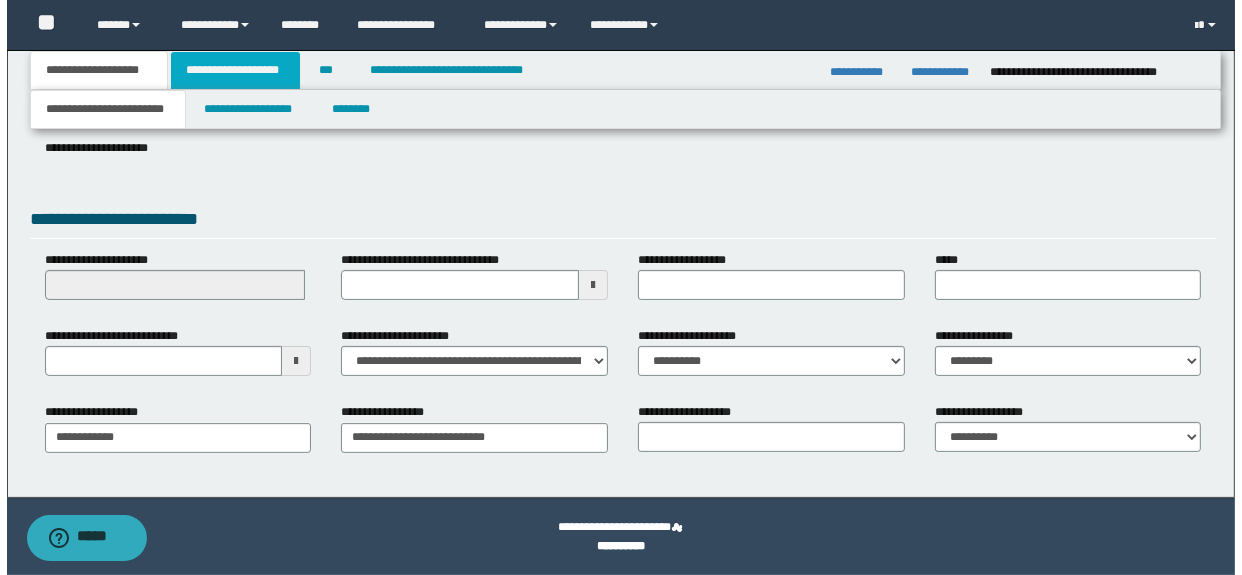 scroll, scrollTop: 0, scrollLeft: 0, axis: both 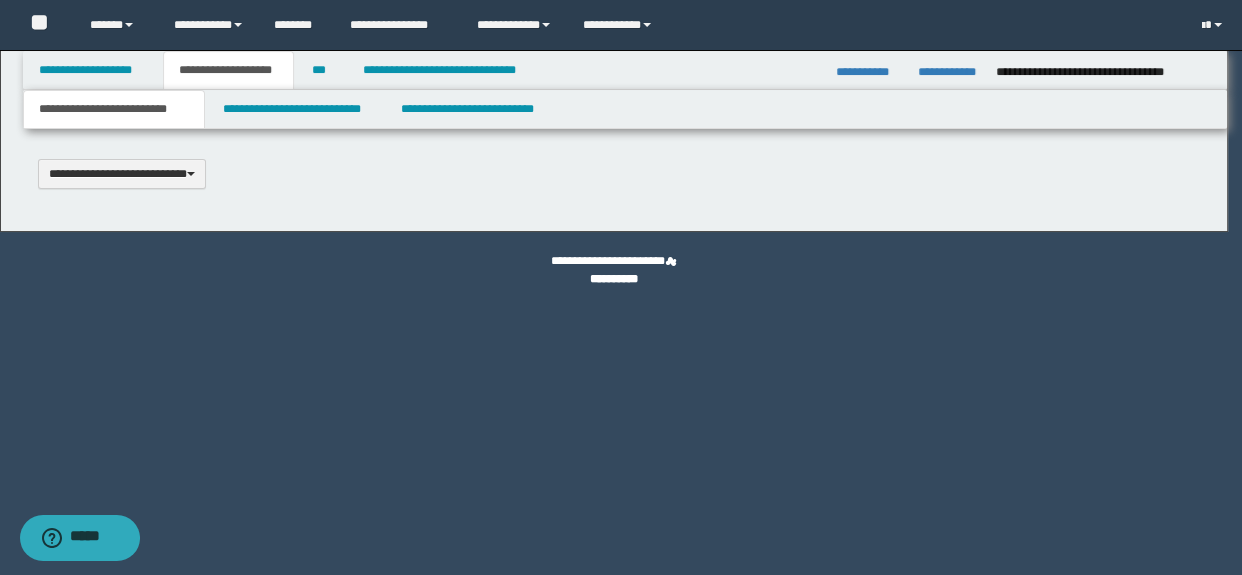 type 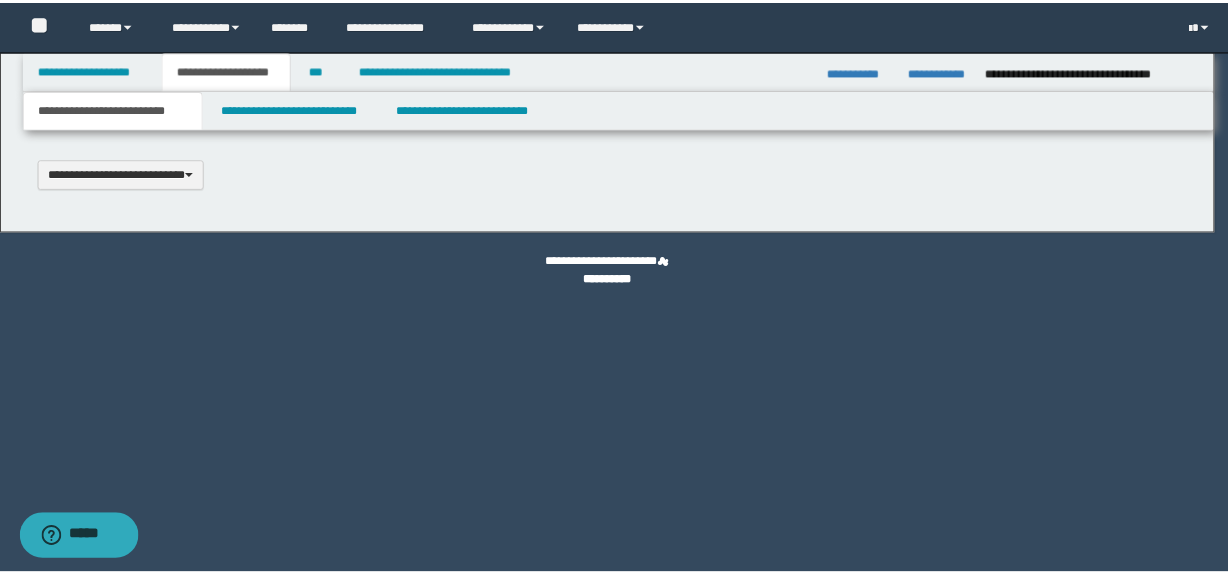scroll, scrollTop: 0, scrollLeft: 0, axis: both 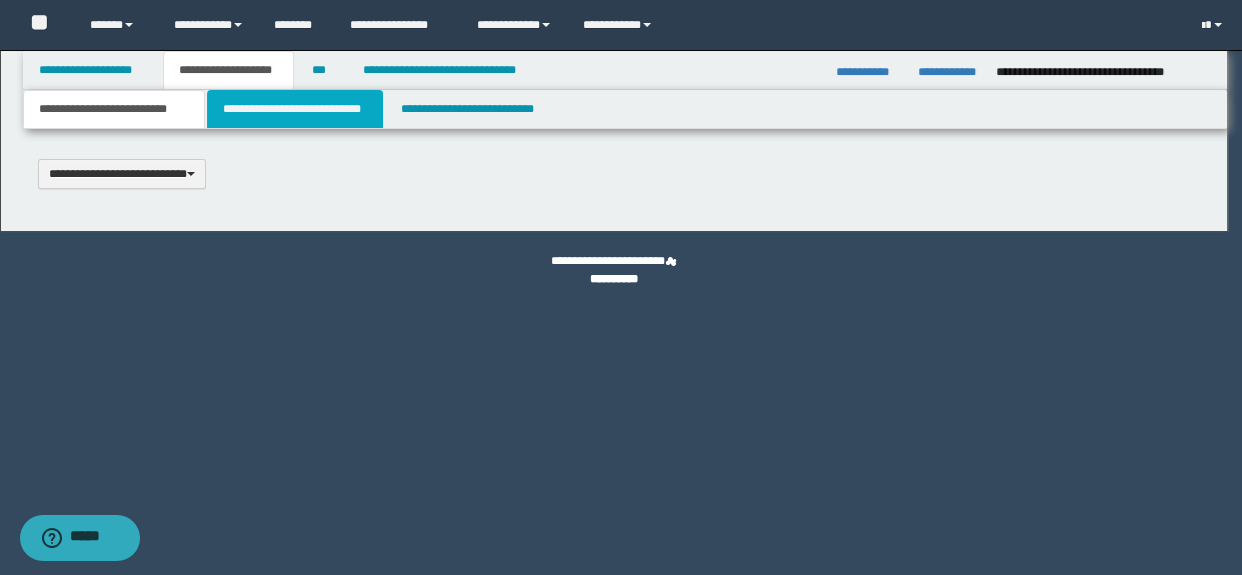 click on "**********" at bounding box center (294, 109) 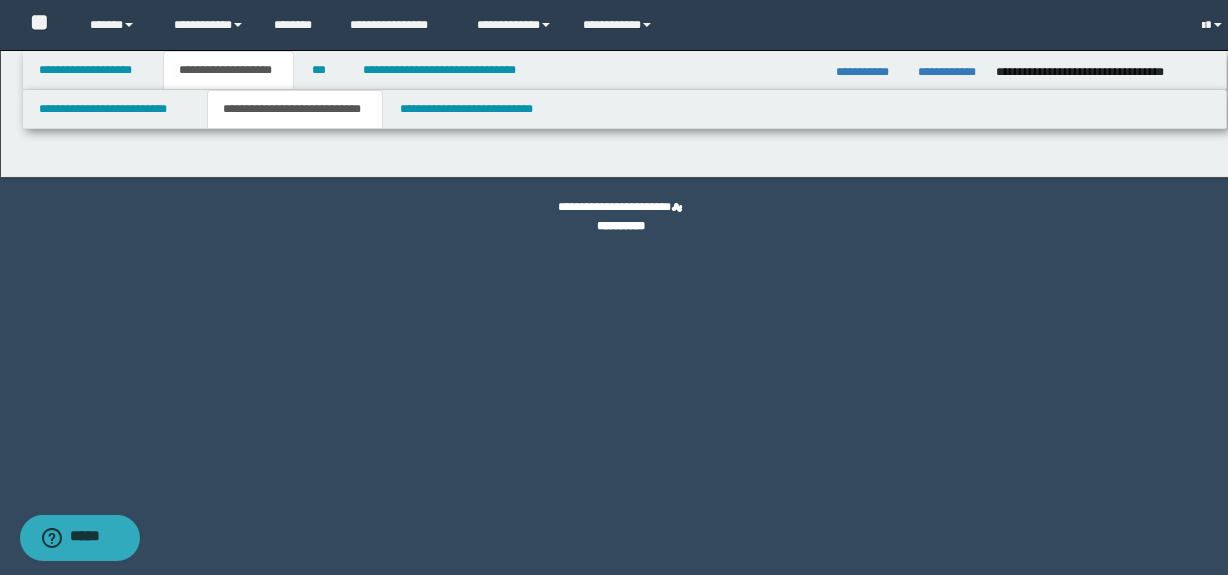 select on "*" 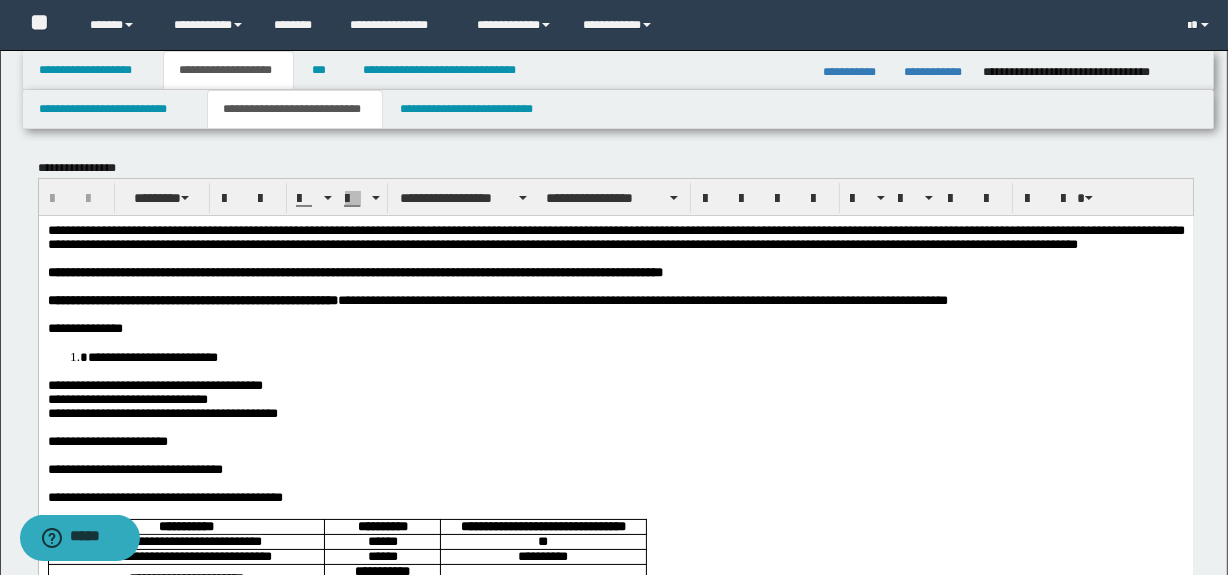 scroll, scrollTop: 0, scrollLeft: 0, axis: both 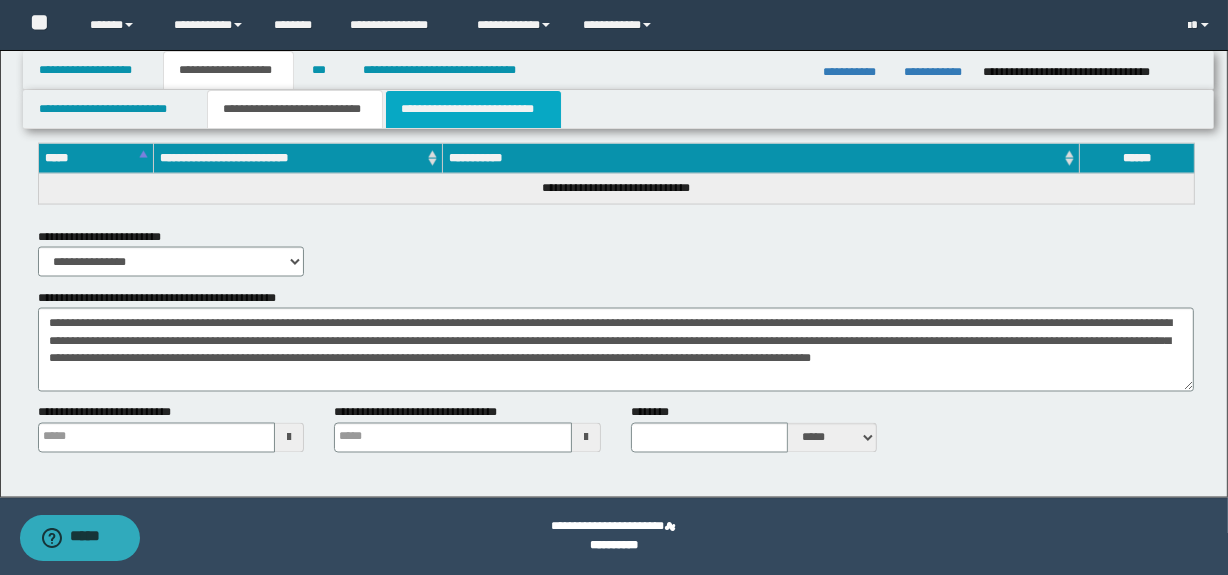 click on "**********" at bounding box center [473, 109] 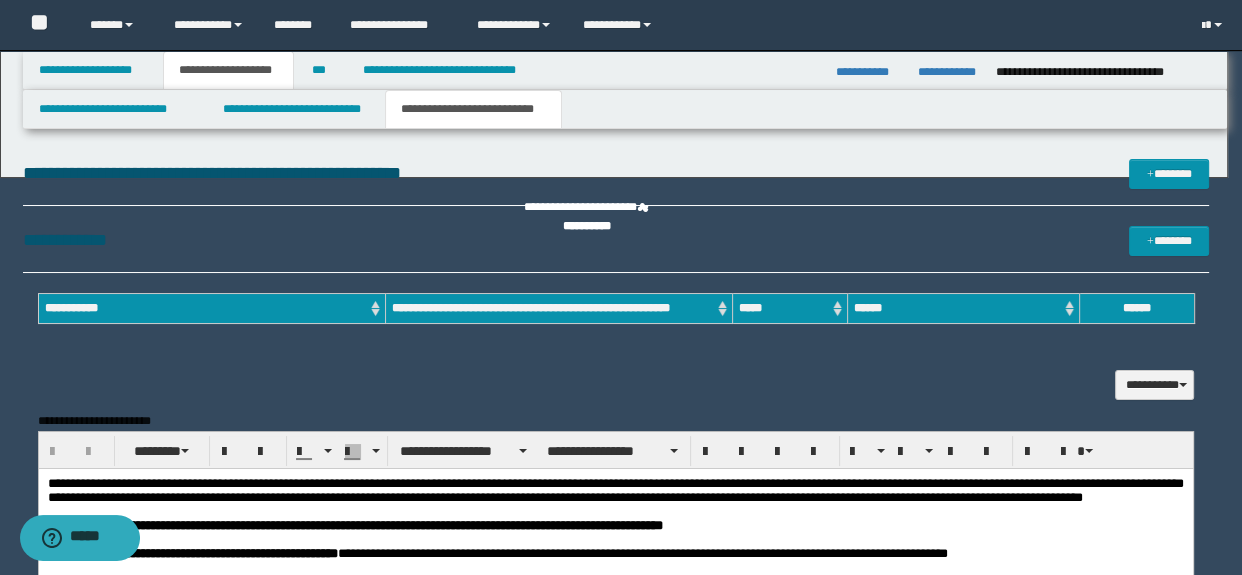 scroll, scrollTop: 0, scrollLeft: 0, axis: both 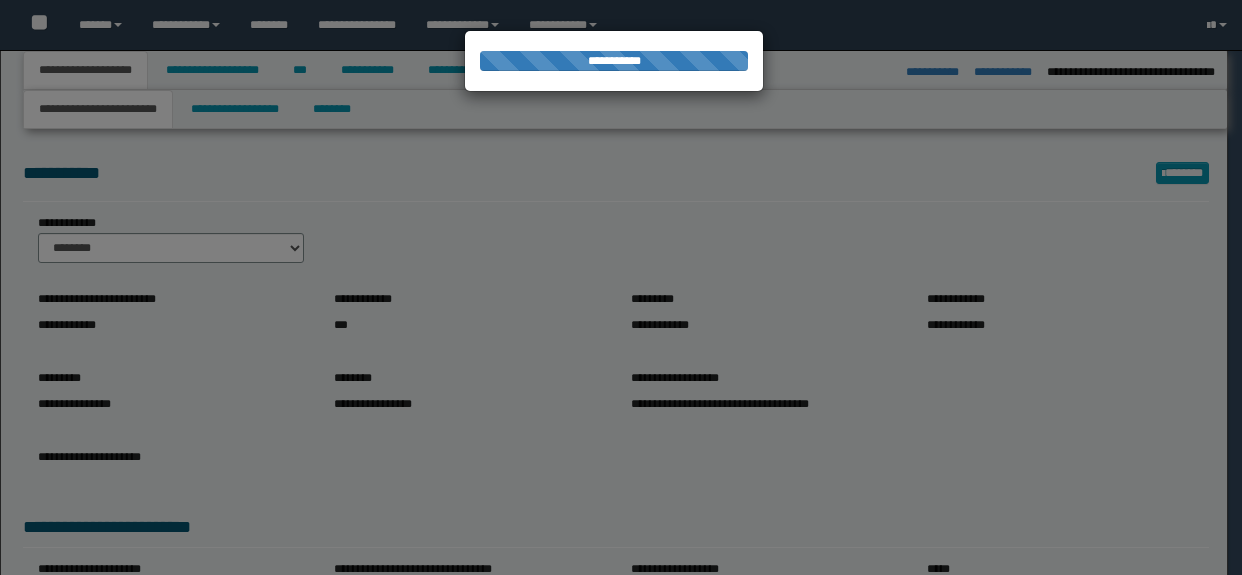 select on "*" 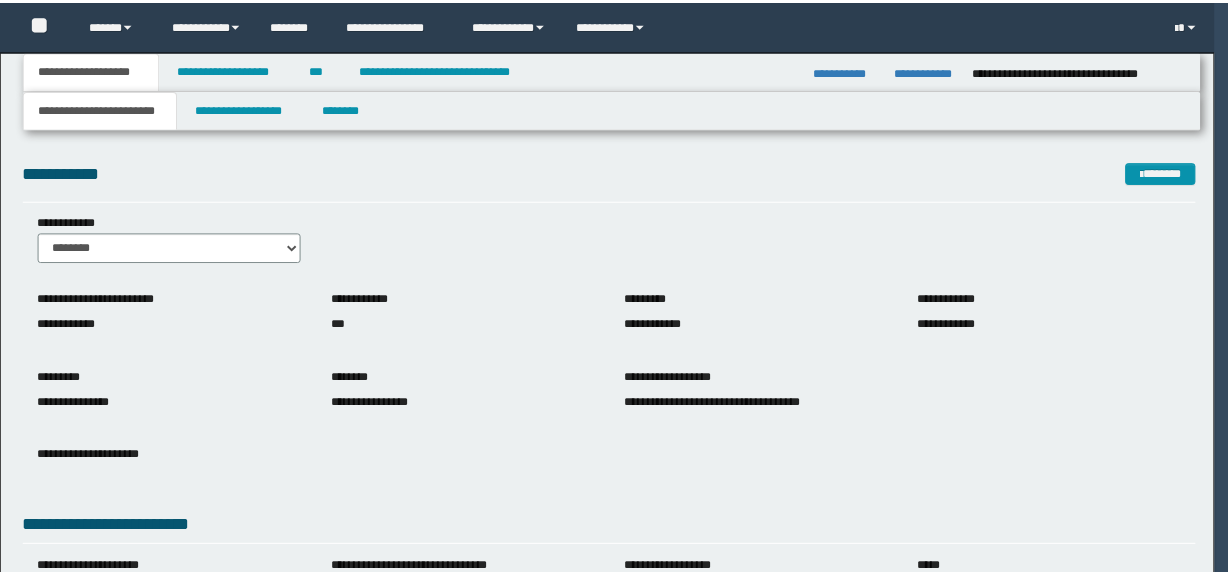 scroll, scrollTop: 0, scrollLeft: 0, axis: both 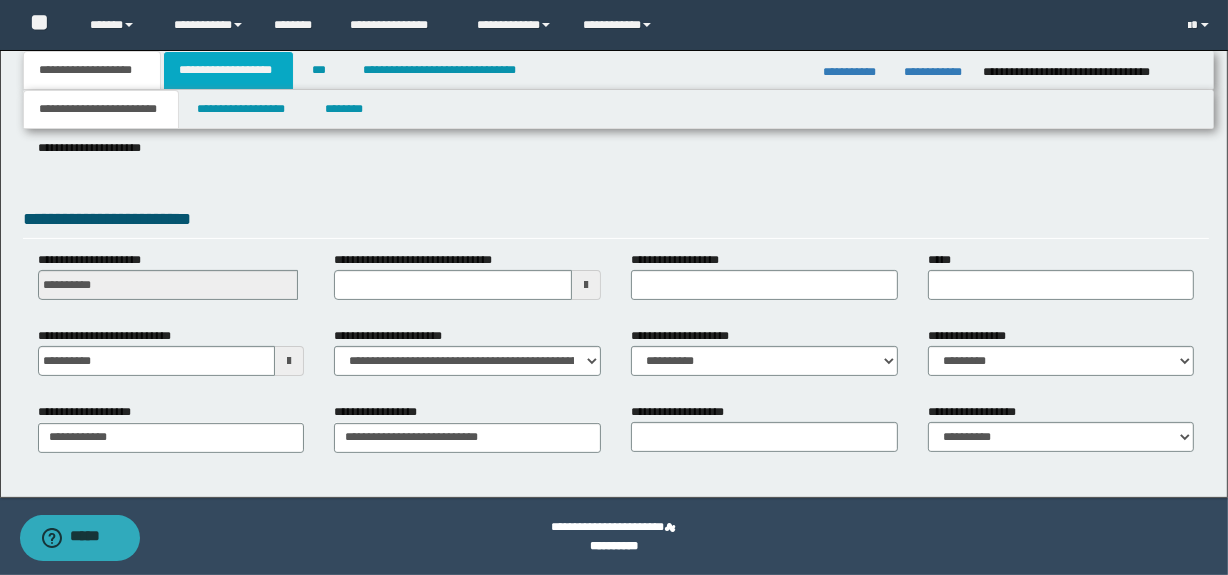 click on "**********" at bounding box center [228, 70] 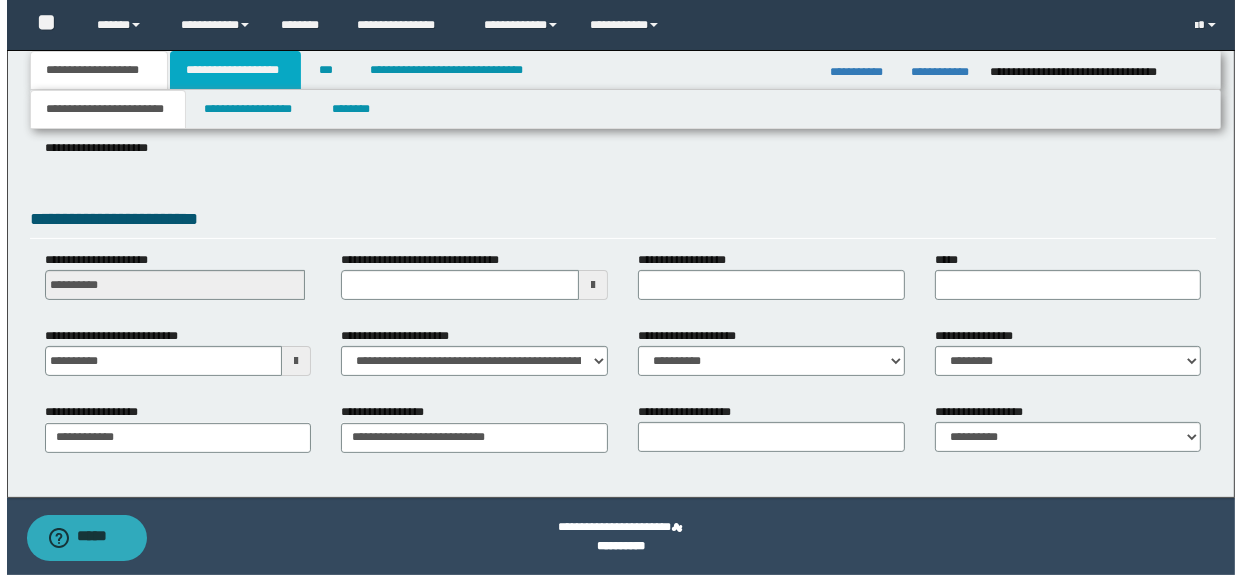 scroll, scrollTop: 0, scrollLeft: 0, axis: both 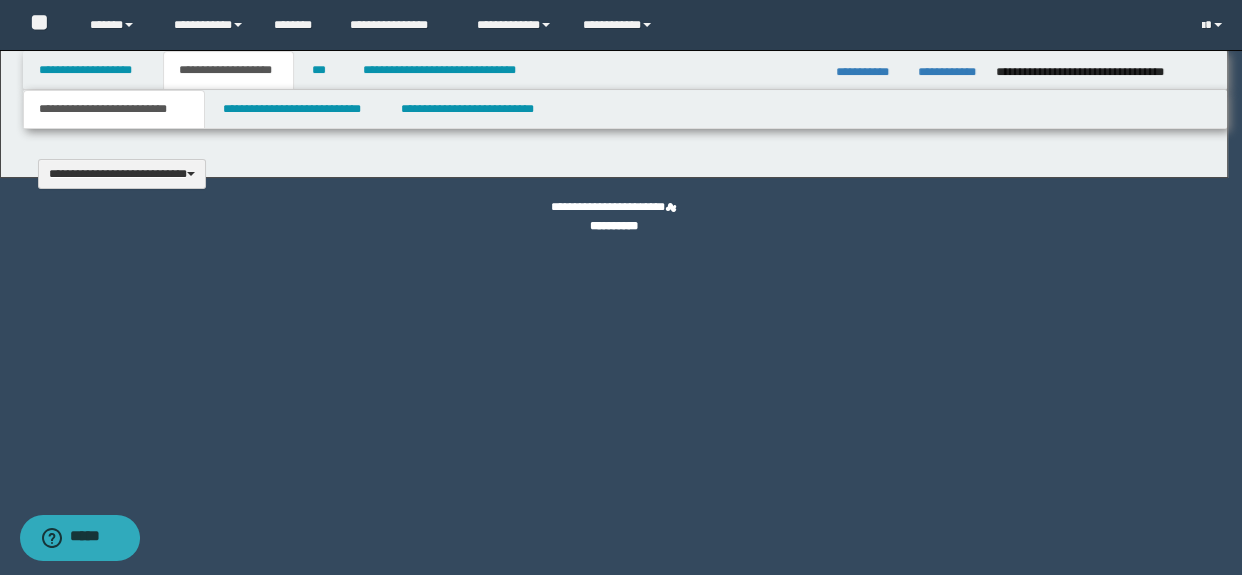 type 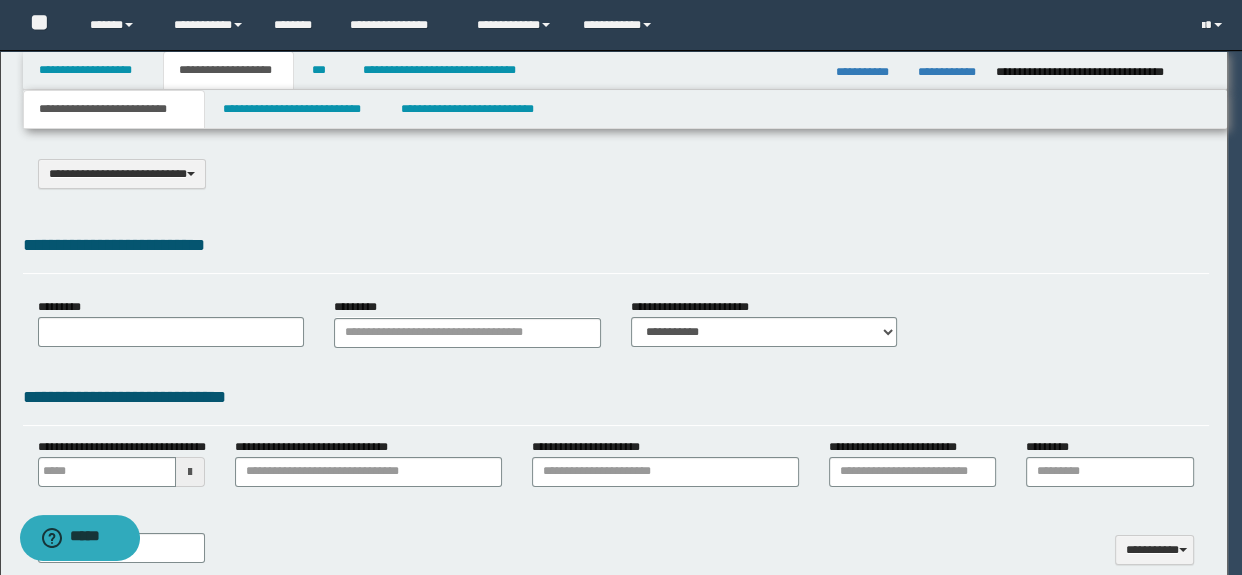 scroll, scrollTop: 0, scrollLeft: 0, axis: both 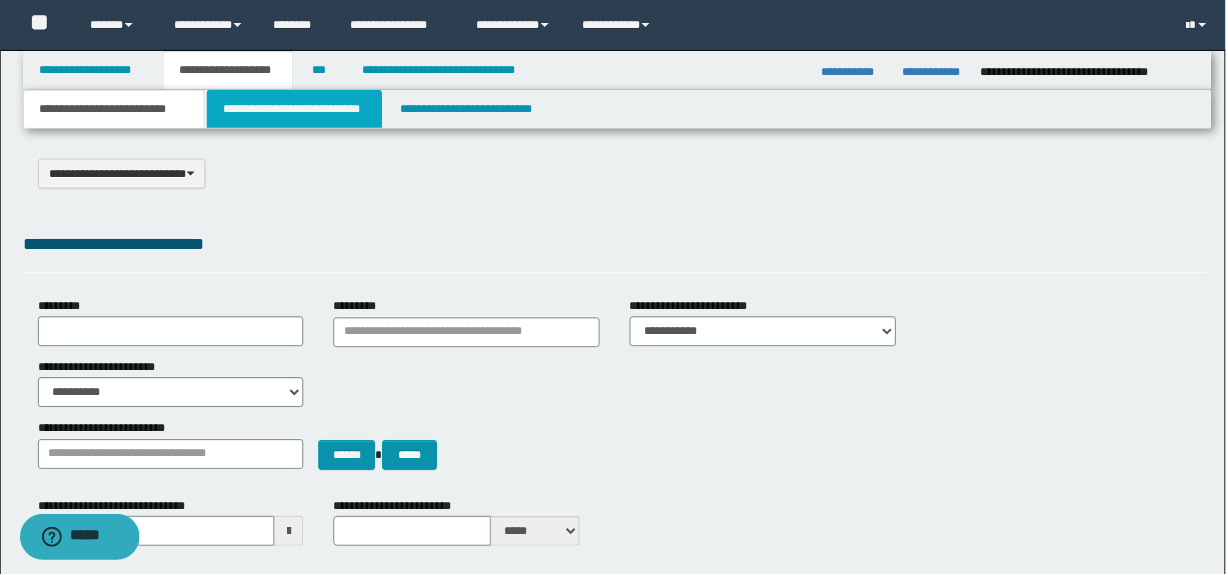 click on "**********" at bounding box center (294, 109) 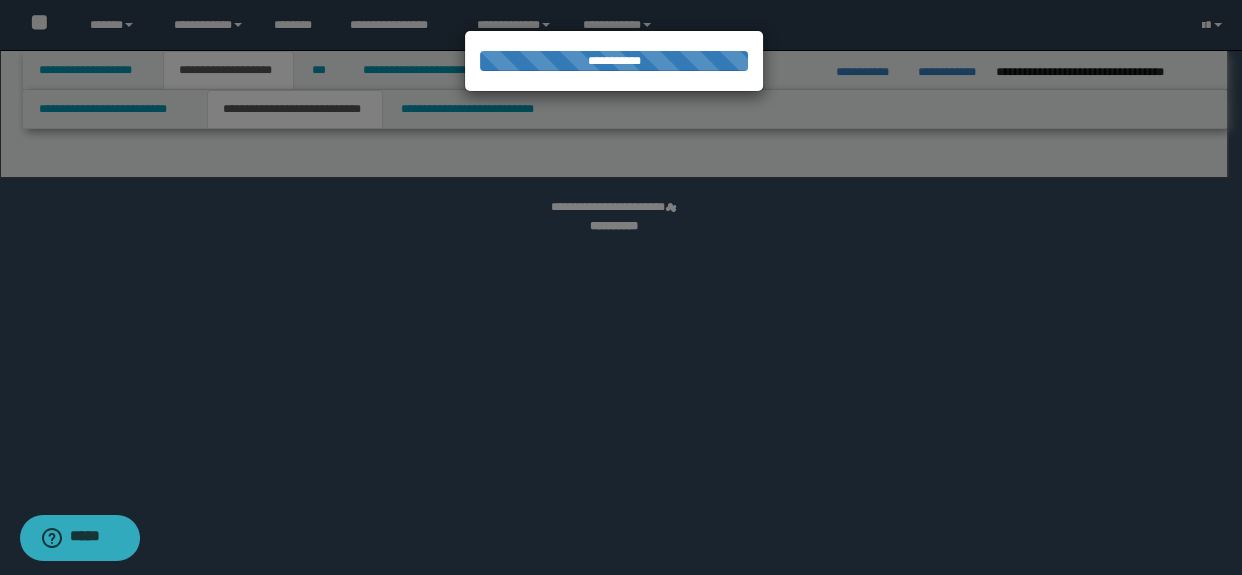 select on "*" 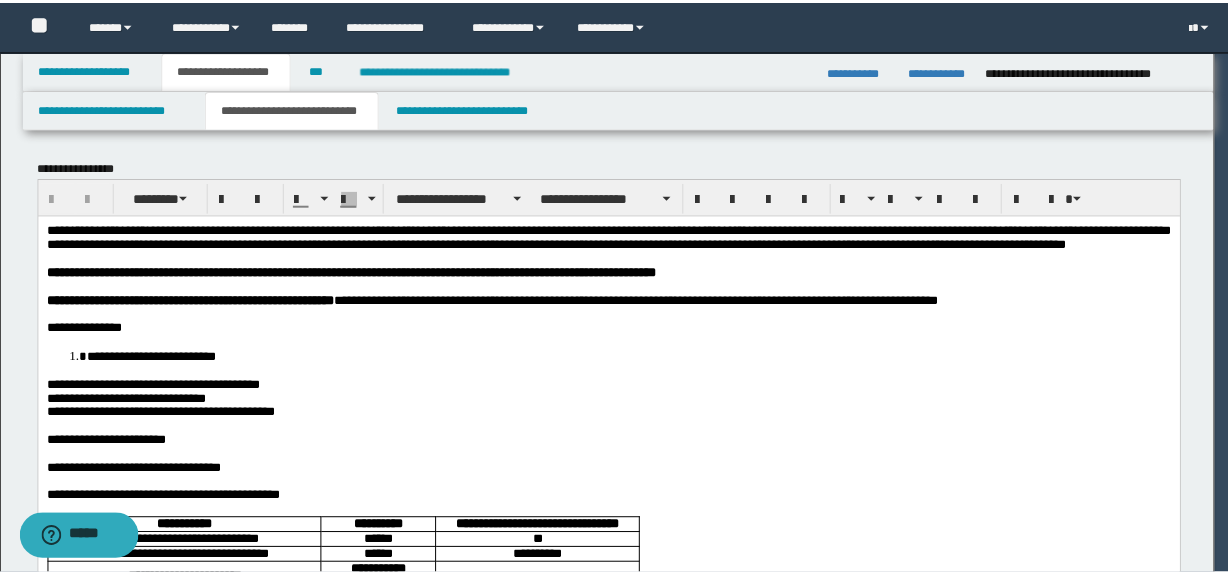 scroll, scrollTop: 0, scrollLeft: 0, axis: both 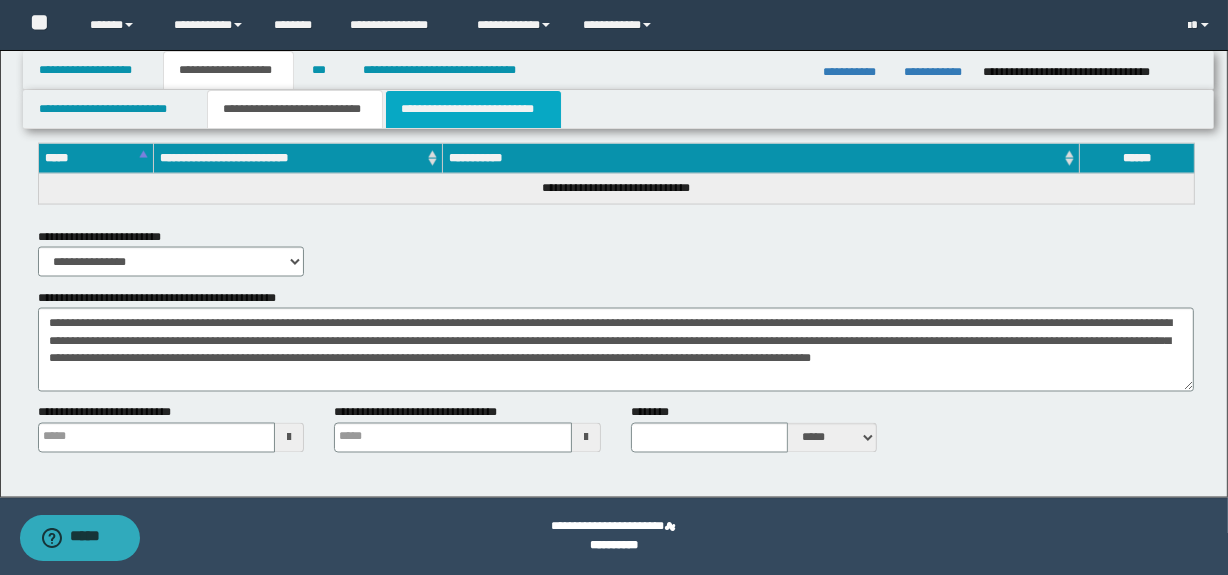 click on "**********" at bounding box center (473, 109) 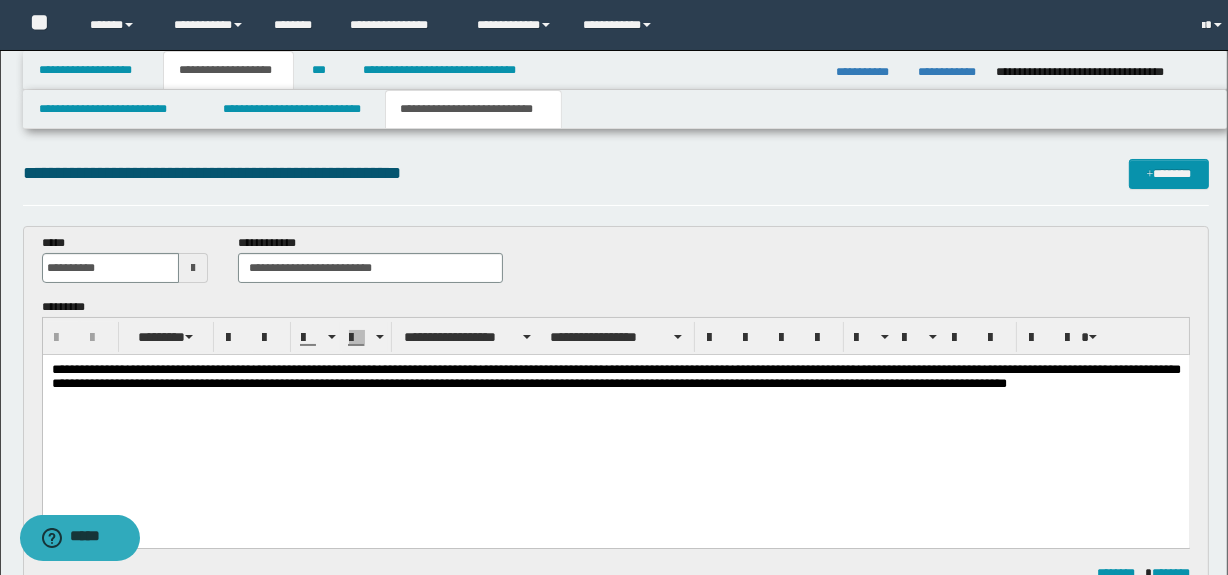 scroll, scrollTop: 0, scrollLeft: 0, axis: both 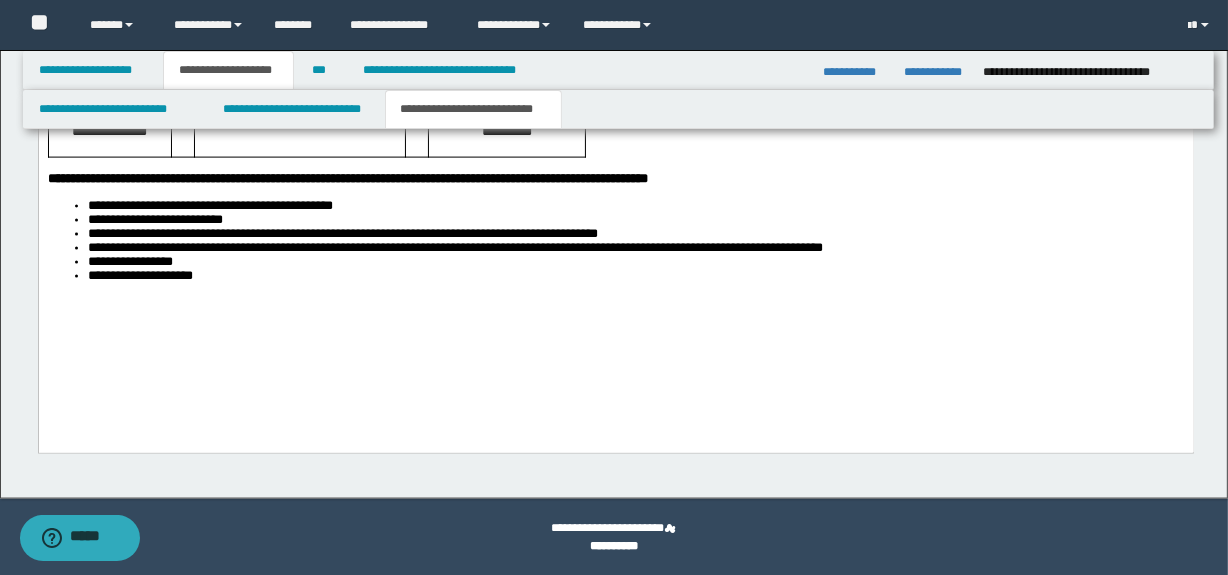 drag, startPoint x: 1240, startPoint y: 78, endPoint x: 1091, endPoint y: 682, distance: 622.10693 